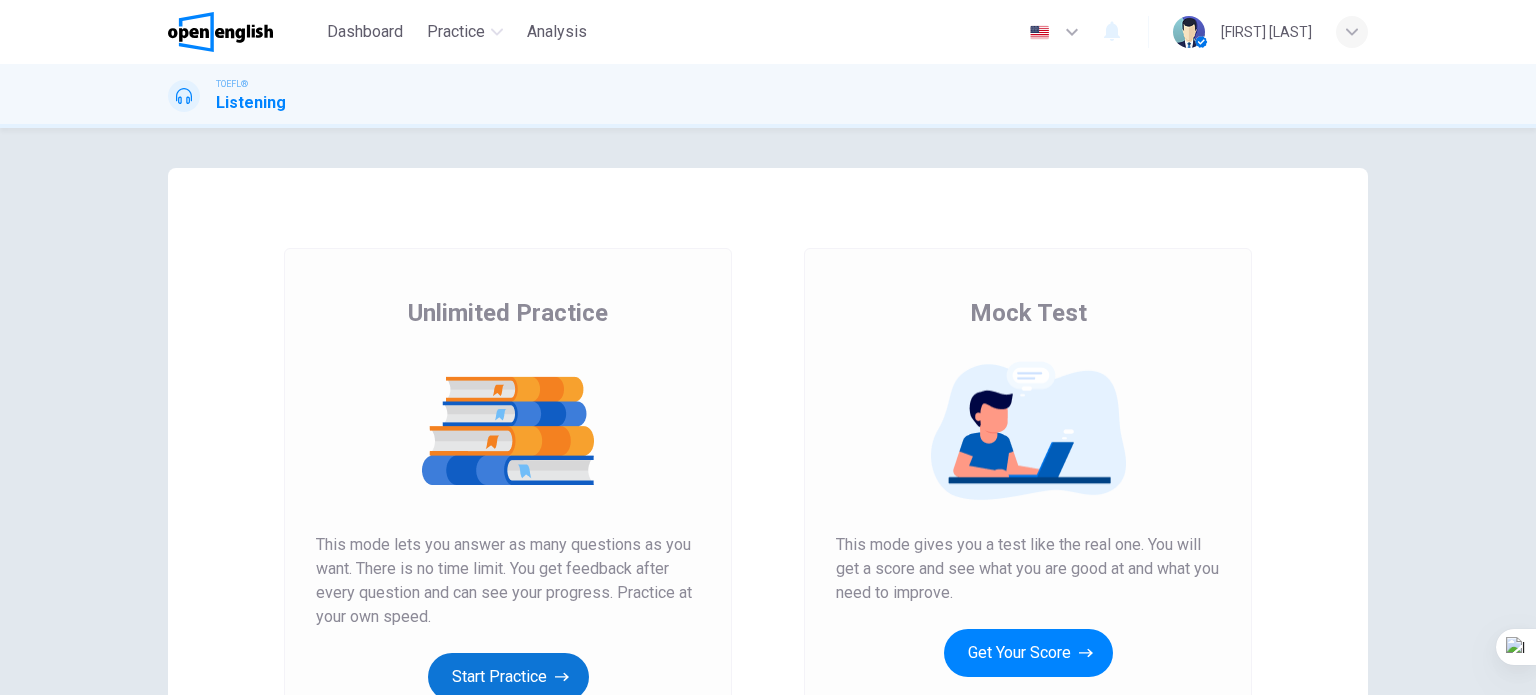 scroll, scrollTop: 0, scrollLeft: 0, axis: both 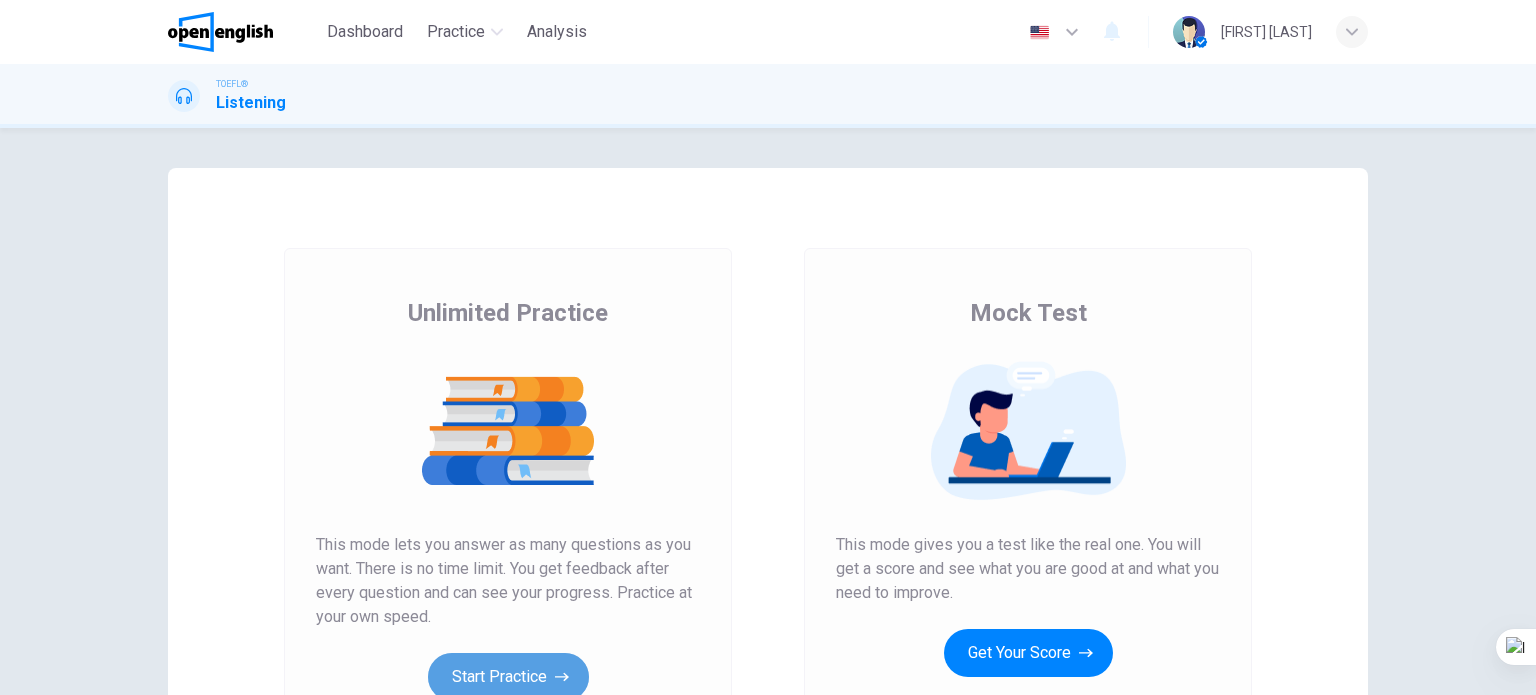 click on "Start Practice" at bounding box center (508, 677) 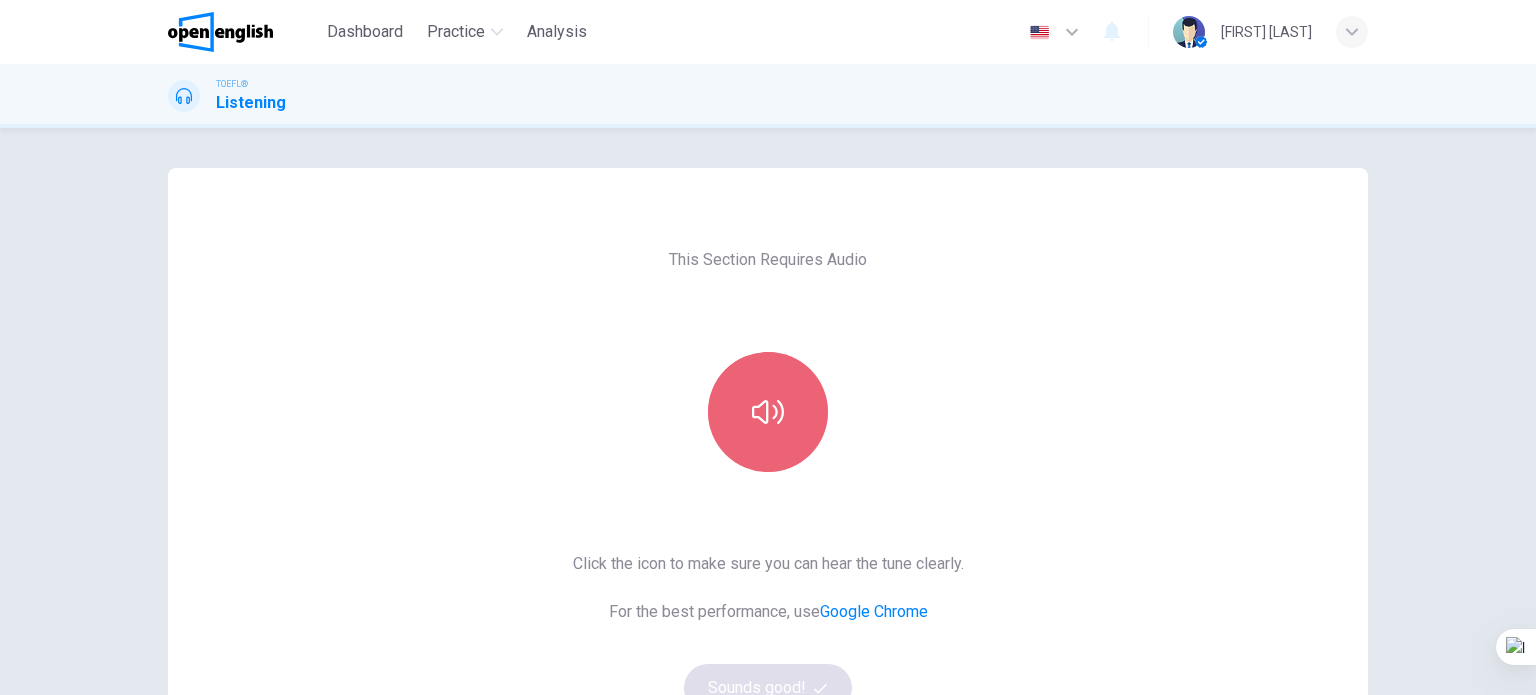 click at bounding box center (768, 412) 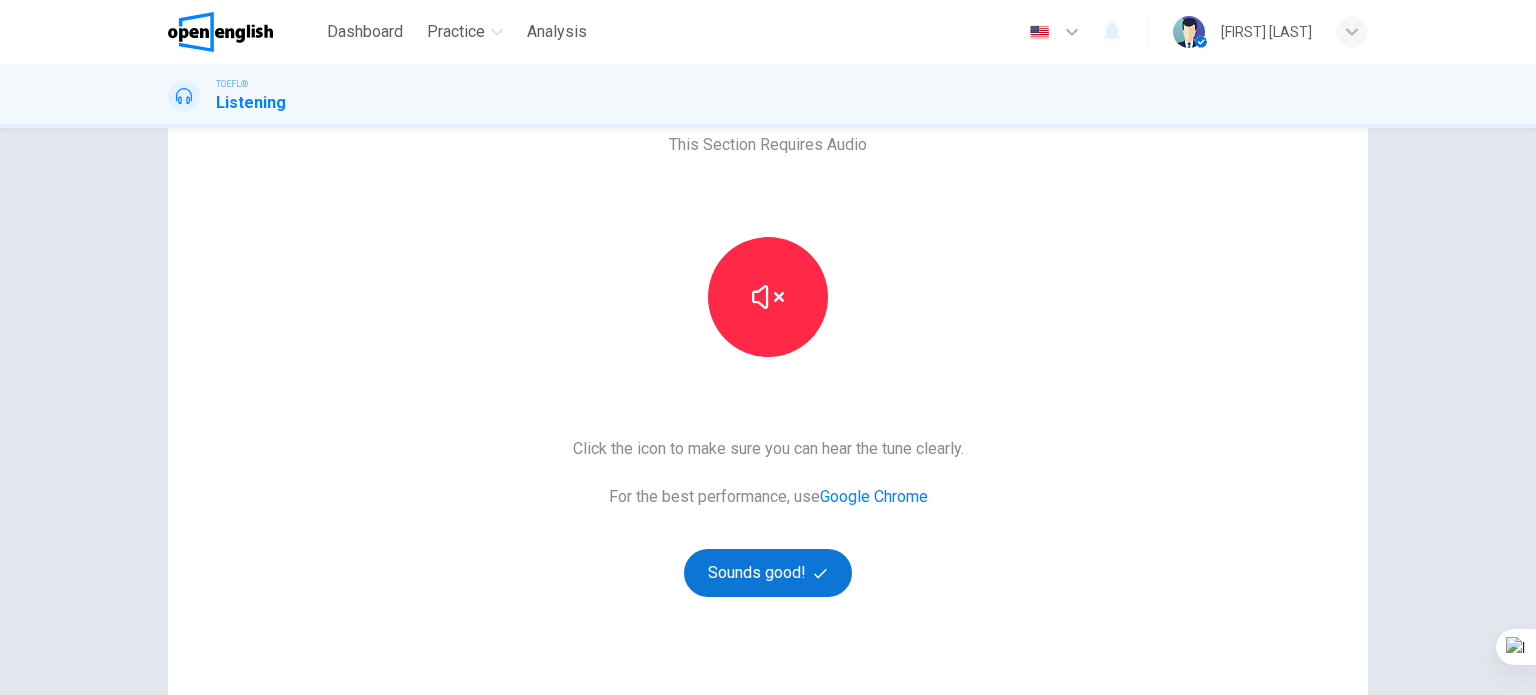 scroll, scrollTop: 200, scrollLeft: 0, axis: vertical 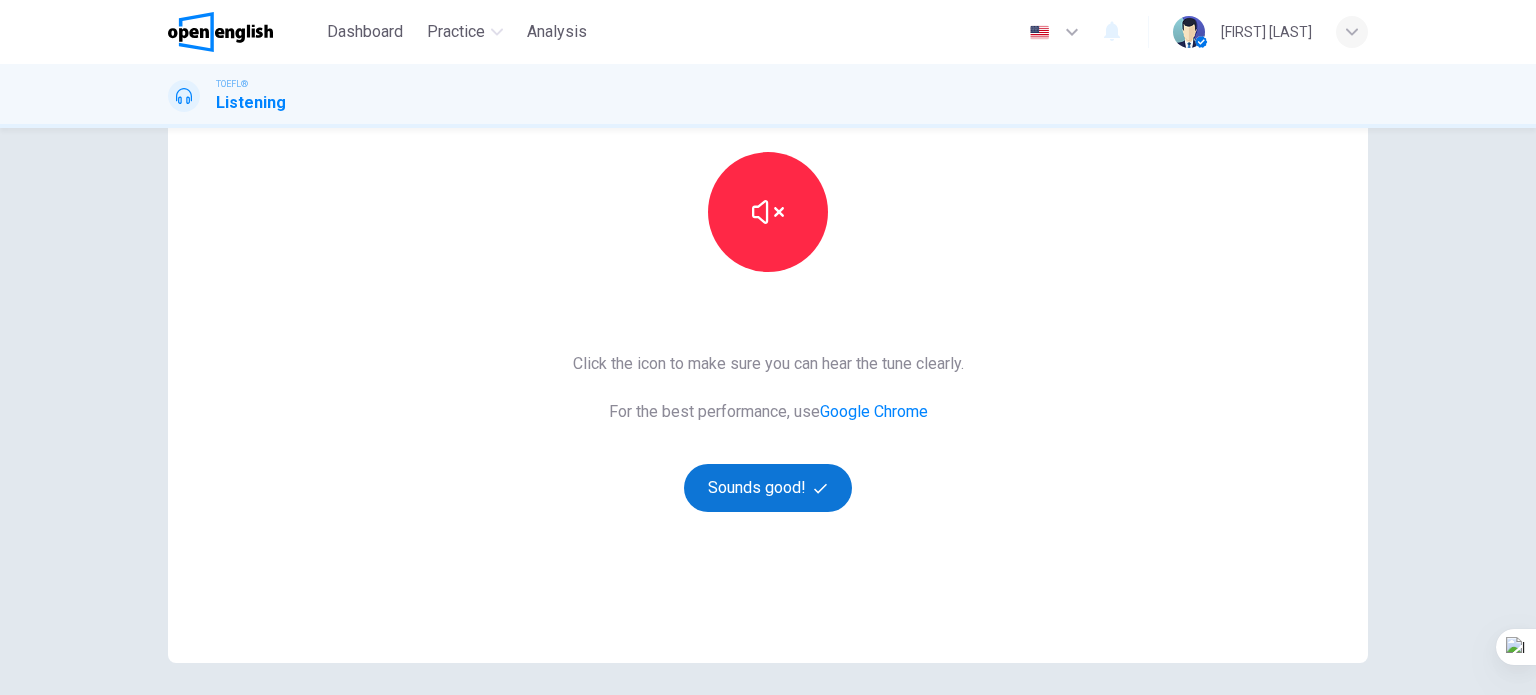 click on "Sounds good!" at bounding box center [768, 488] 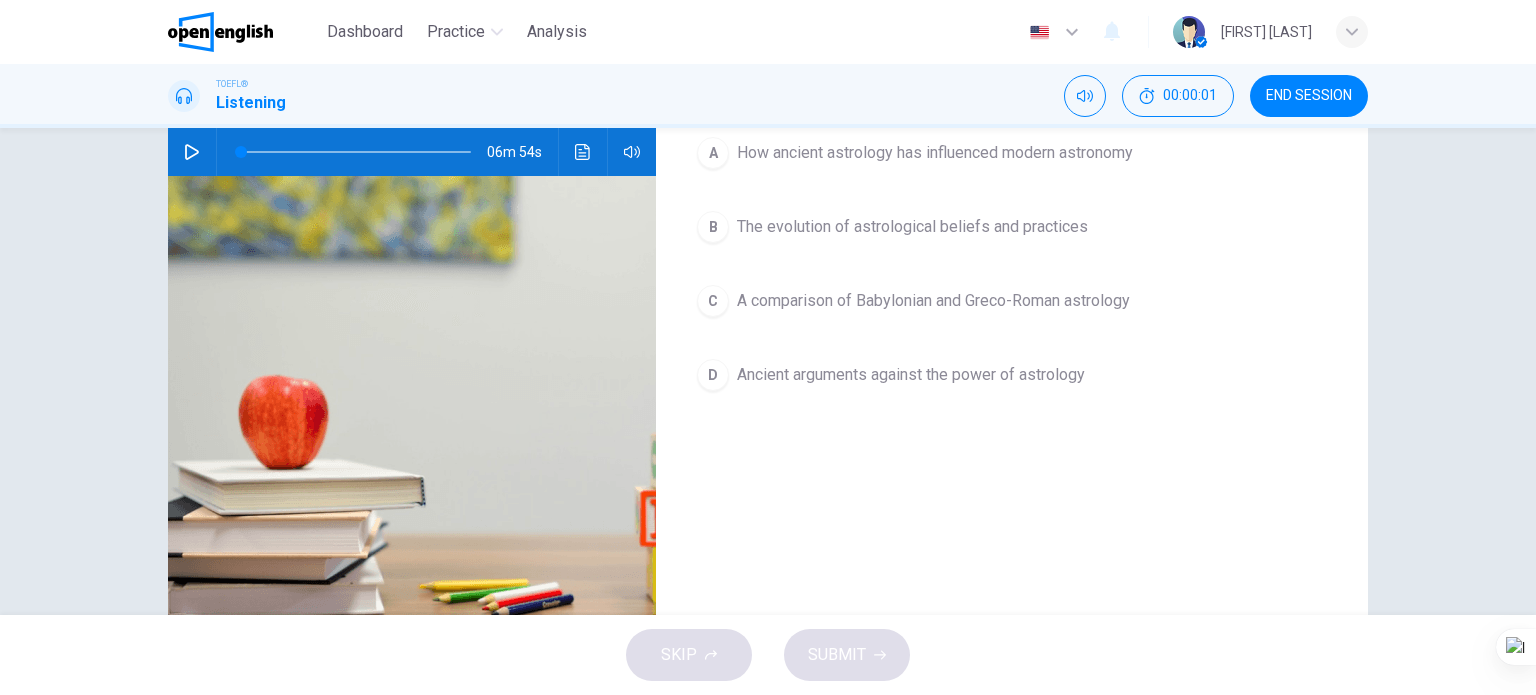 click at bounding box center [192, 152] 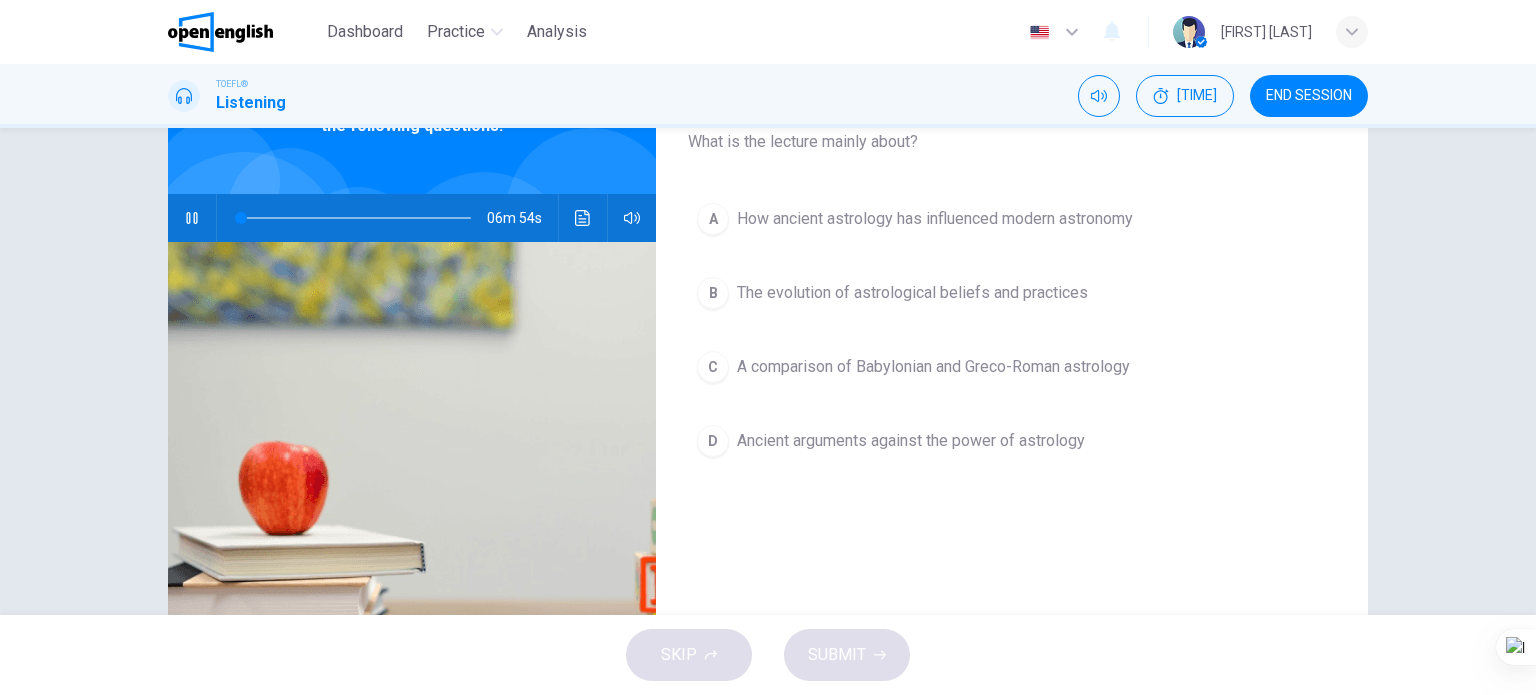 scroll, scrollTop: 100, scrollLeft: 0, axis: vertical 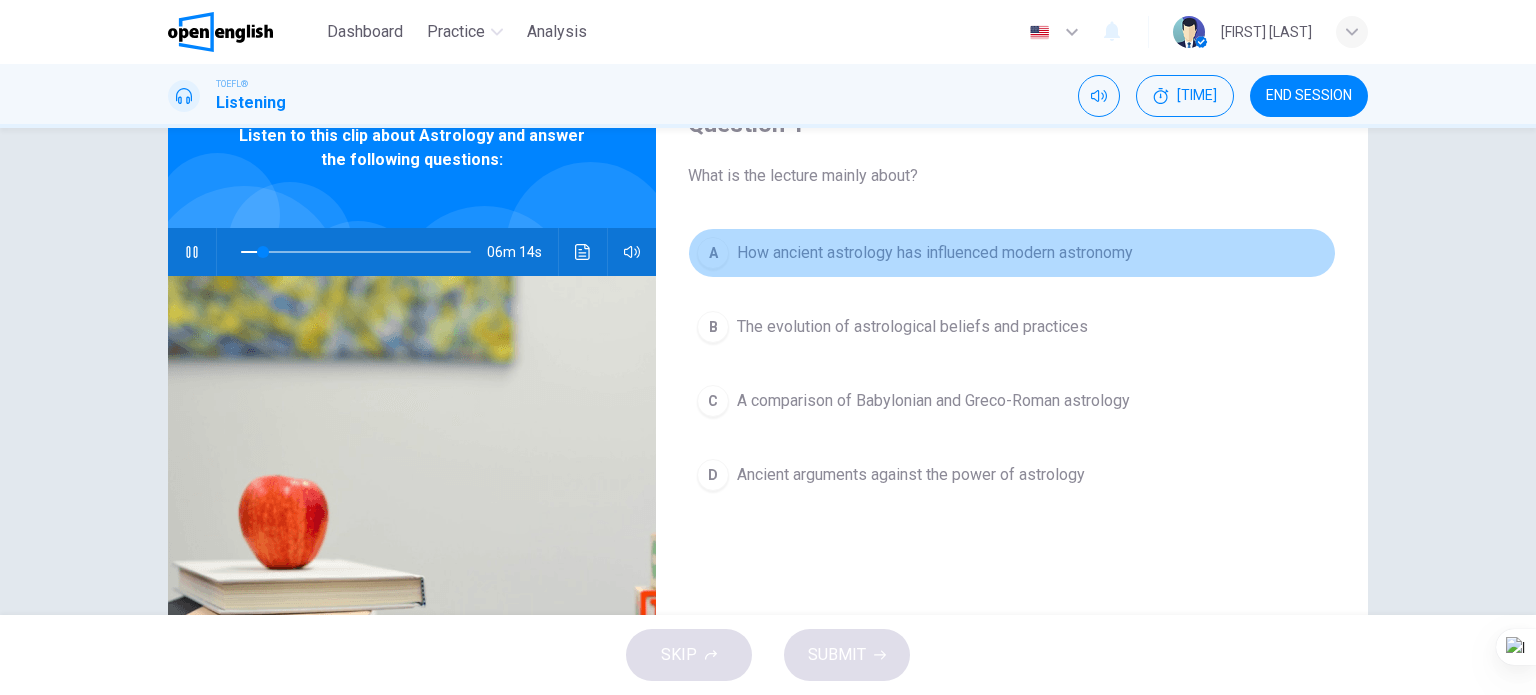 click on "How ancient astrology has influenced modern astronomy" at bounding box center (935, 253) 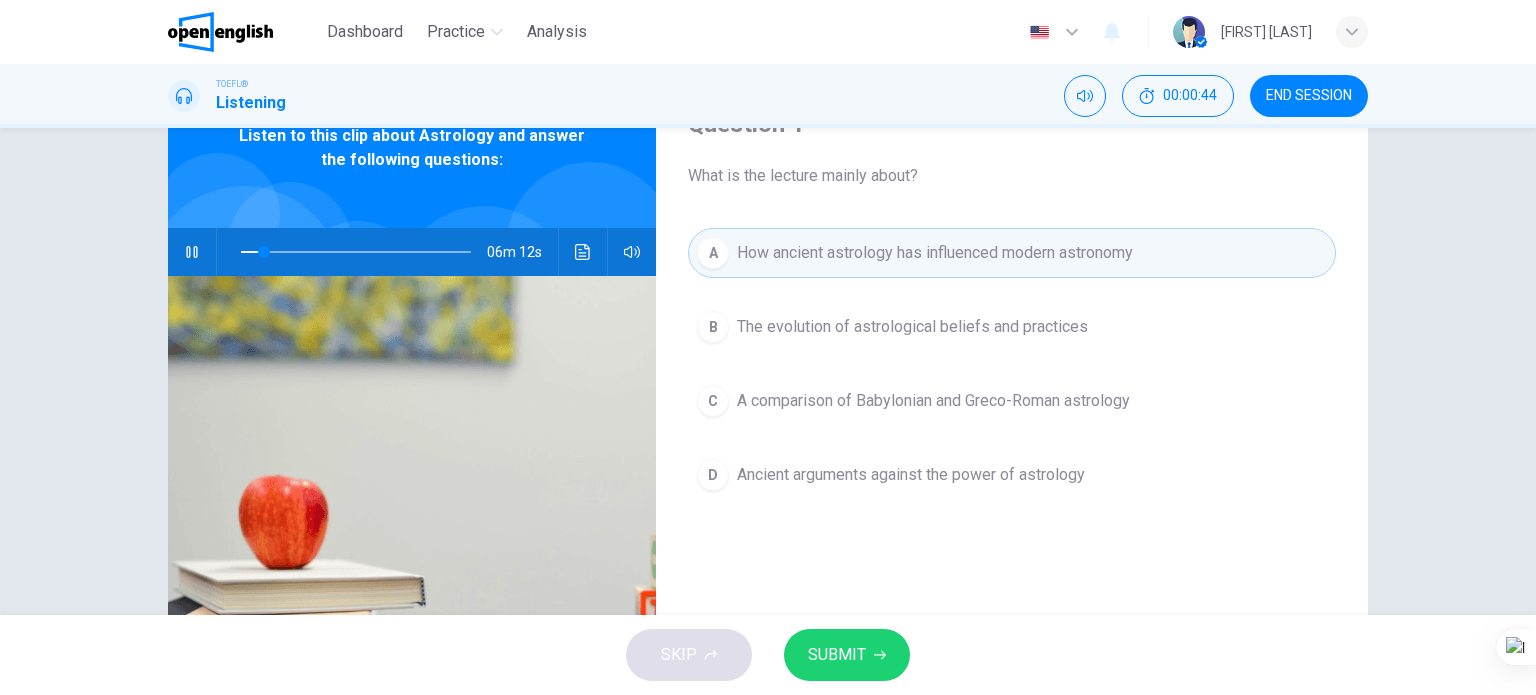 click on "SUBMIT" at bounding box center (847, 655) 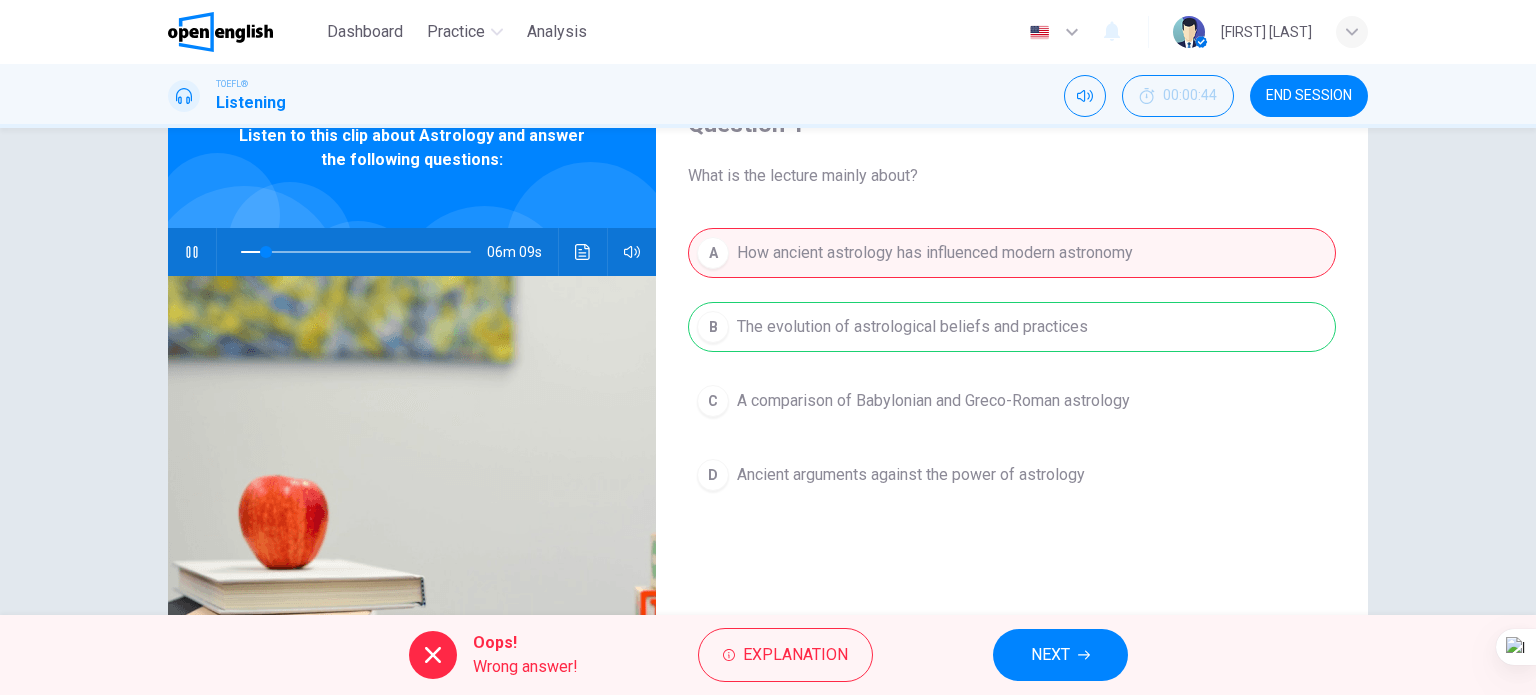 click on "NEXT" at bounding box center (1060, 655) 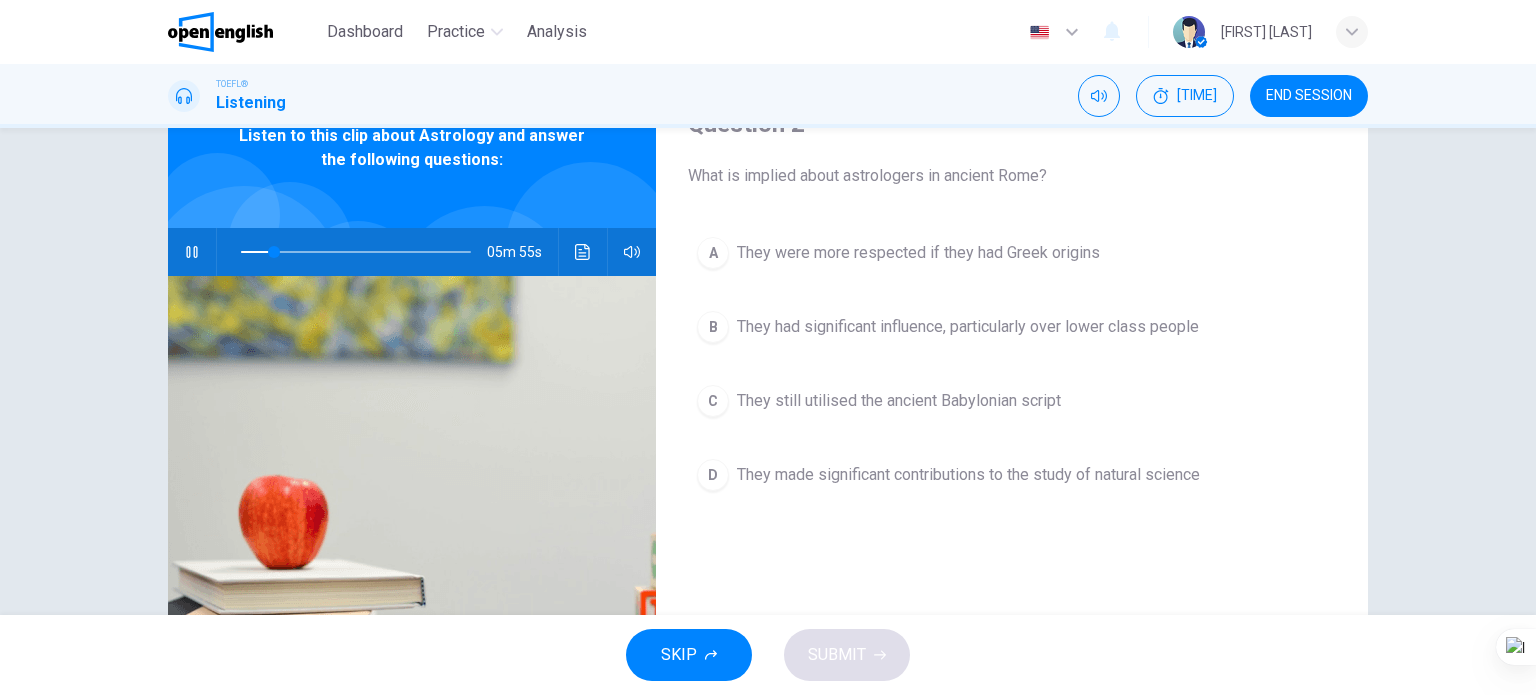 click on "They were more respected if they had Greek origins" at bounding box center (918, 253) 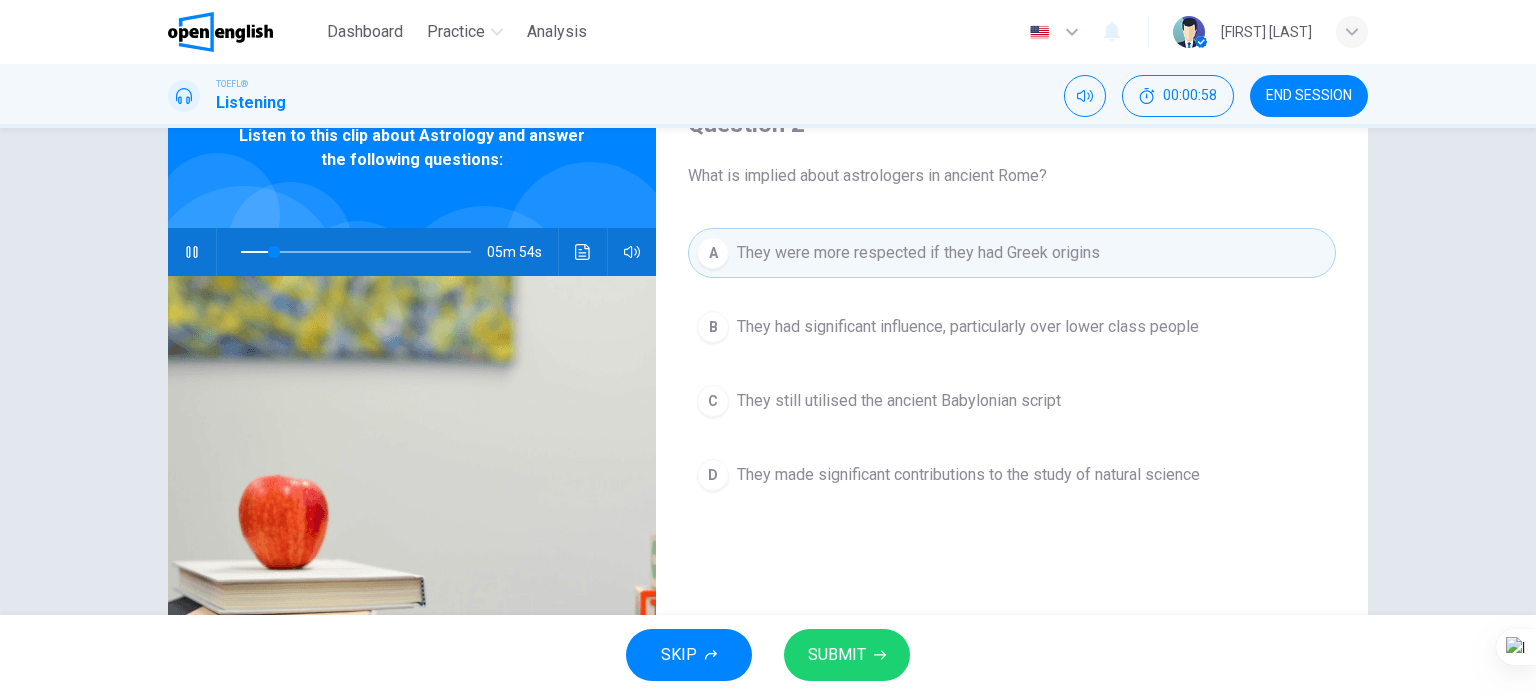 click on "SUBMIT" at bounding box center [837, 655] 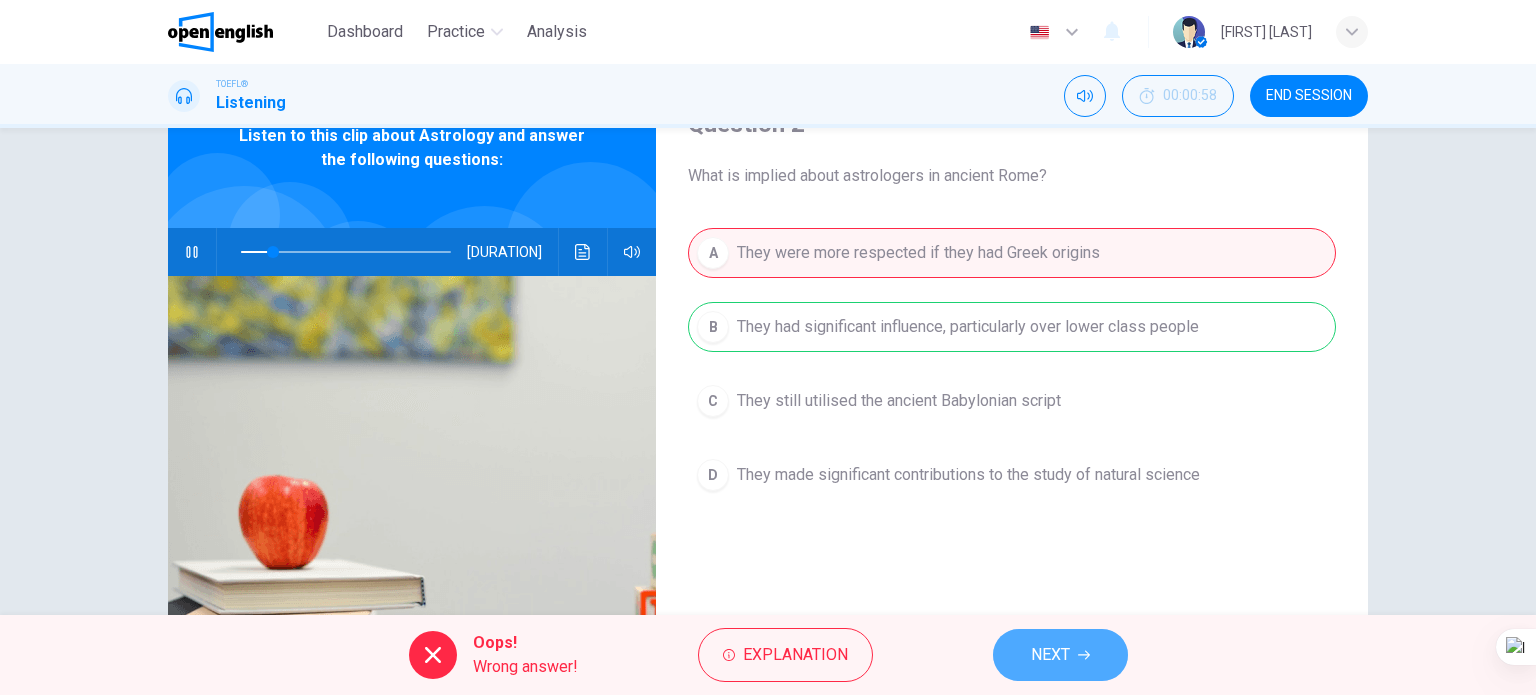 click on "NEXT" at bounding box center [1050, 655] 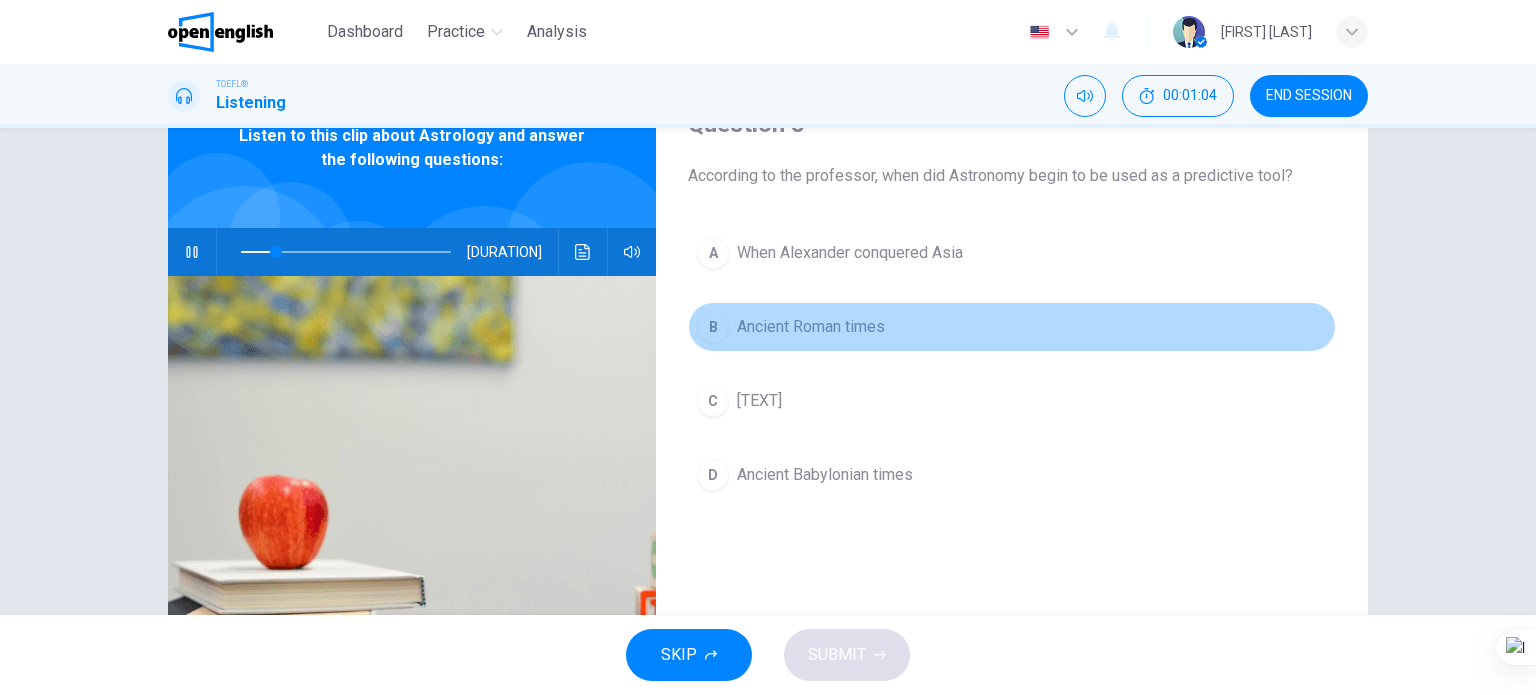 click on "Ancient Roman times" at bounding box center (850, 253) 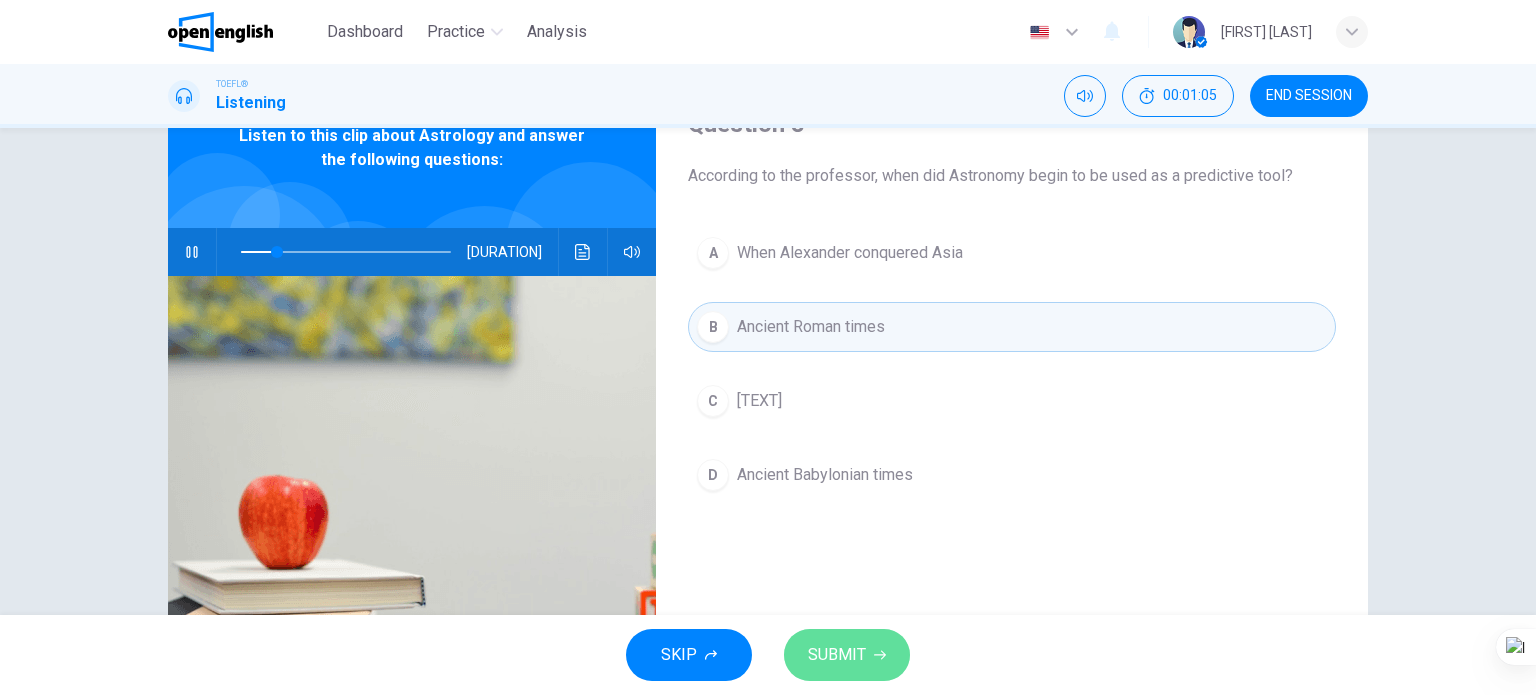 click on "SUBMIT" at bounding box center [847, 655] 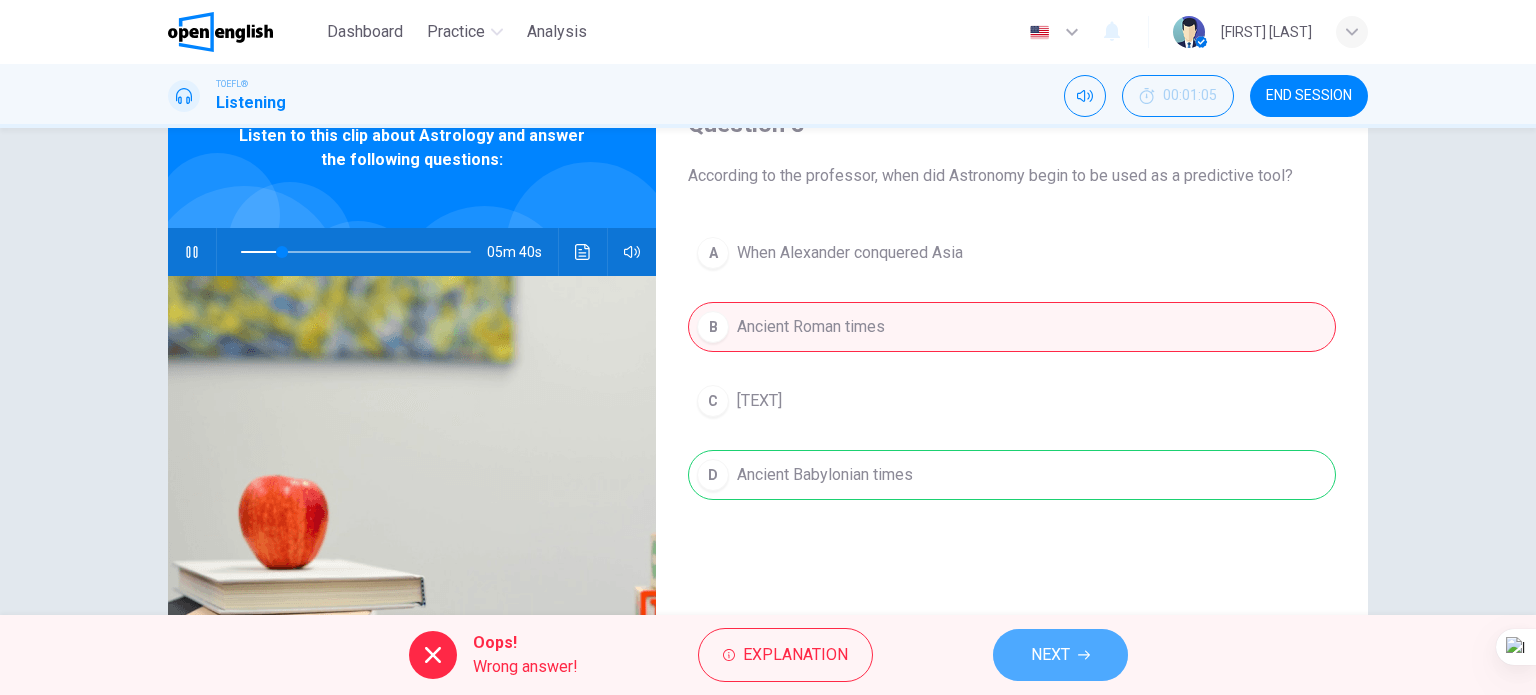 click on "NEXT" at bounding box center [1060, 655] 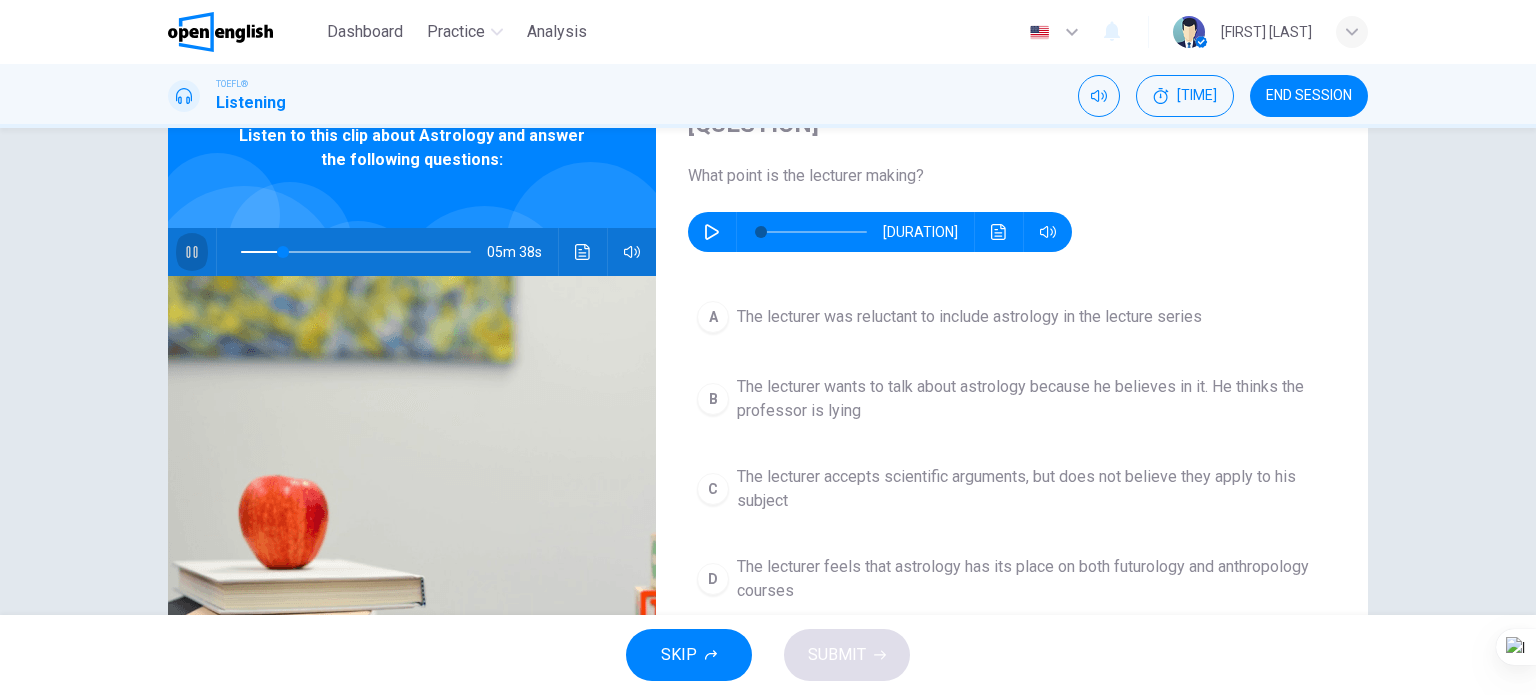 click at bounding box center (192, 252) 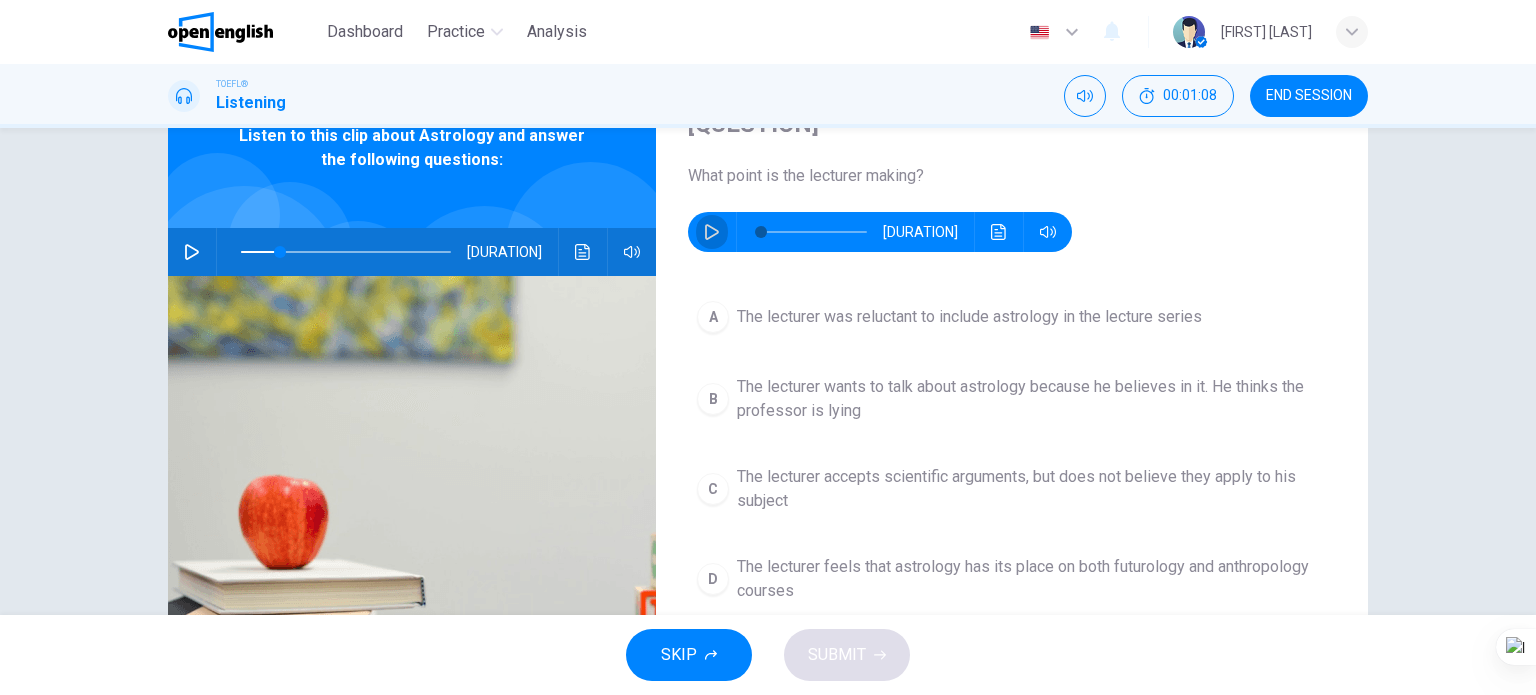 click at bounding box center (712, 232) 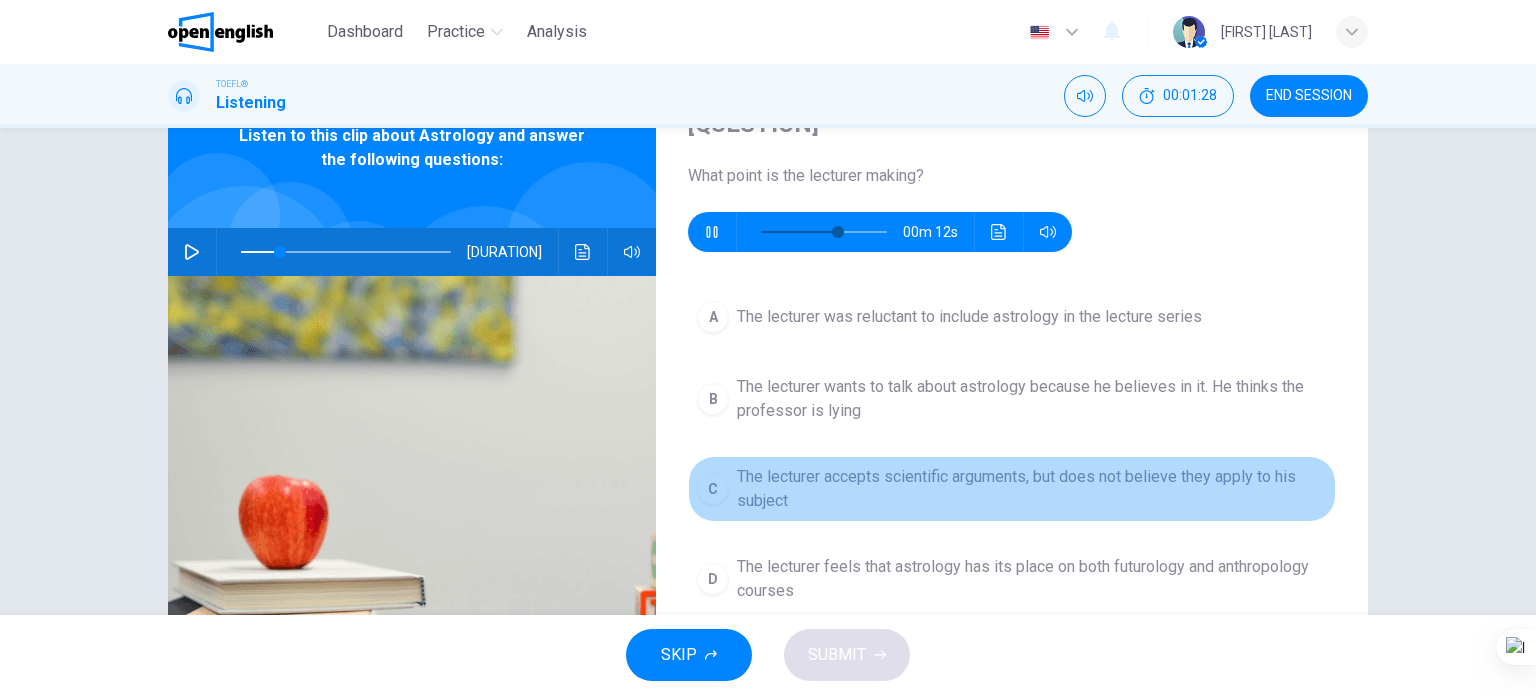 click on "The lecturer accepts scientific arguments, but does not believe they apply to his subject" at bounding box center [969, 317] 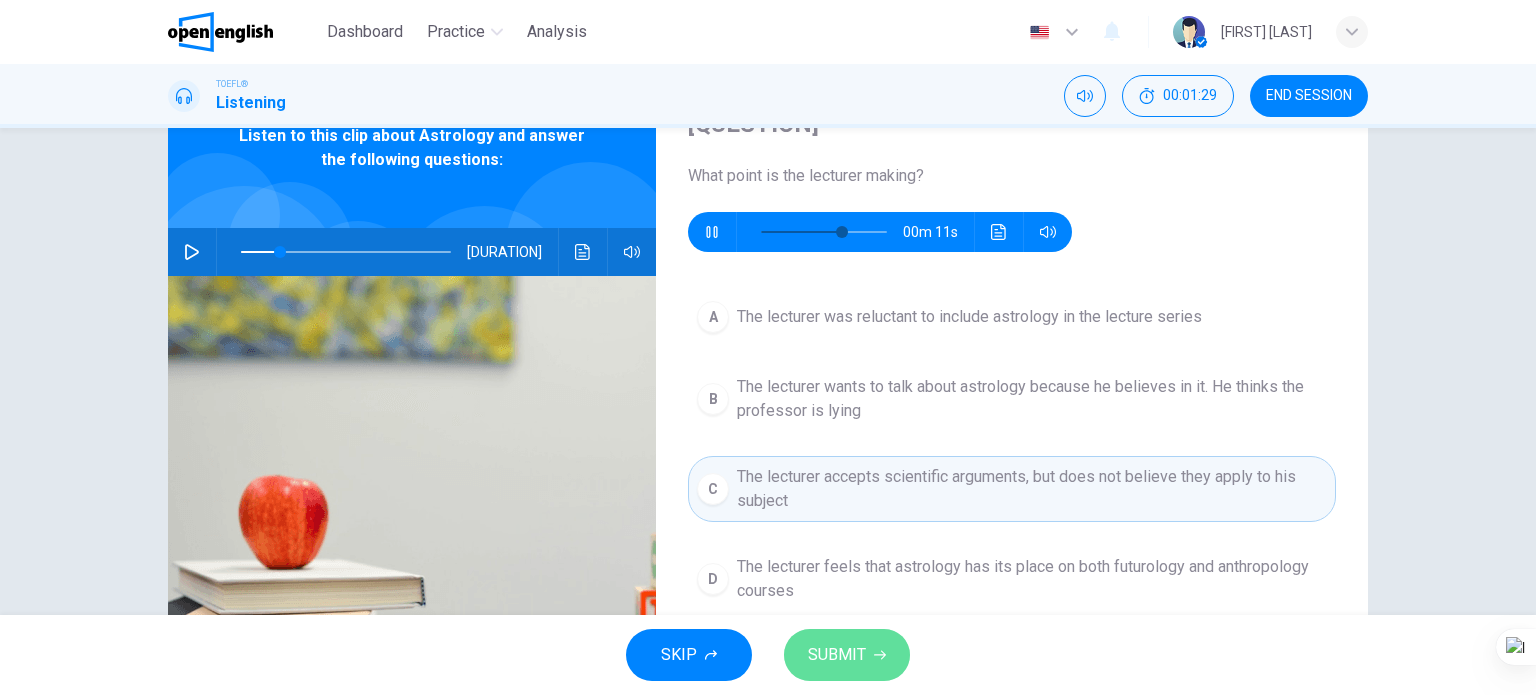 click on "SUBMIT" at bounding box center [837, 655] 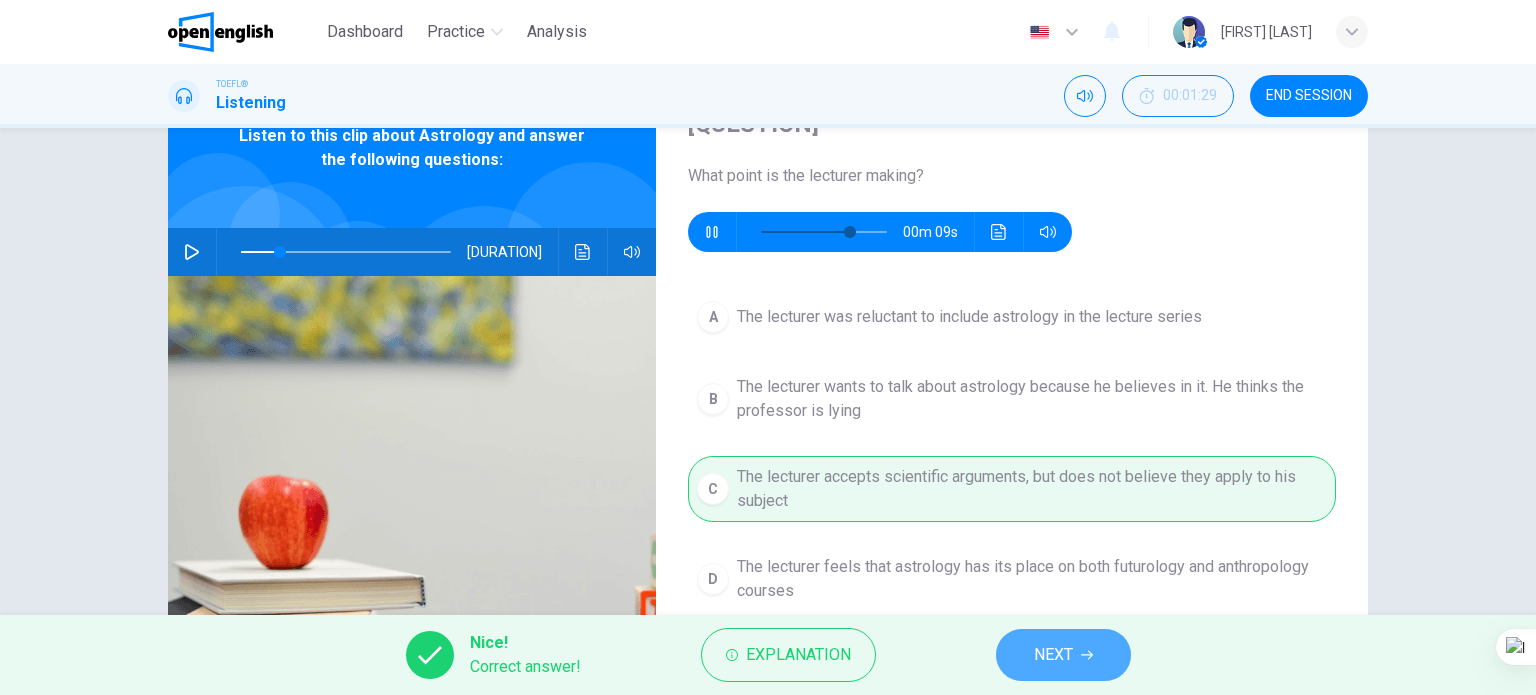 click at bounding box center [1087, 655] 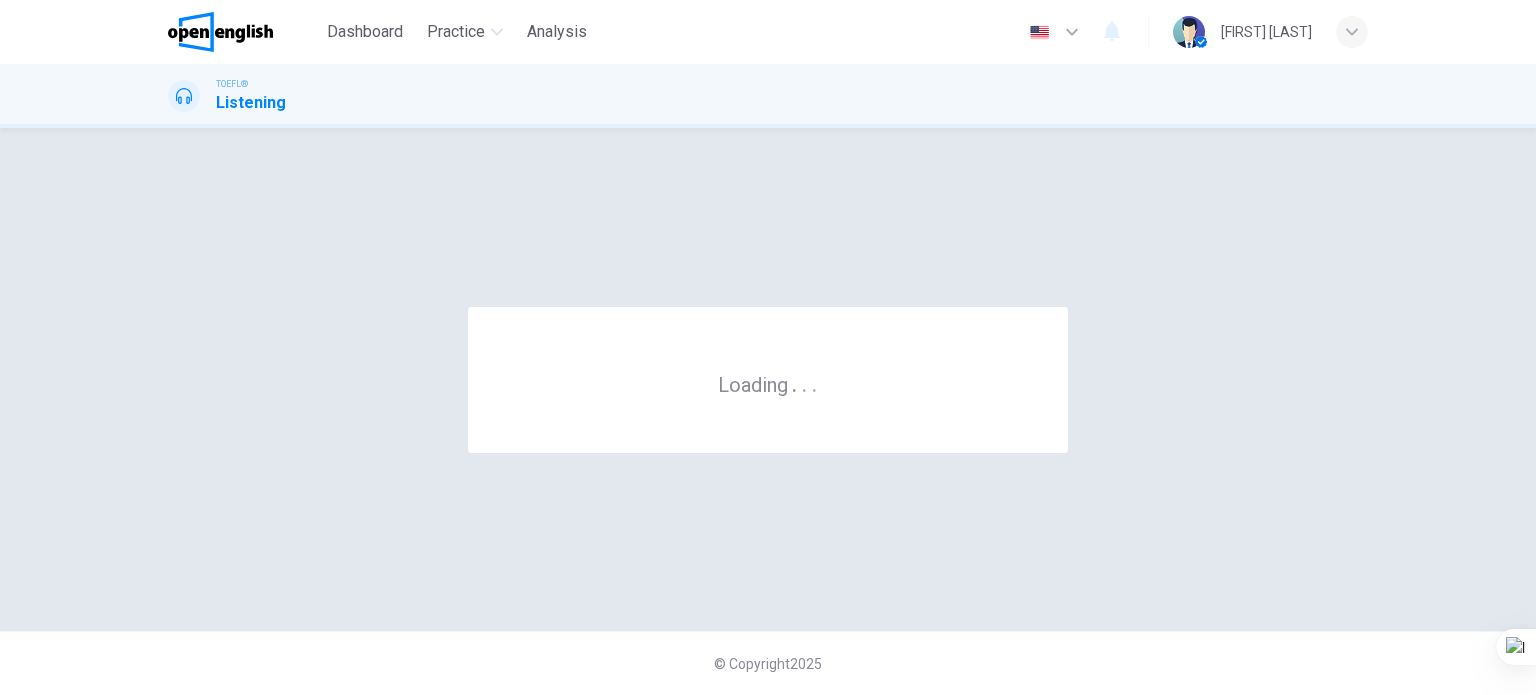 scroll, scrollTop: 0, scrollLeft: 0, axis: both 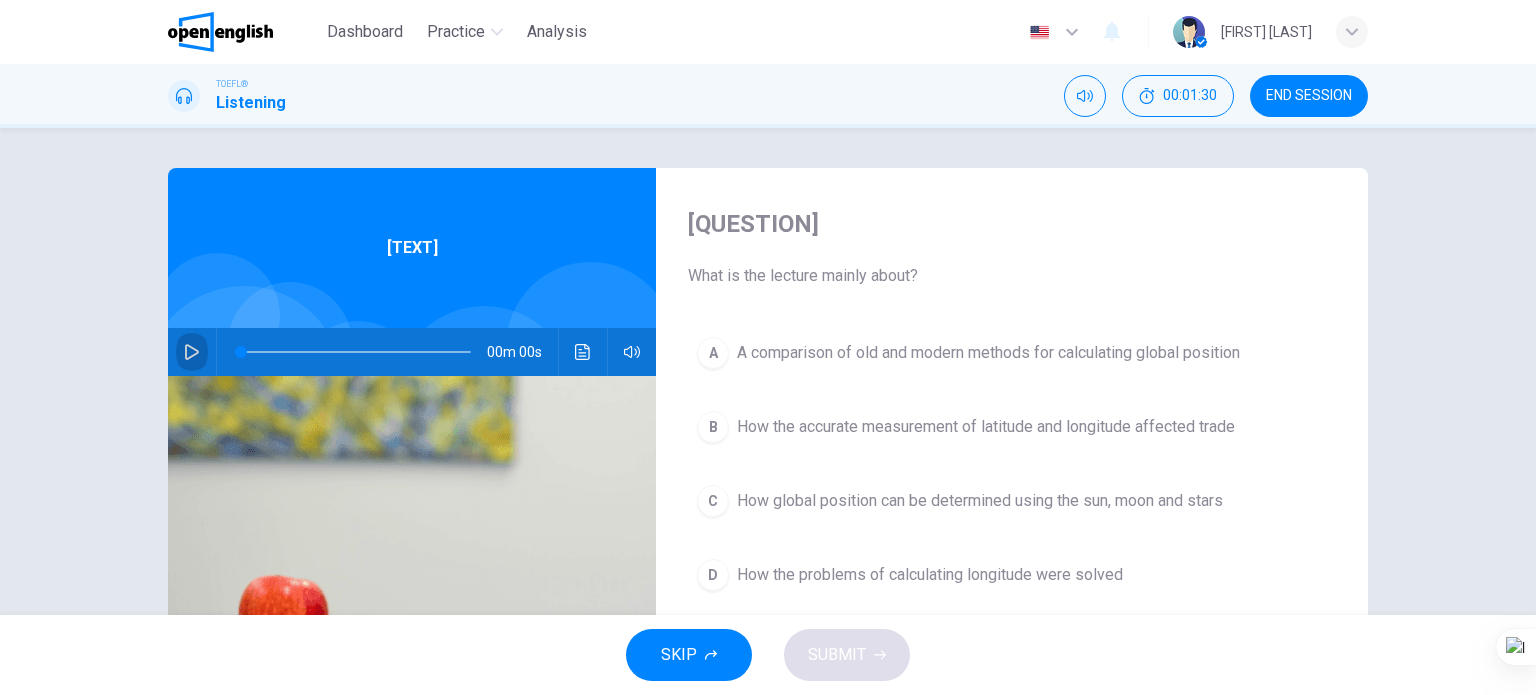 click at bounding box center (192, 352) 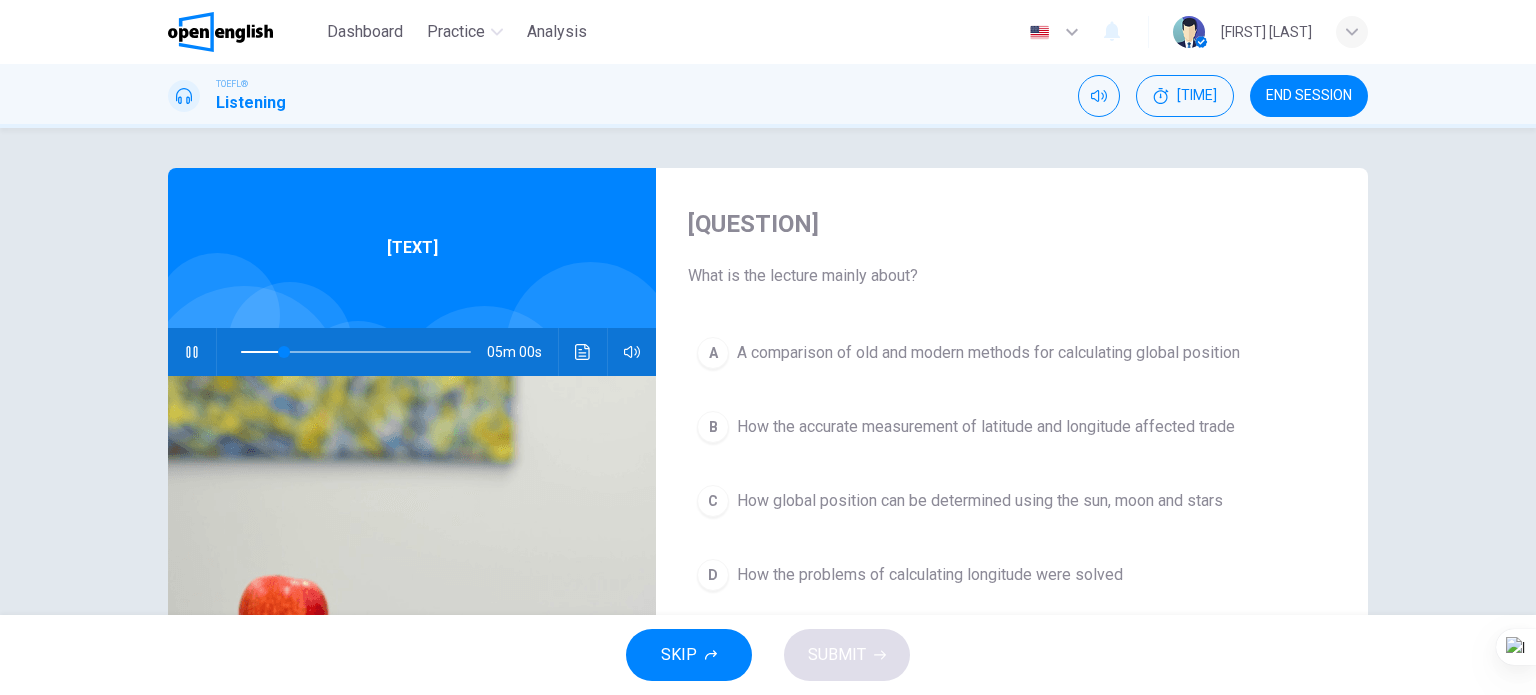 scroll, scrollTop: 100, scrollLeft: 0, axis: vertical 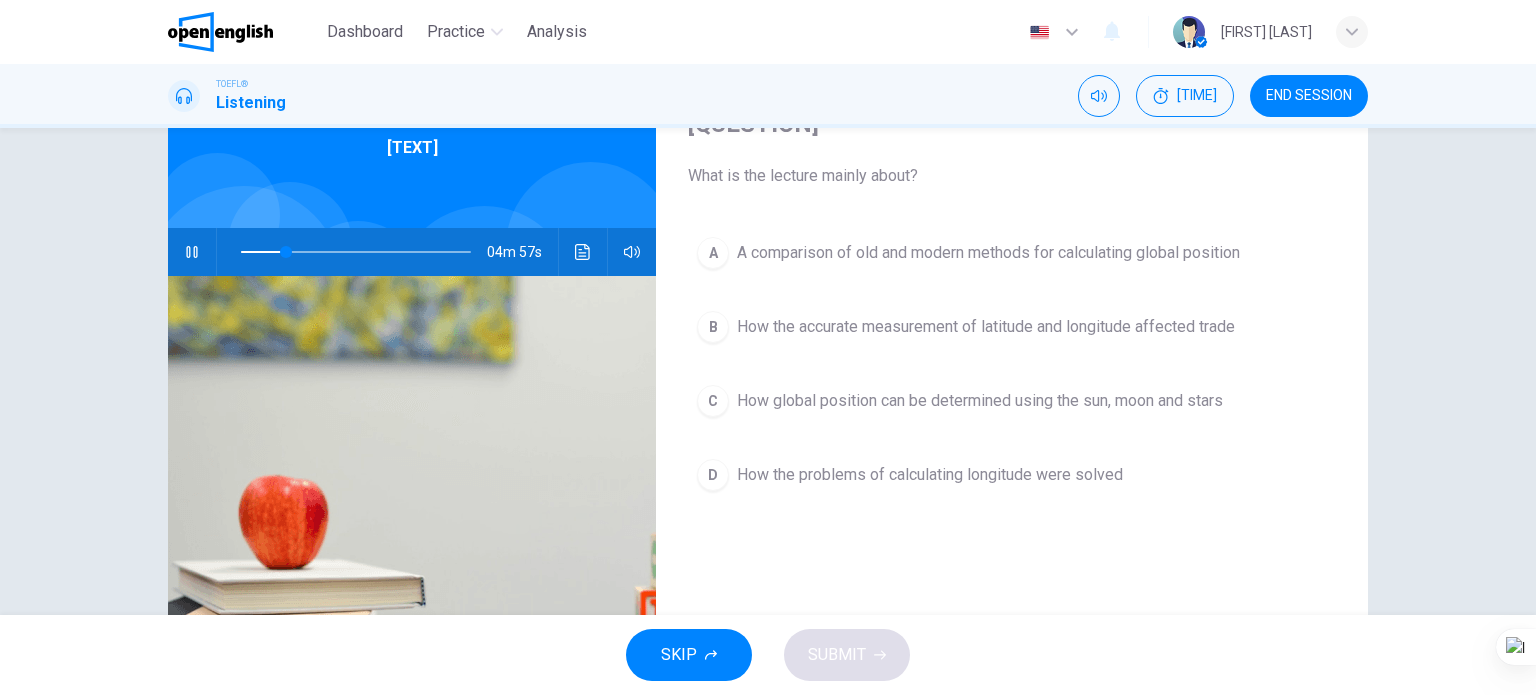 click on "How the accurate measurement of latitude and longitude affected trade" at bounding box center (988, 253) 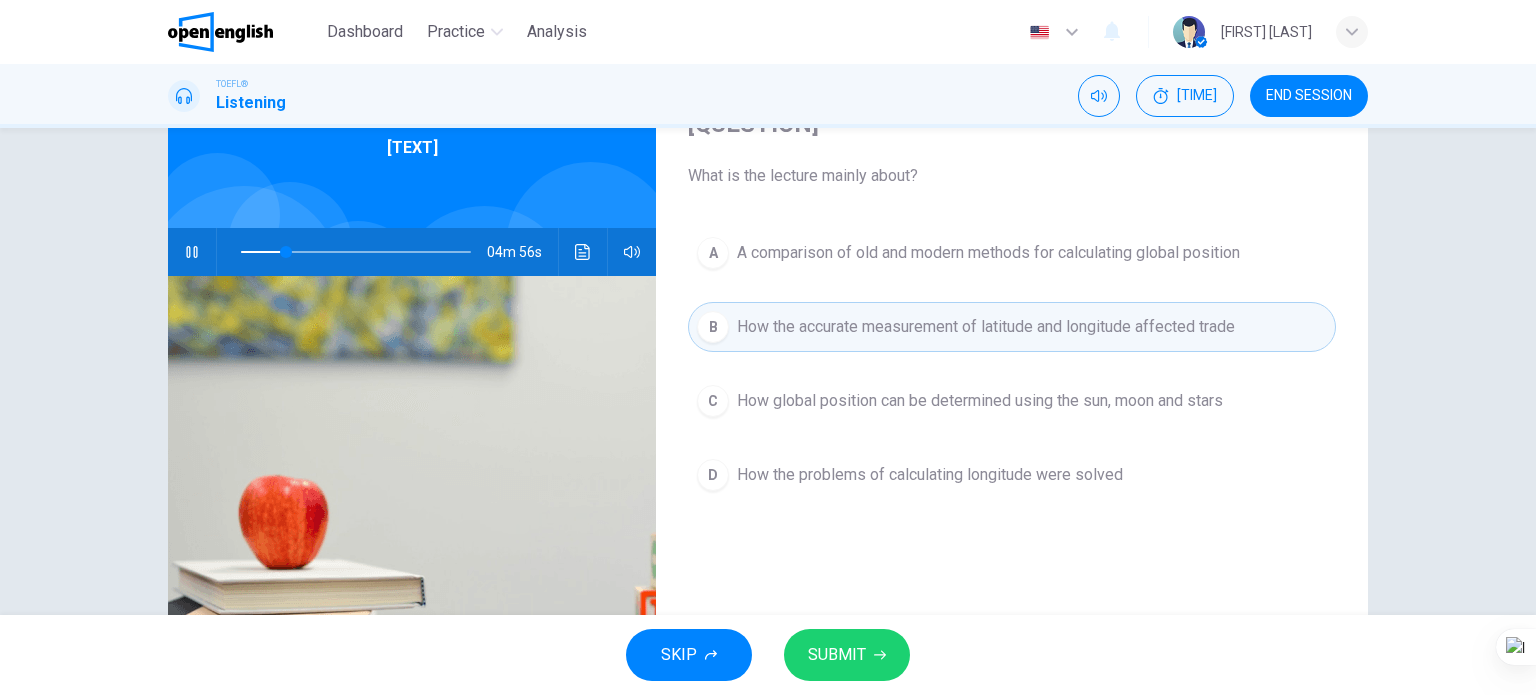 click on "SUBMIT" at bounding box center (837, 655) 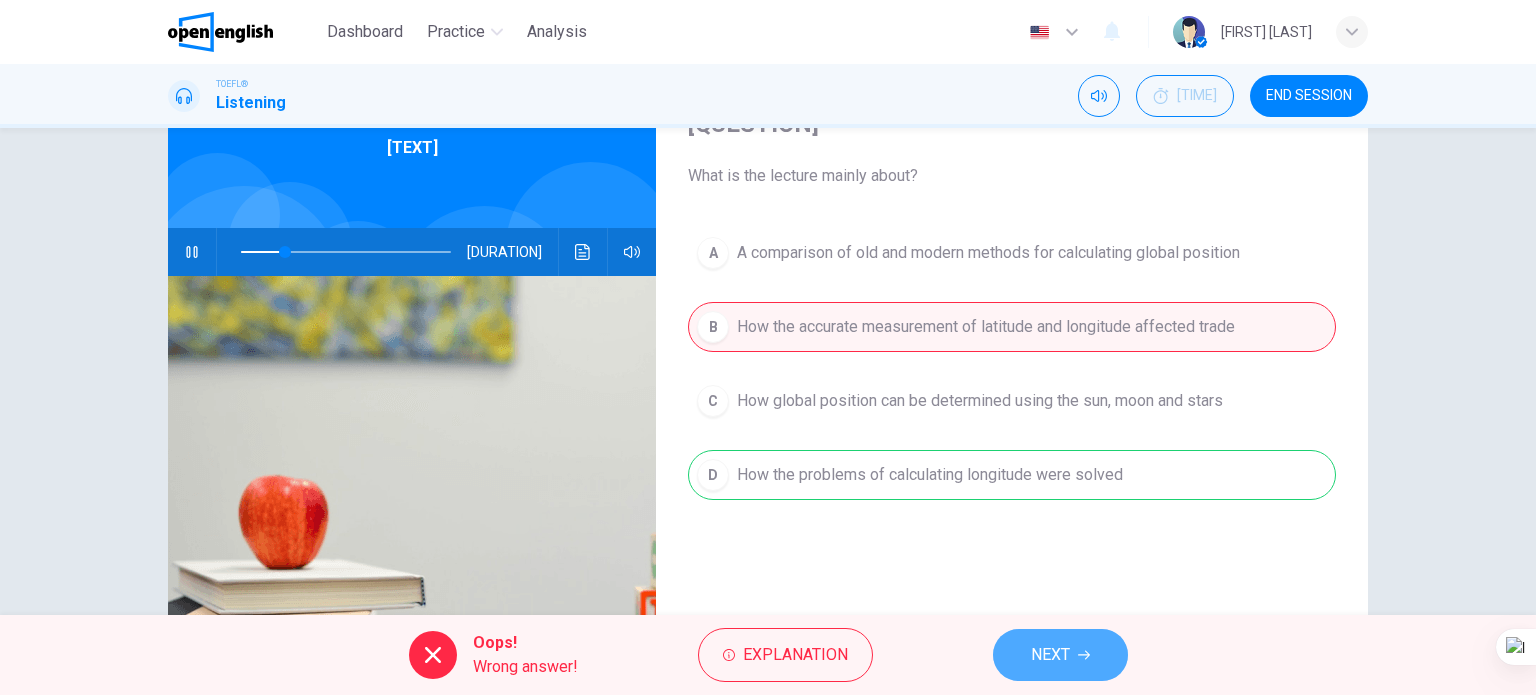 click on "NEXT" at bounding box center [1060, 655] 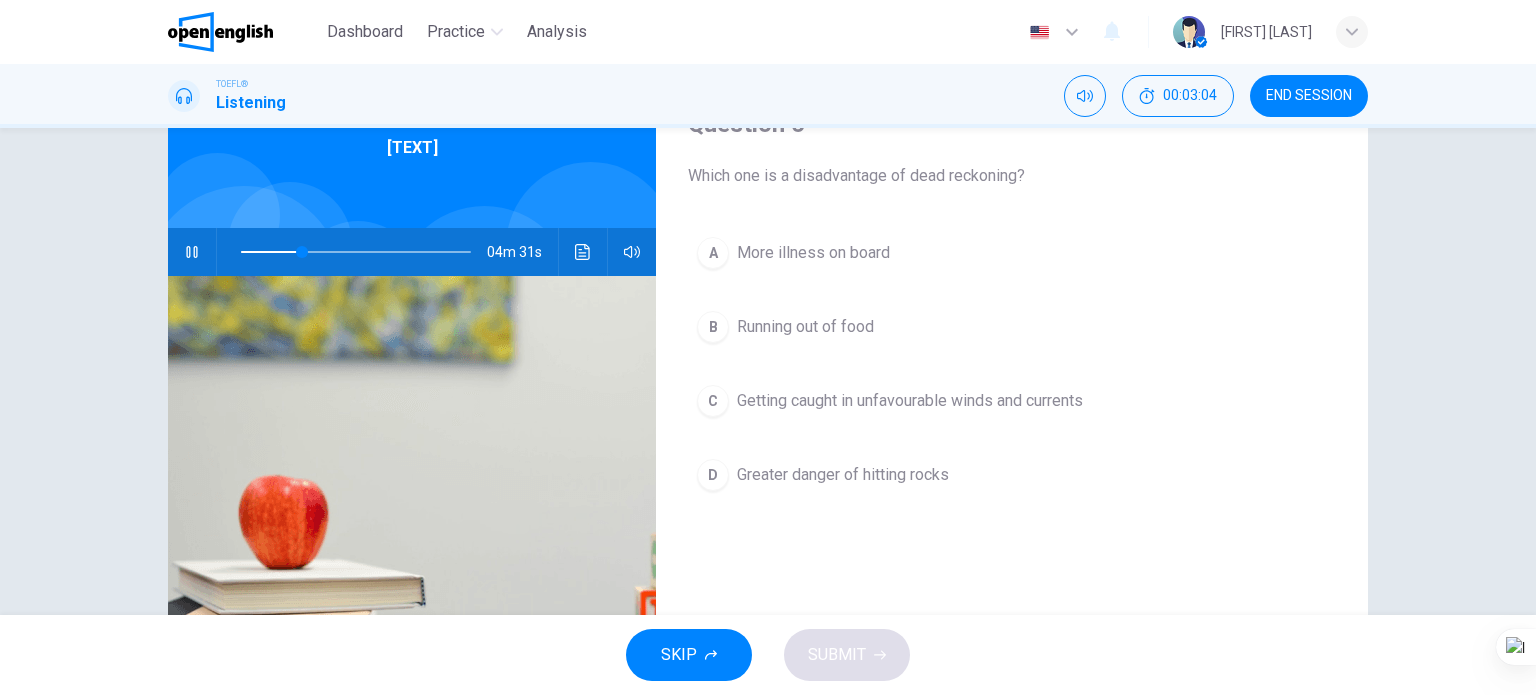 click at bounding box center [192, 252] 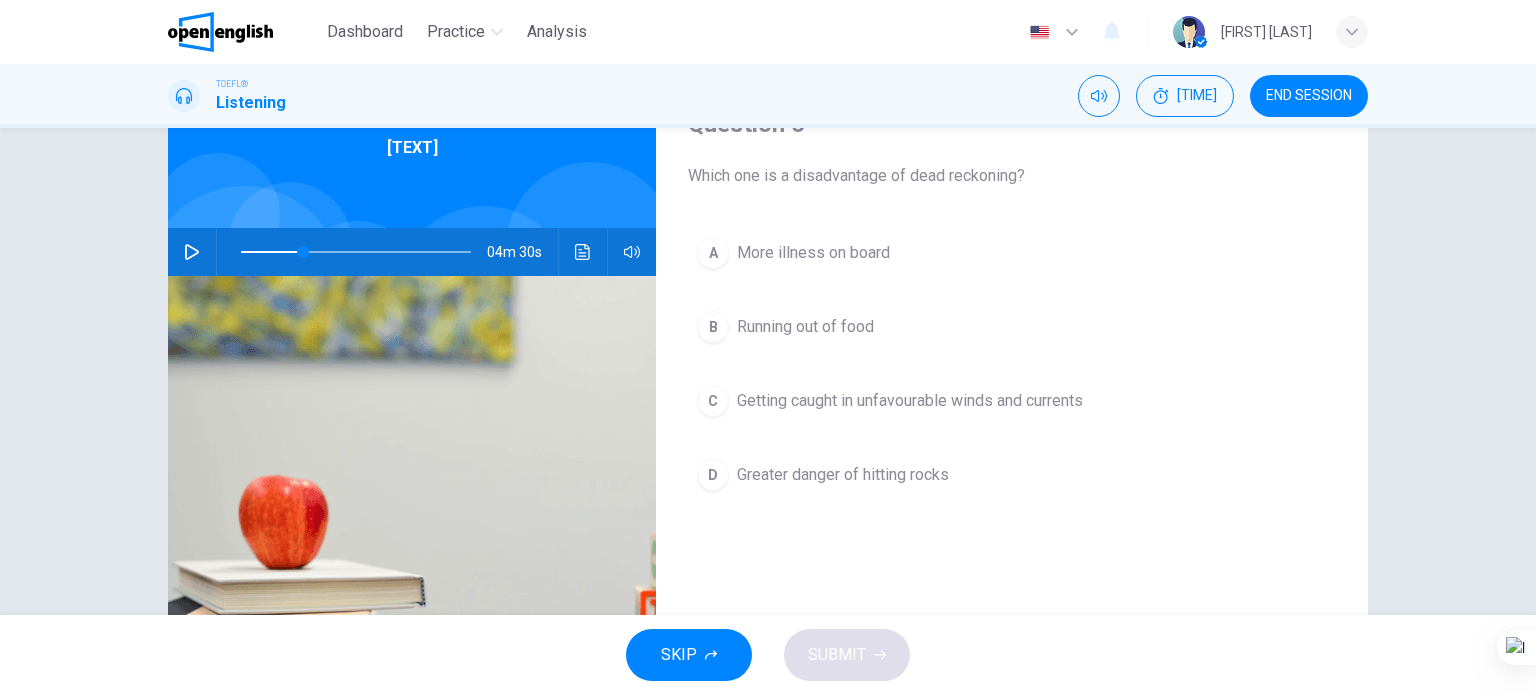 click at bounding box center (192, 252) 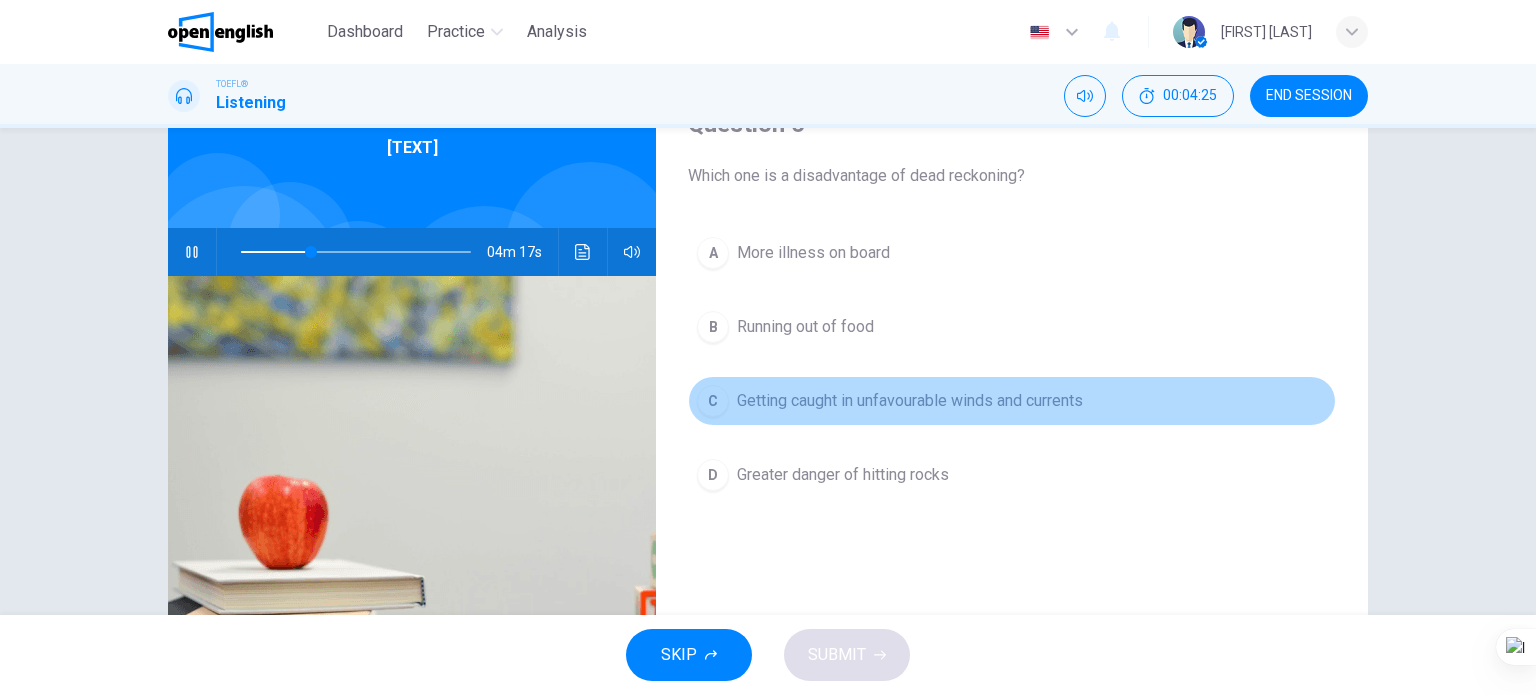 click on "Getting caught in unfavourable winds and currents" at bounding box center [813, 253] 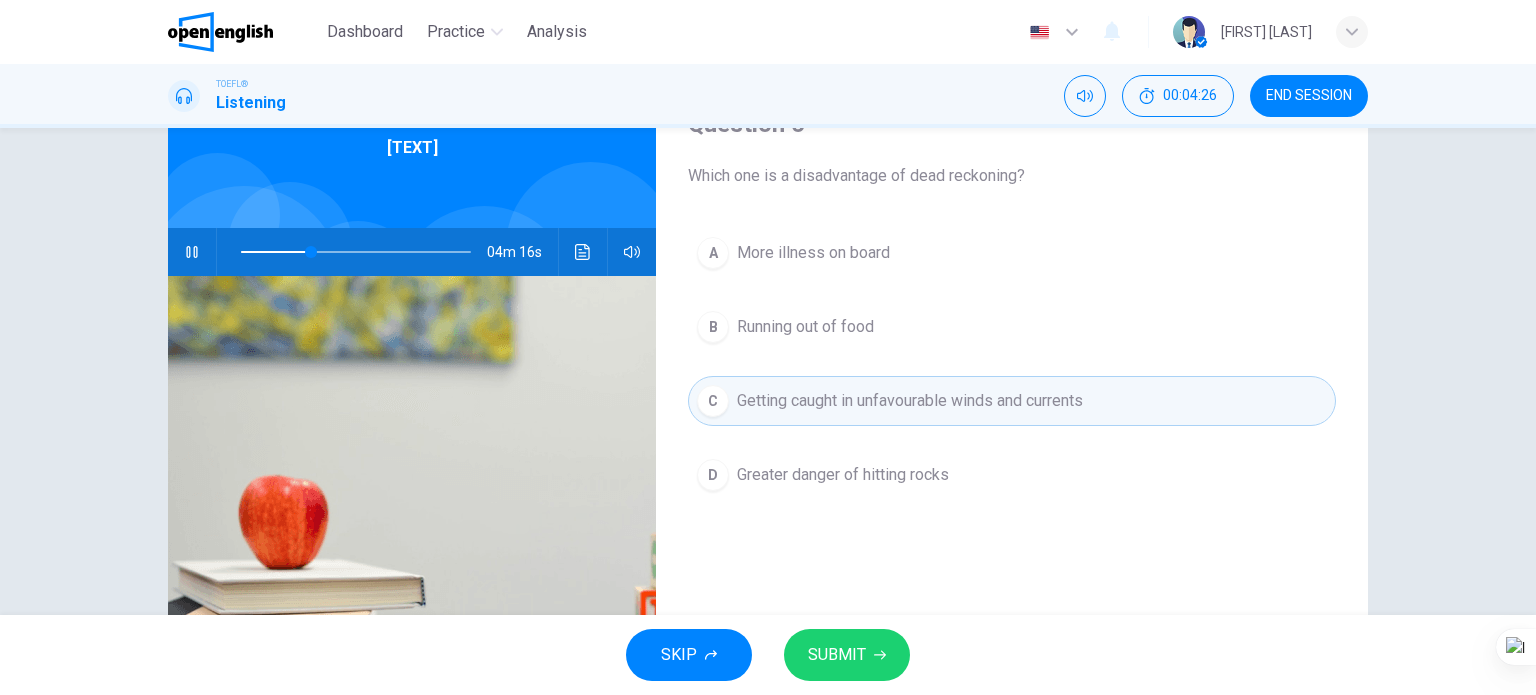 drag, startPoint x: 828, startPoint y: 627, endPoint x: 831, endPoint y: 652, distance: 25.179358 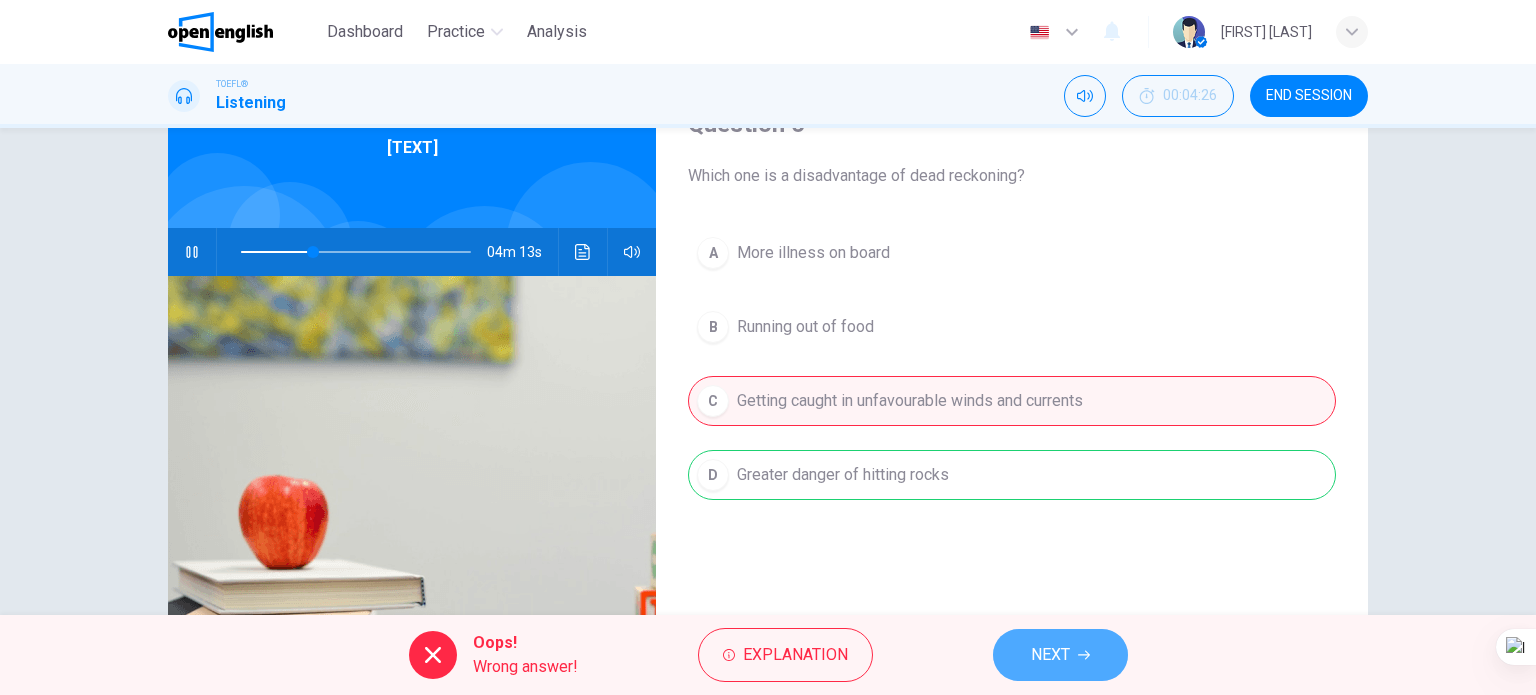 click on "NEXT" at bounding box center (1050, 655) 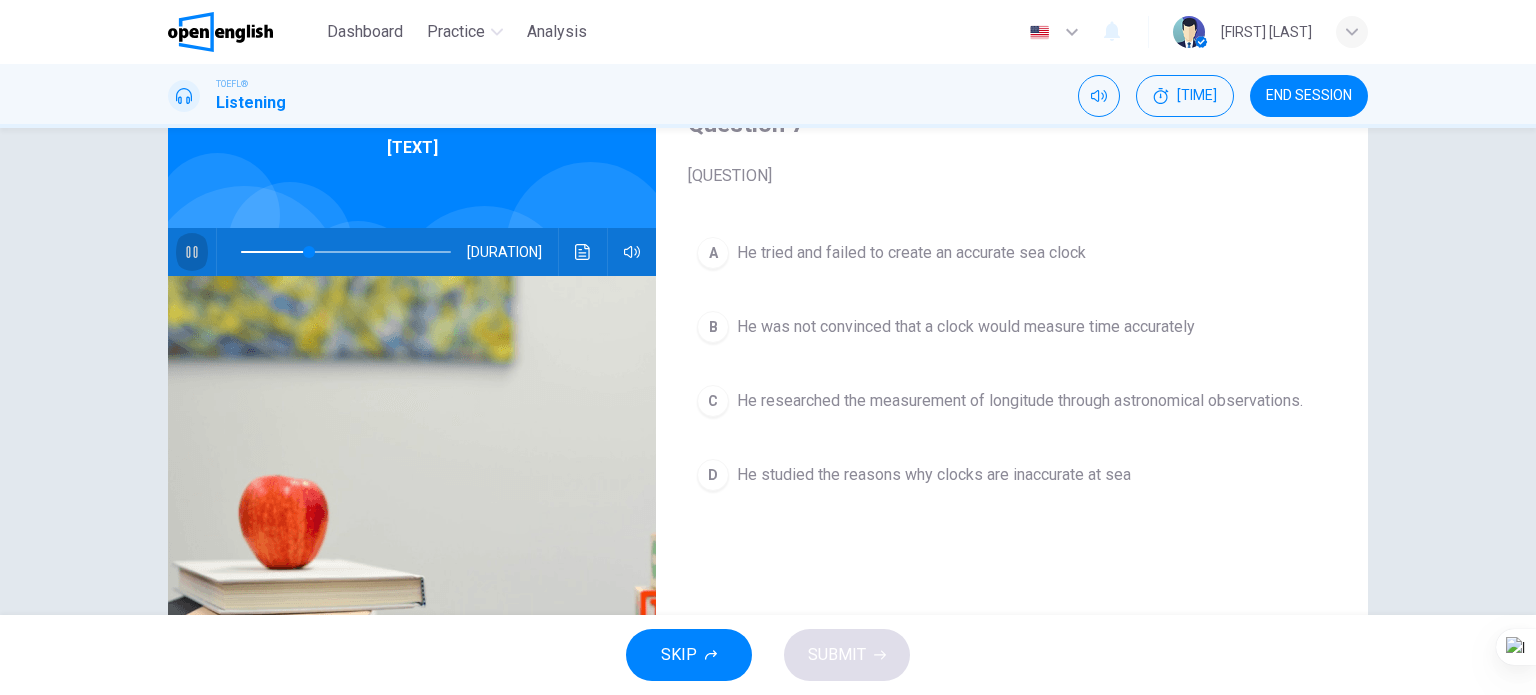 click at bounding box center [192, 252] 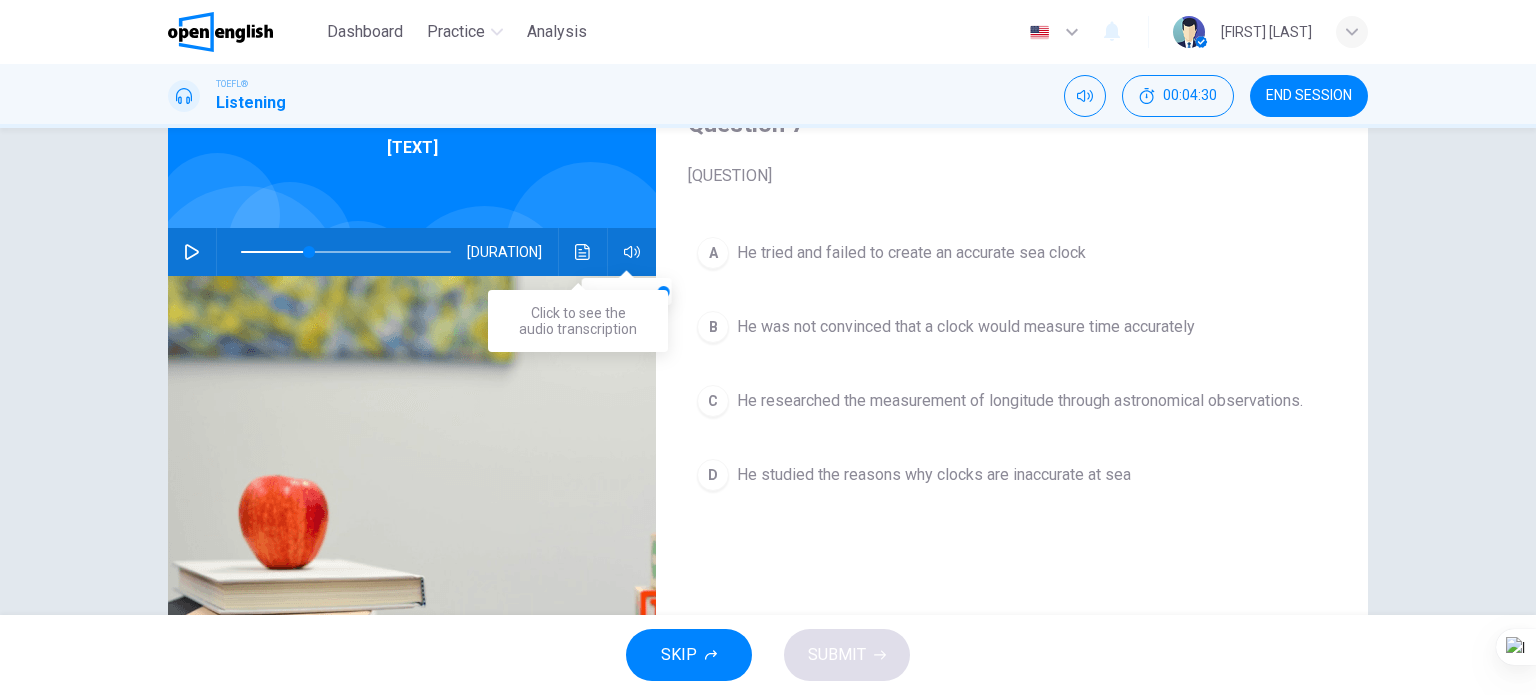 click at bounding box center (583, 252) 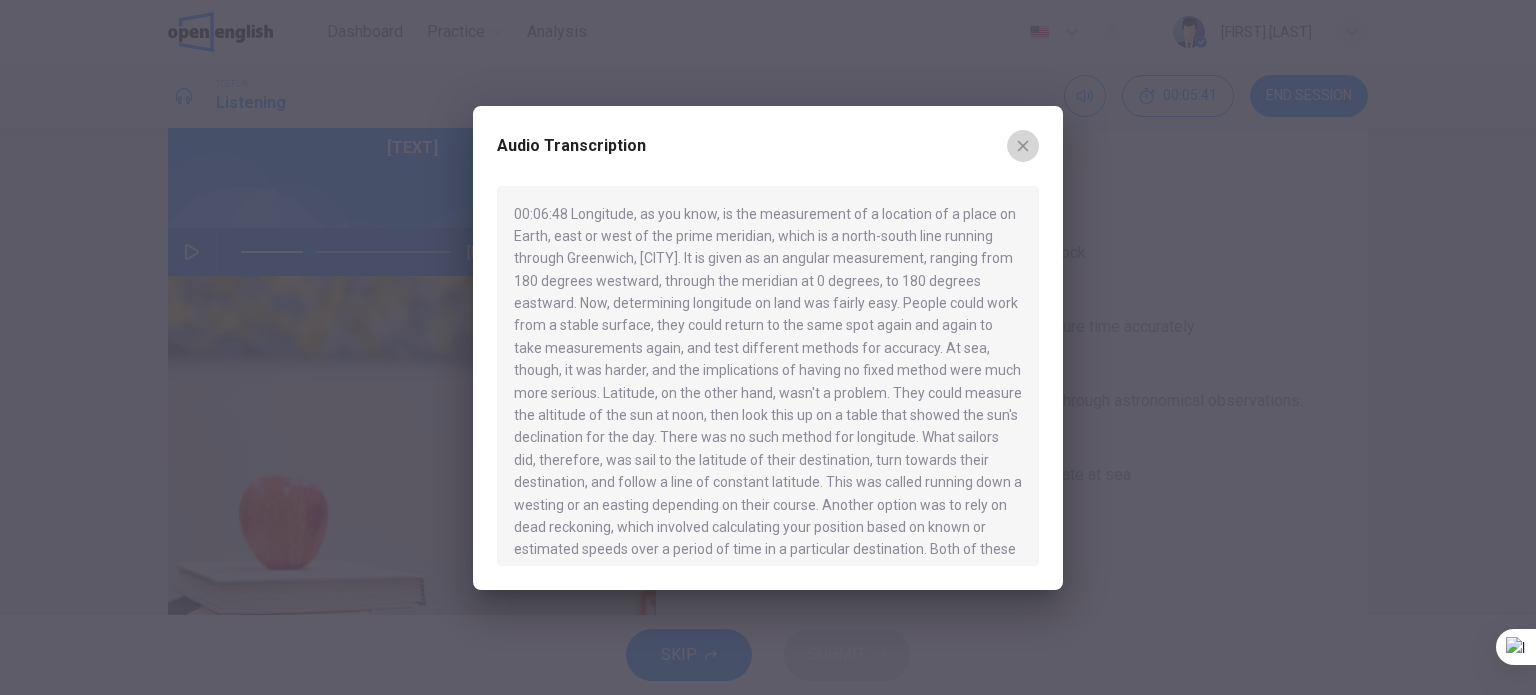 click at bounding box center (1023, 146) 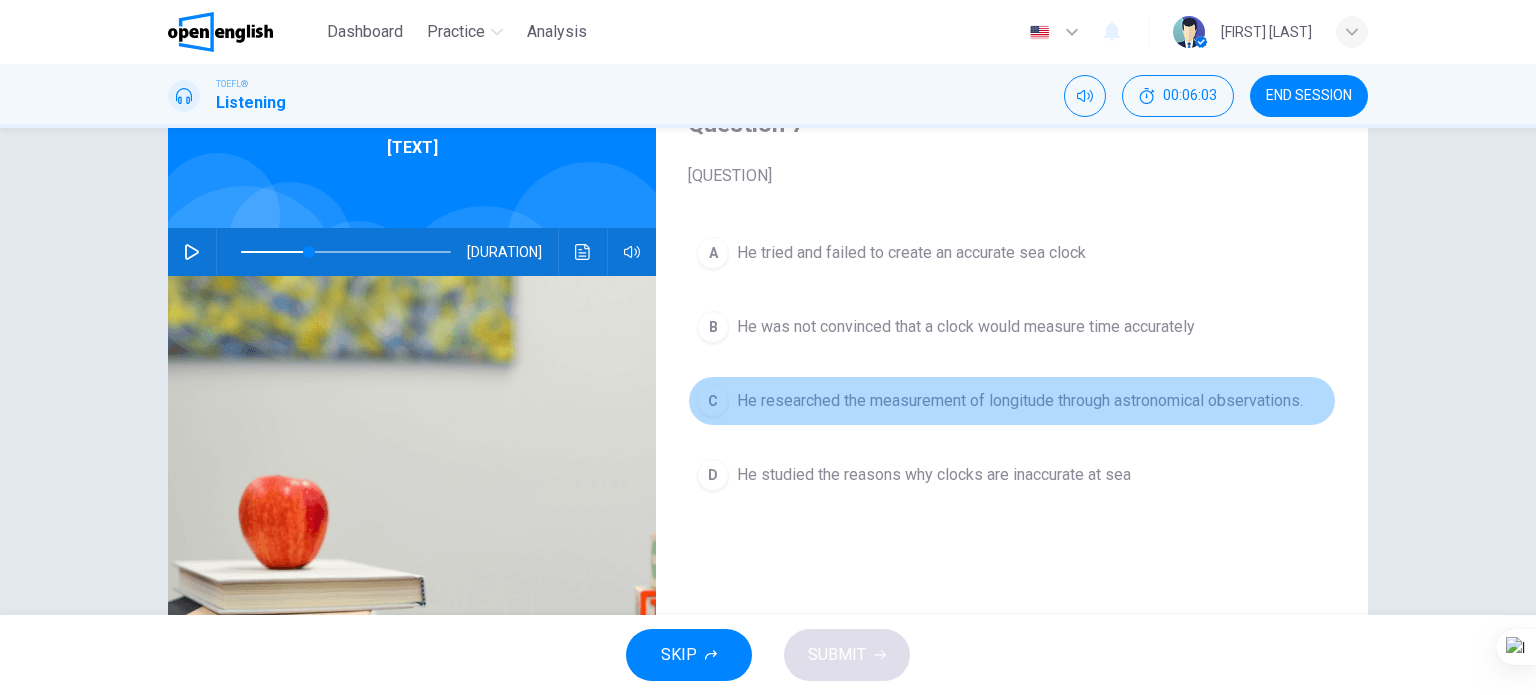 click on "He researched the measurement of longitude through astronomical observations." at bounding box center [911, 253] 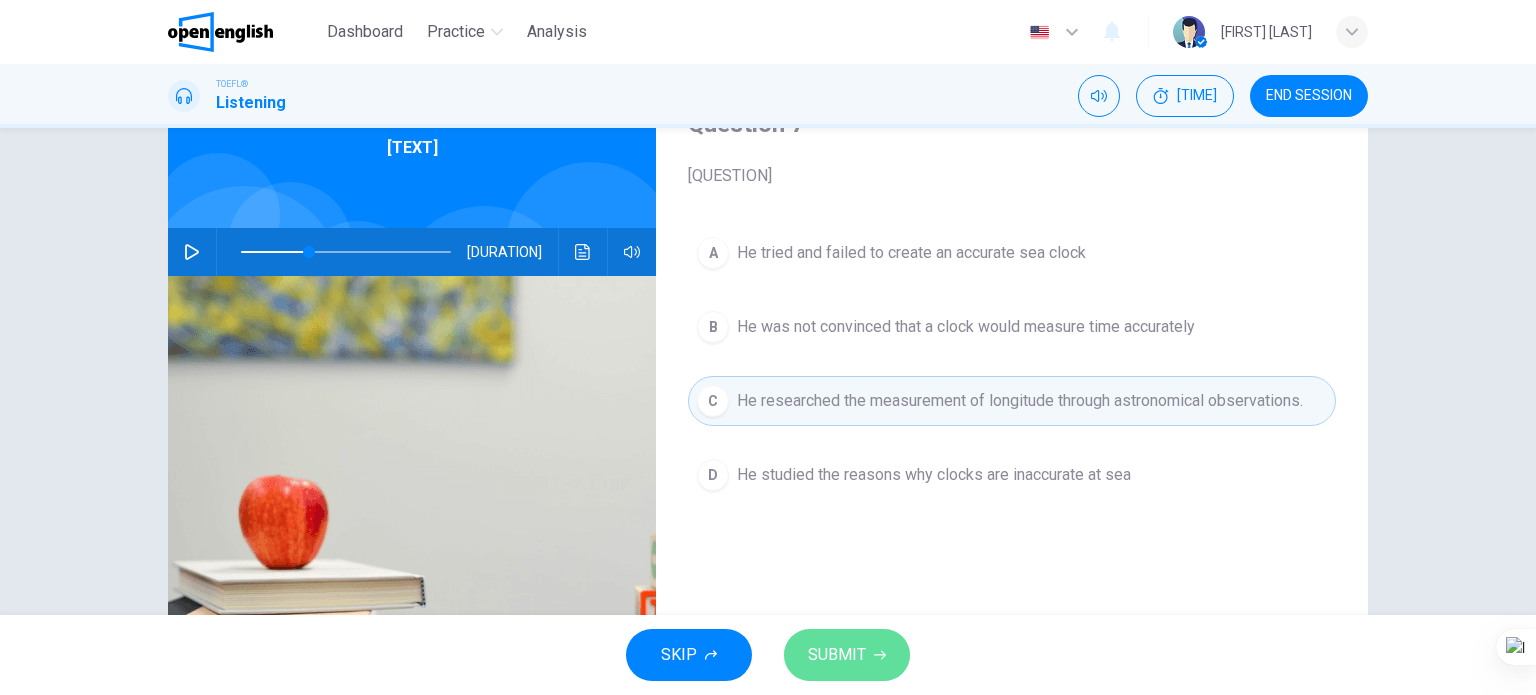 click on "SUBMIT" at bounding box center [837, 655] 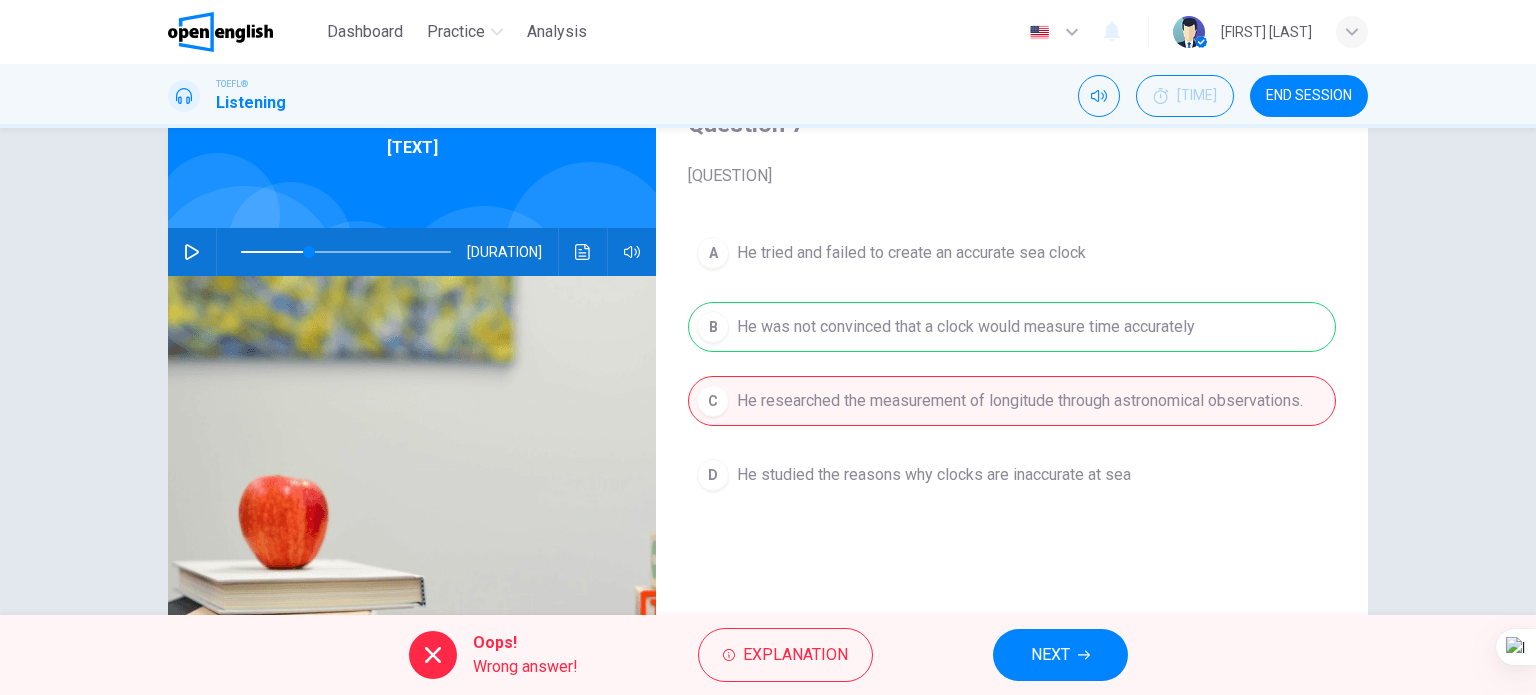 click on "NEXT" at bounding box center (1050, 655) 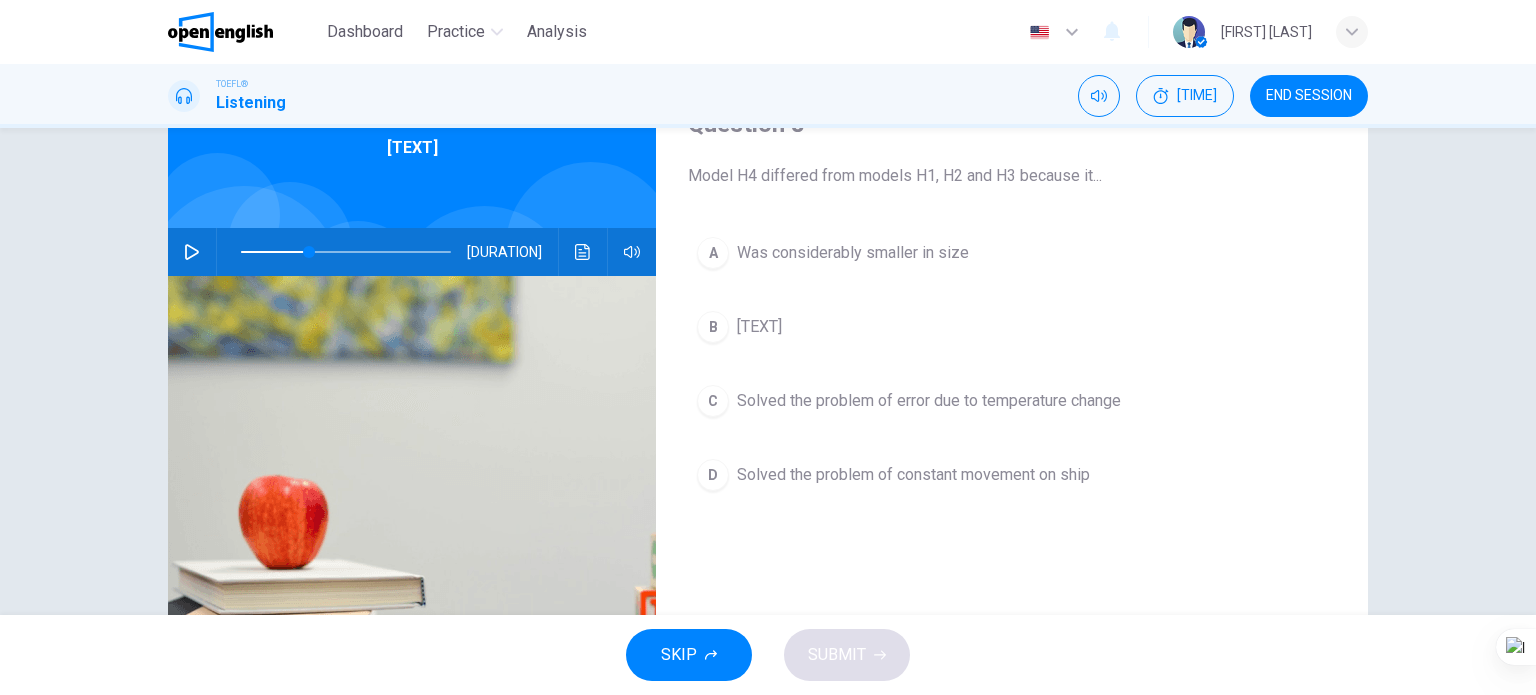 click at bounding box center (192, 252) 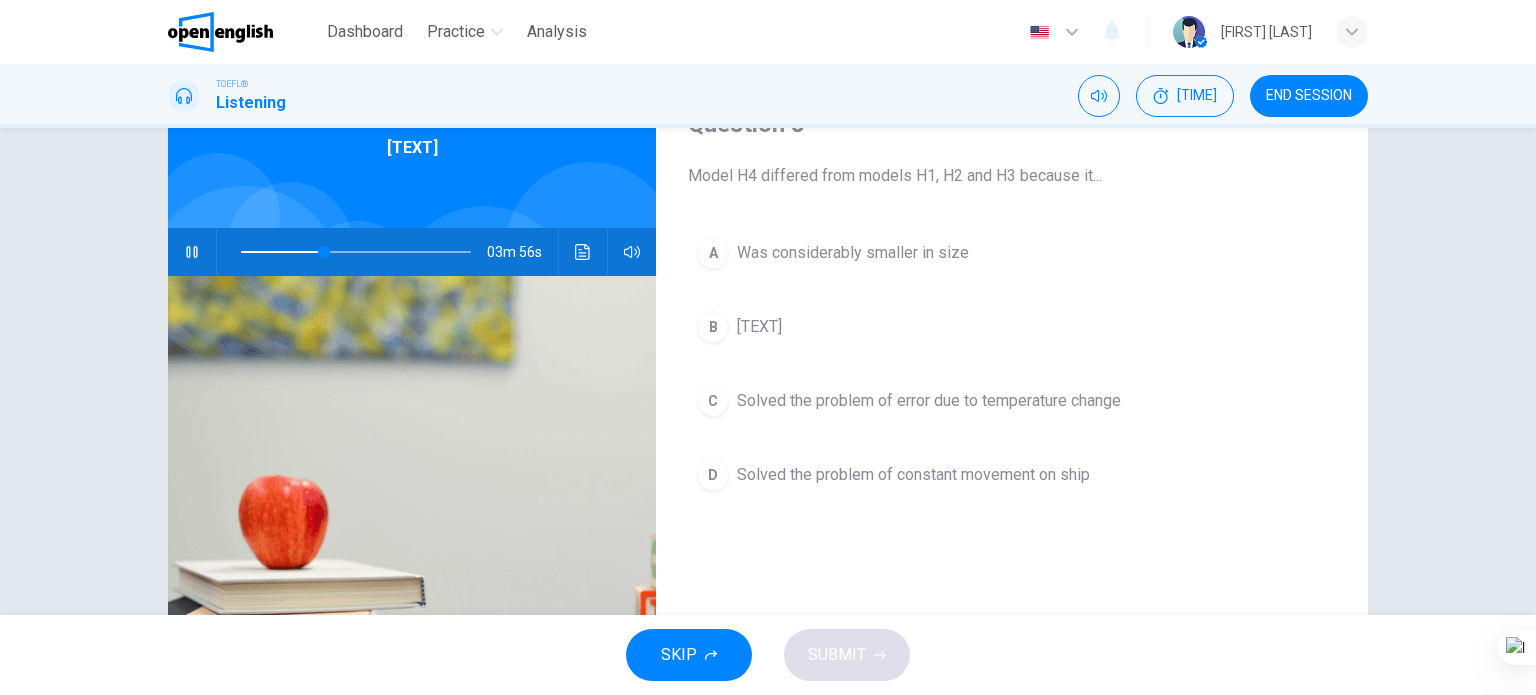 click on "D Solved the problem of constant movement on ship" at bounding box center [1012, 475] 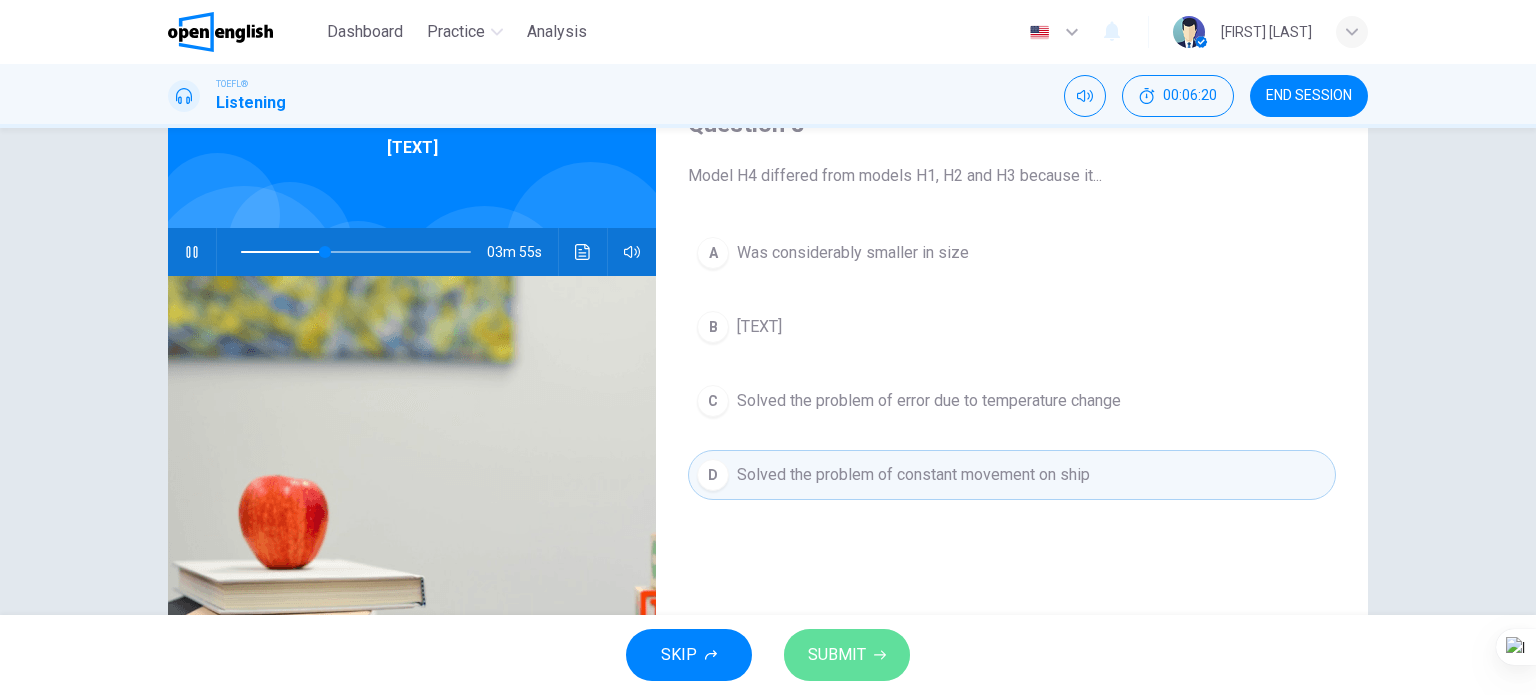 click on "SUBMIT" at bounding box center (837, 655) 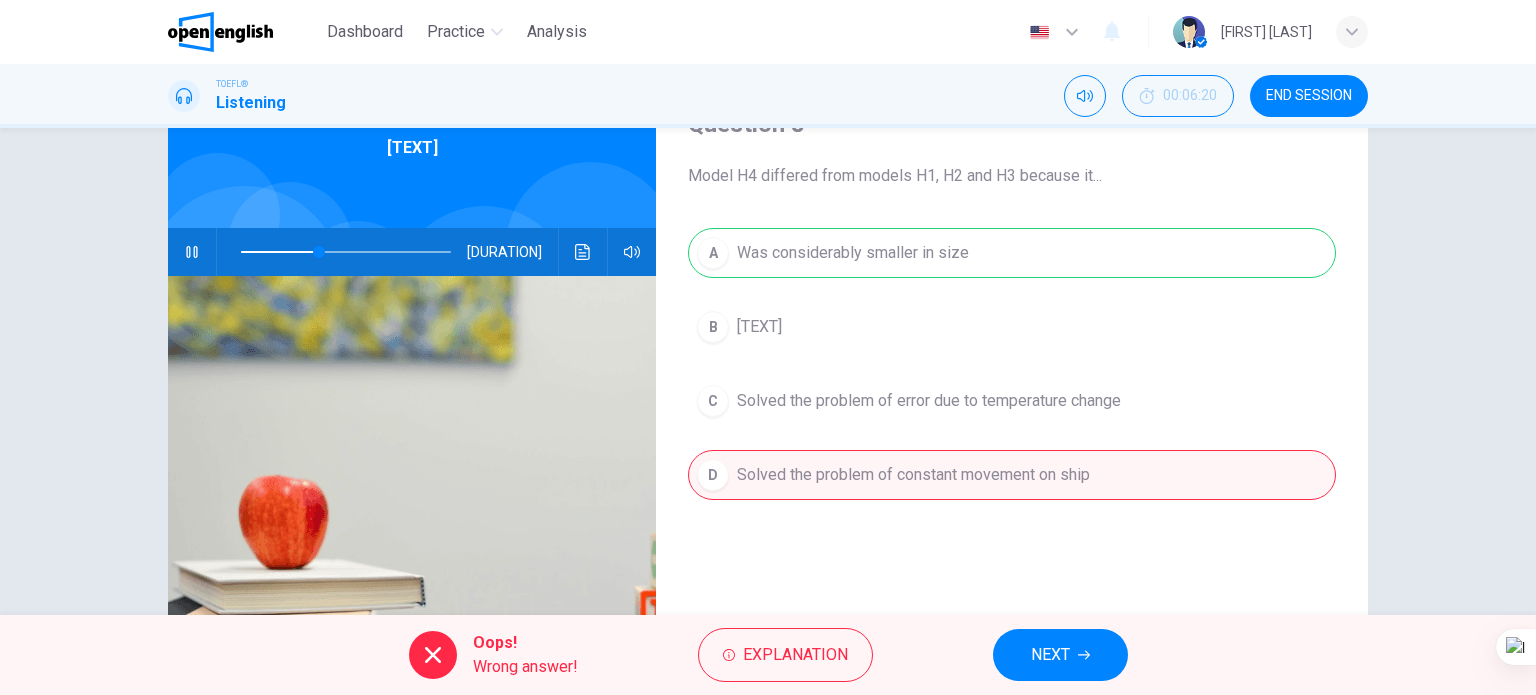 click on "NEXT" at bounding box center [1050, 655] 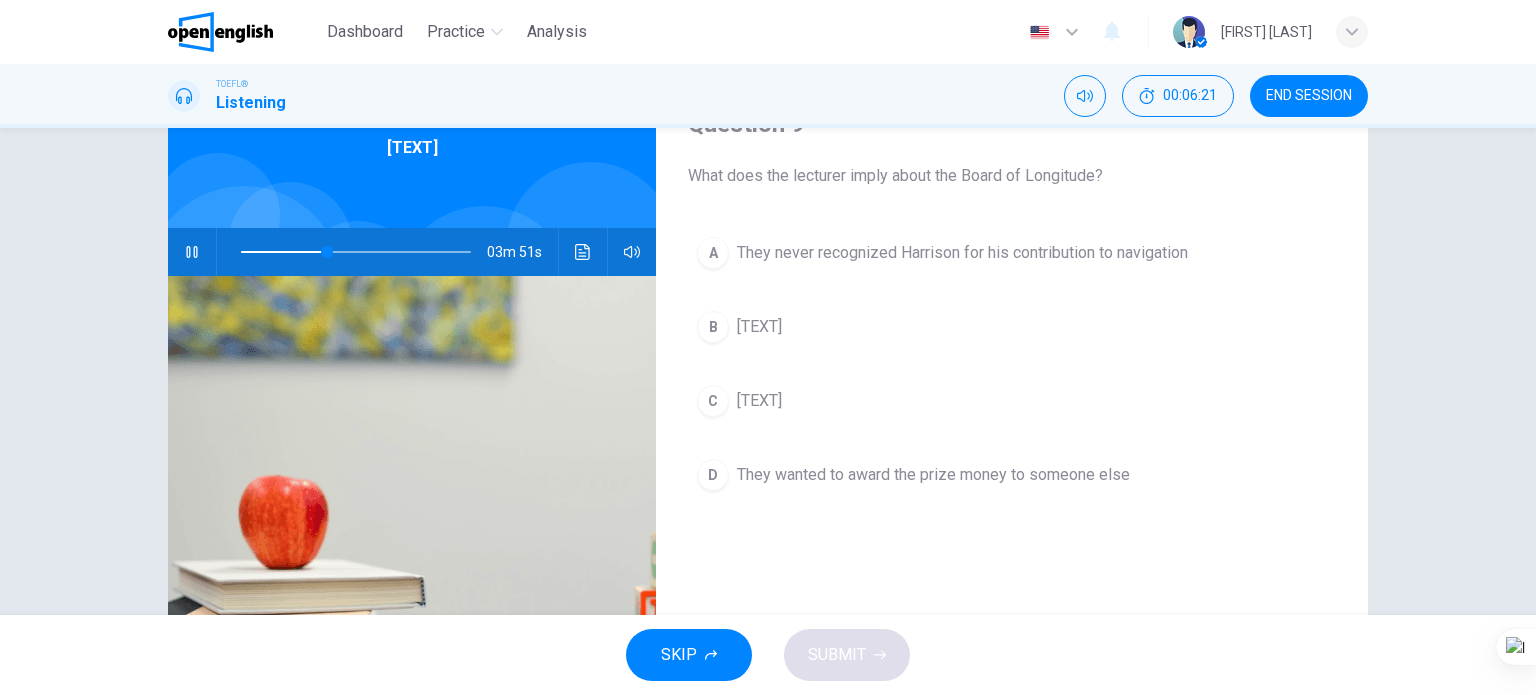 click at bounding box center (192, 252) 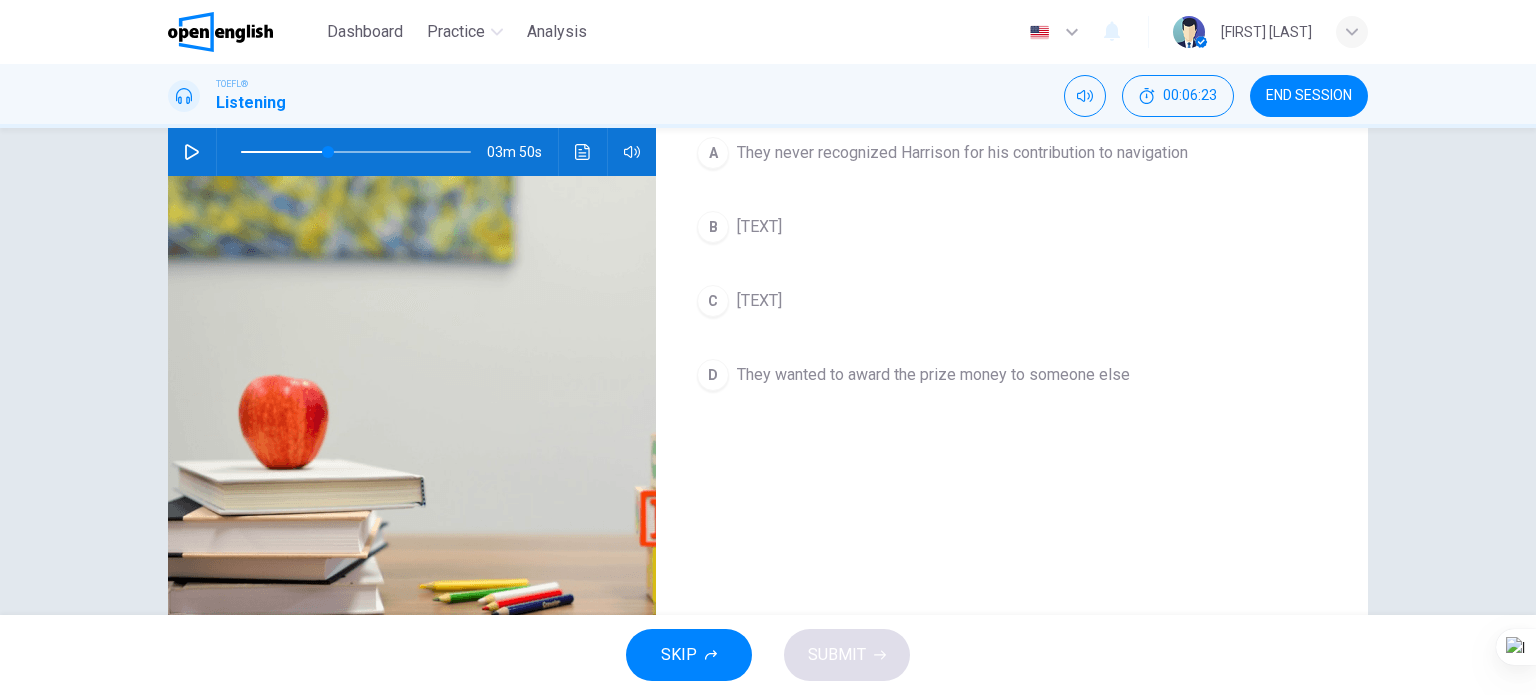scroll, scrollTop: 100, scrollLeft: 0, axis: vertical 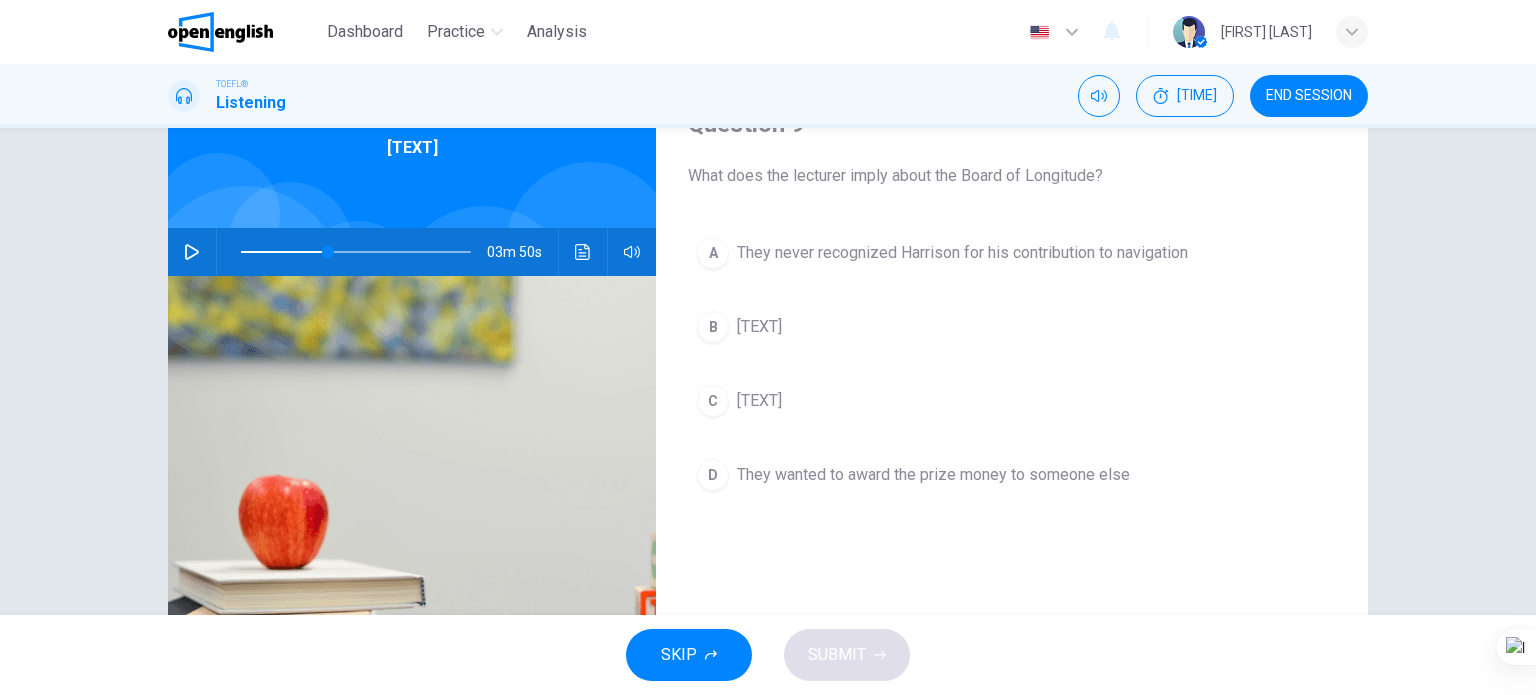 click at bounding box center (192, 252) 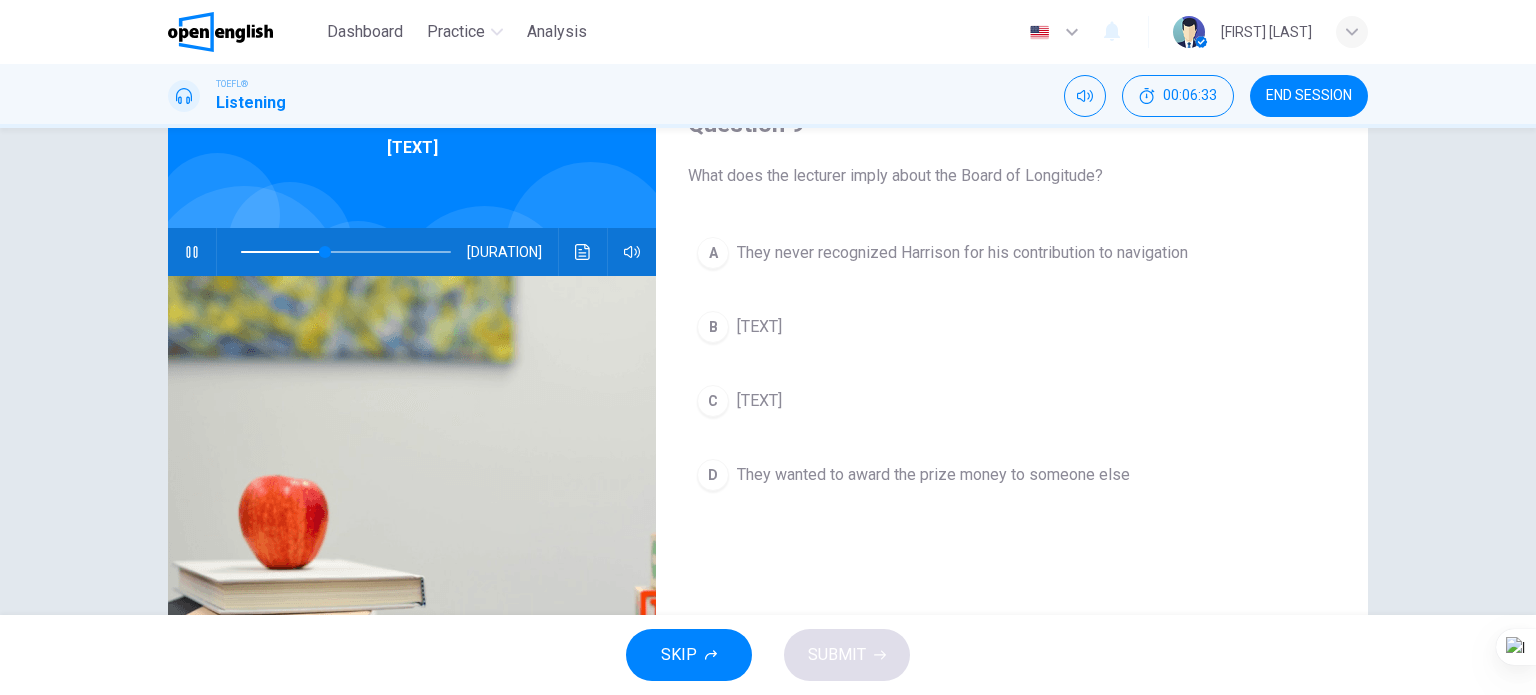click on "They never recognized Harrison for his contribution to navigation" at bounding box center [962, 253] 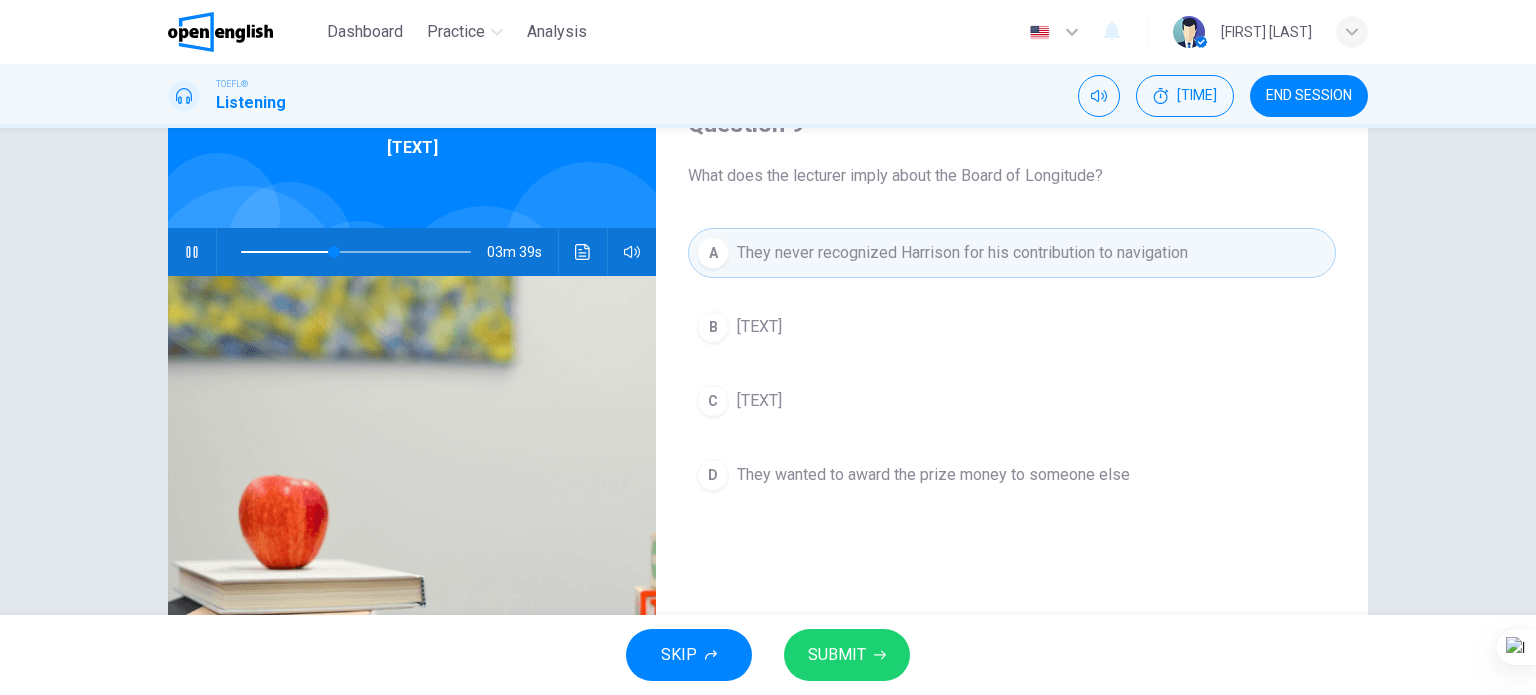 click on "A They never recognized Harrison for his contribution to navigation B They were reluctant to give Harrison a large award for his work C They were over-rigorous in their testing of Harrison's clocks D They wanted to award the prize money to someone else" at bounding box center [1012, 384] 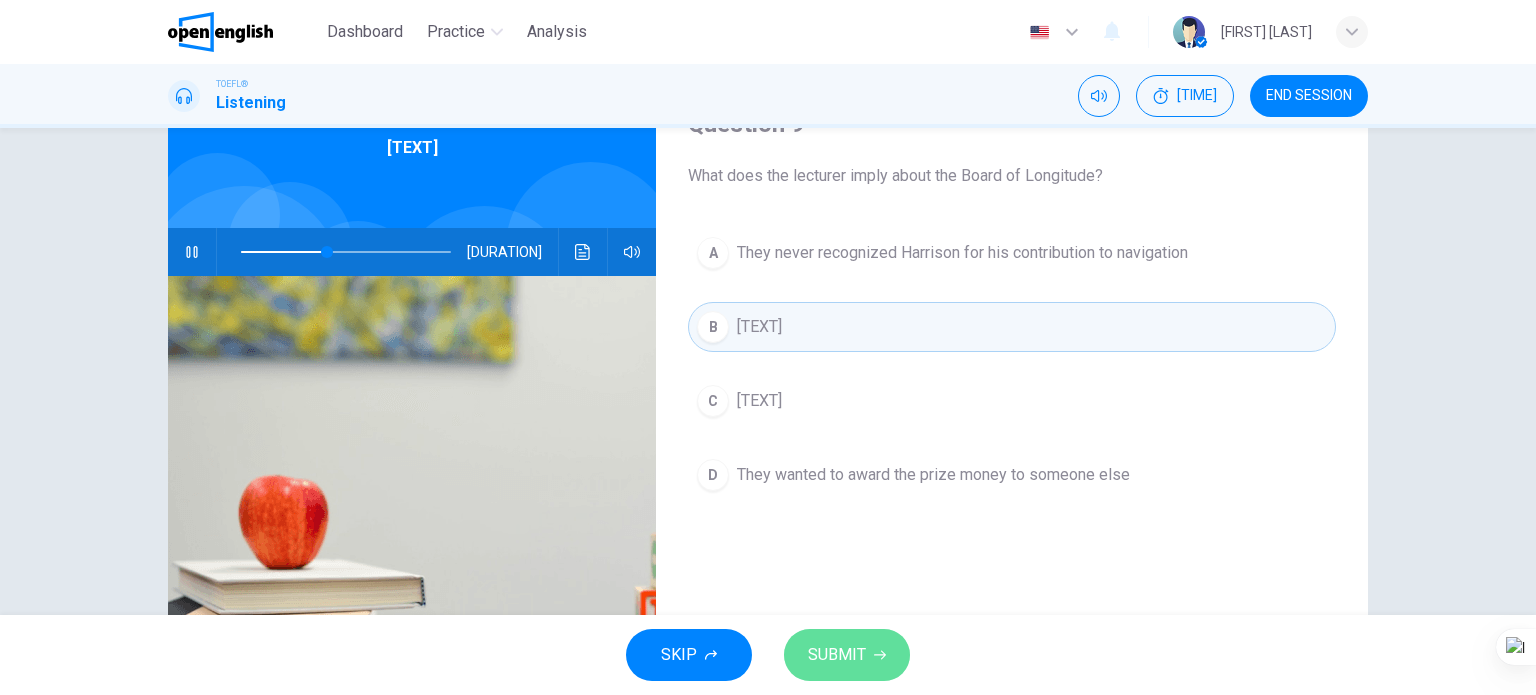 click on "SUBMIT" at bounding box center [837, 655] 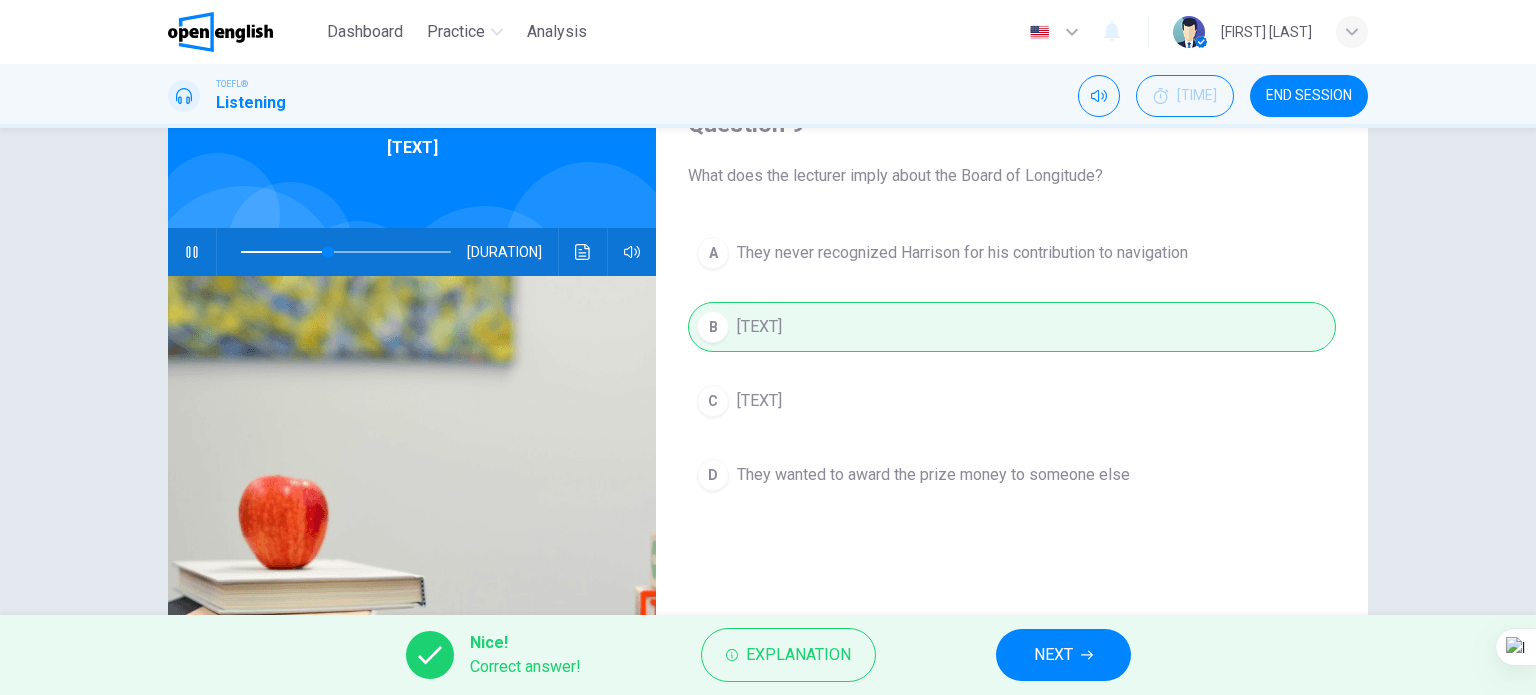 click on "NEXT" at bounding box center (1053, 655) 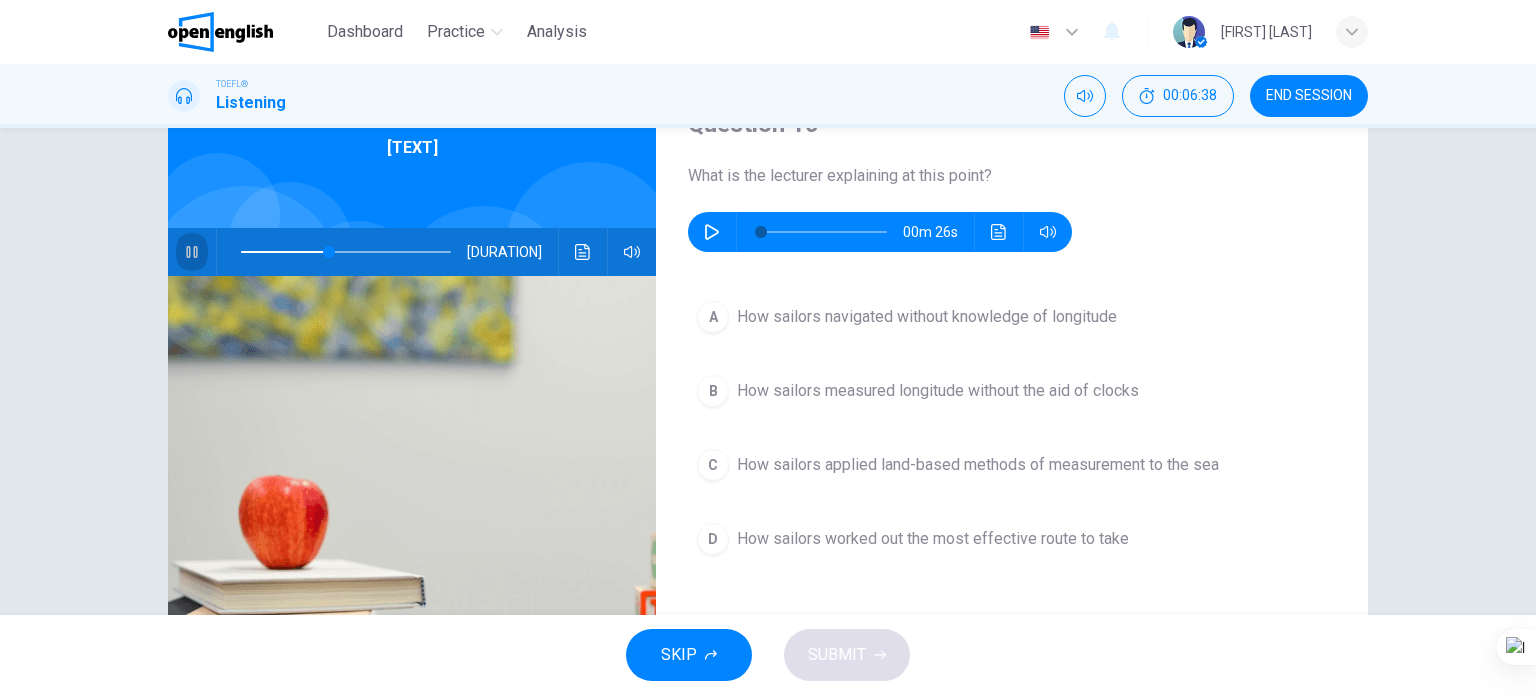 drag, startPoint x: 177, startPoint y: 253, endPoint x: 194, endPoint y: 251, distance: 17.117243 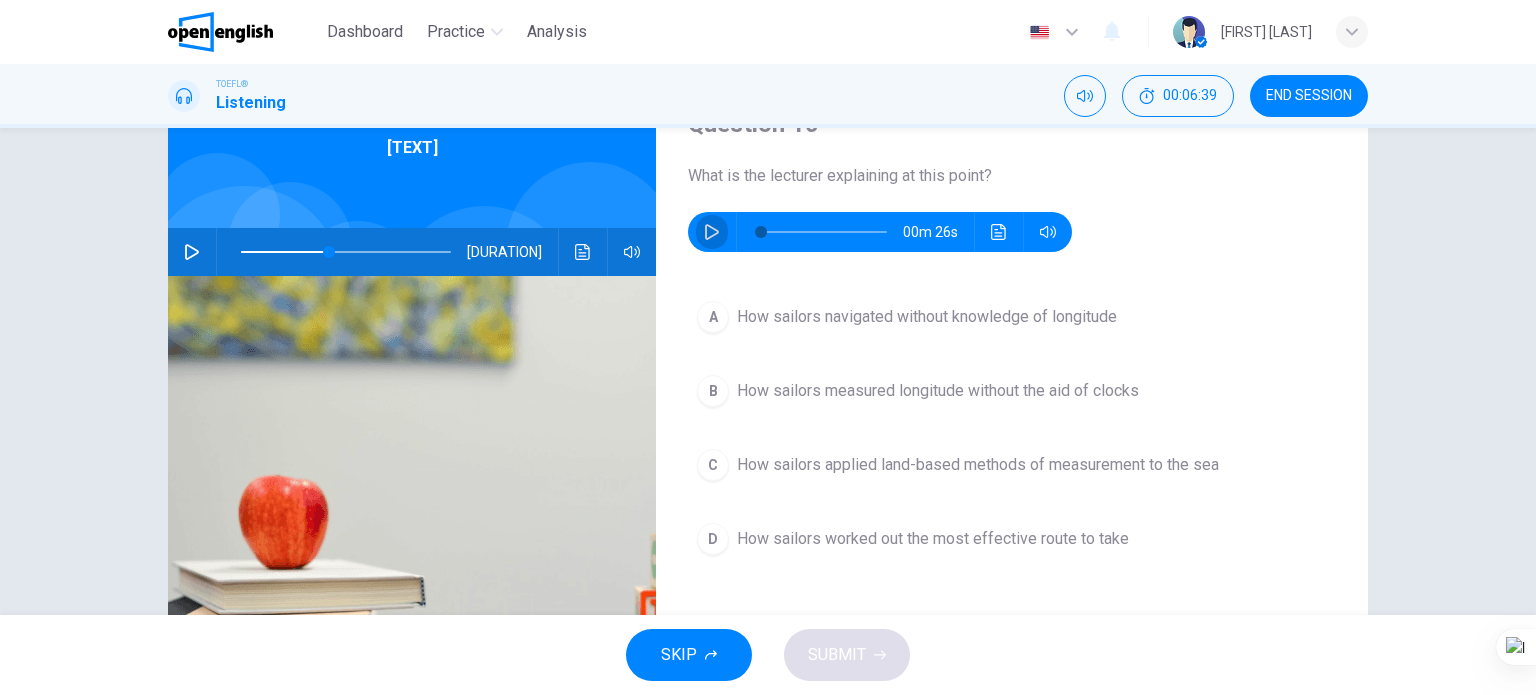 click at bounding box center (712, 232) 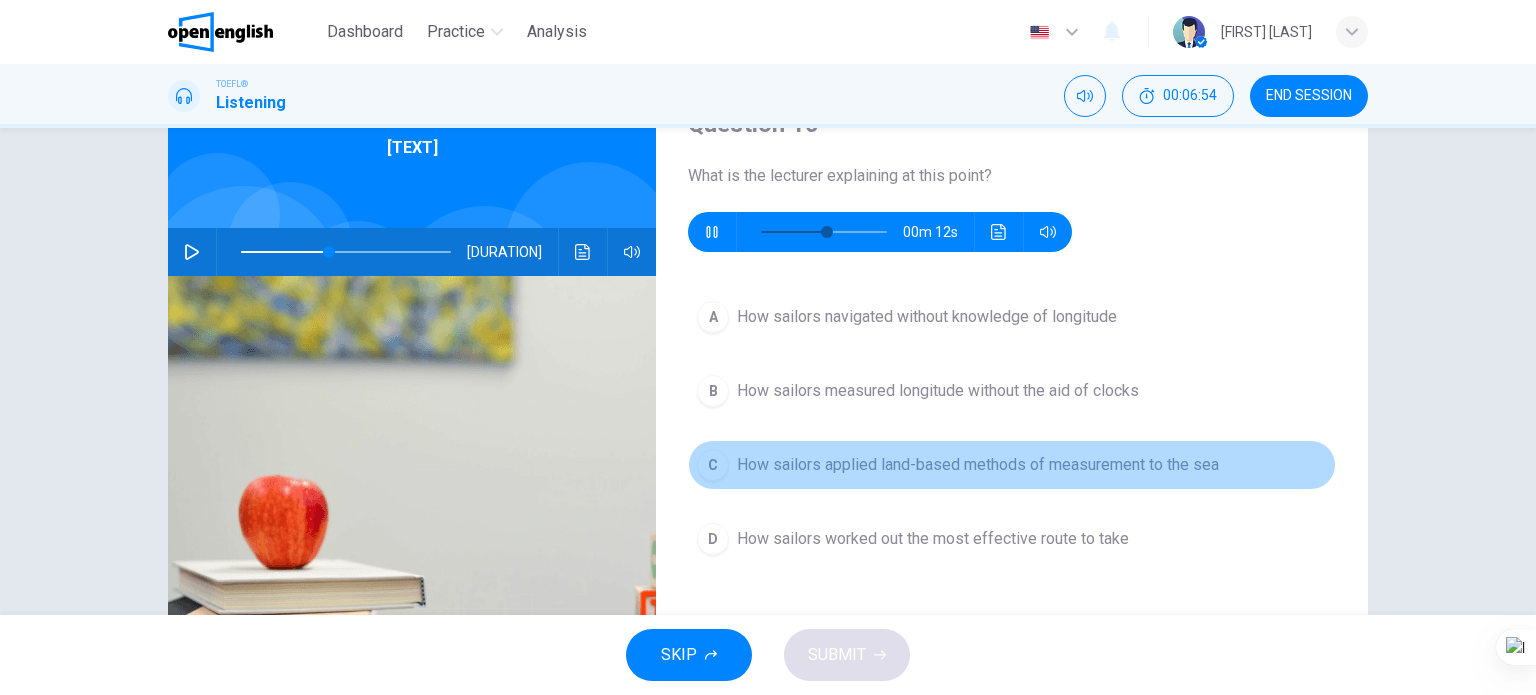 click on "How sailors applied land-based methods of measurement to the sea" at bounding box center [927, 317] 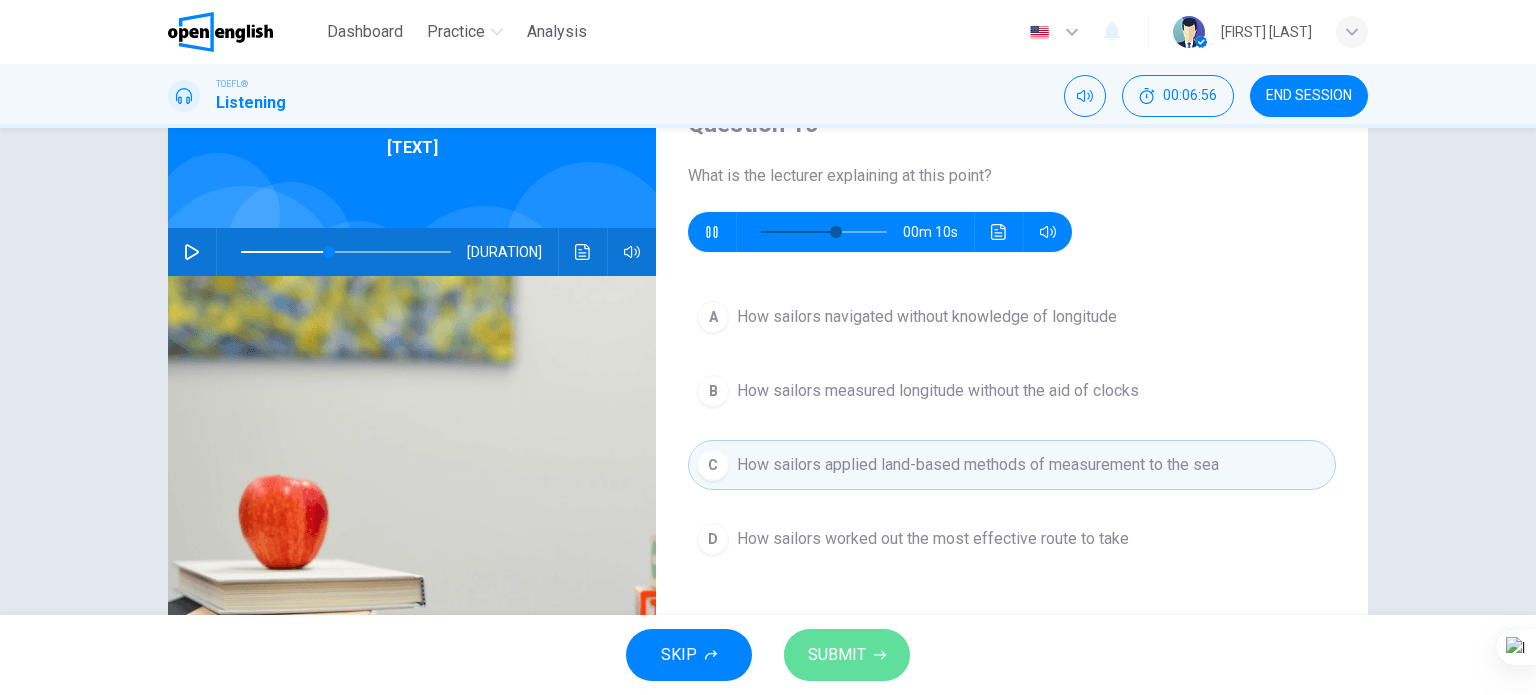 click on "SUBMIT" at bounding box center [837, 655] 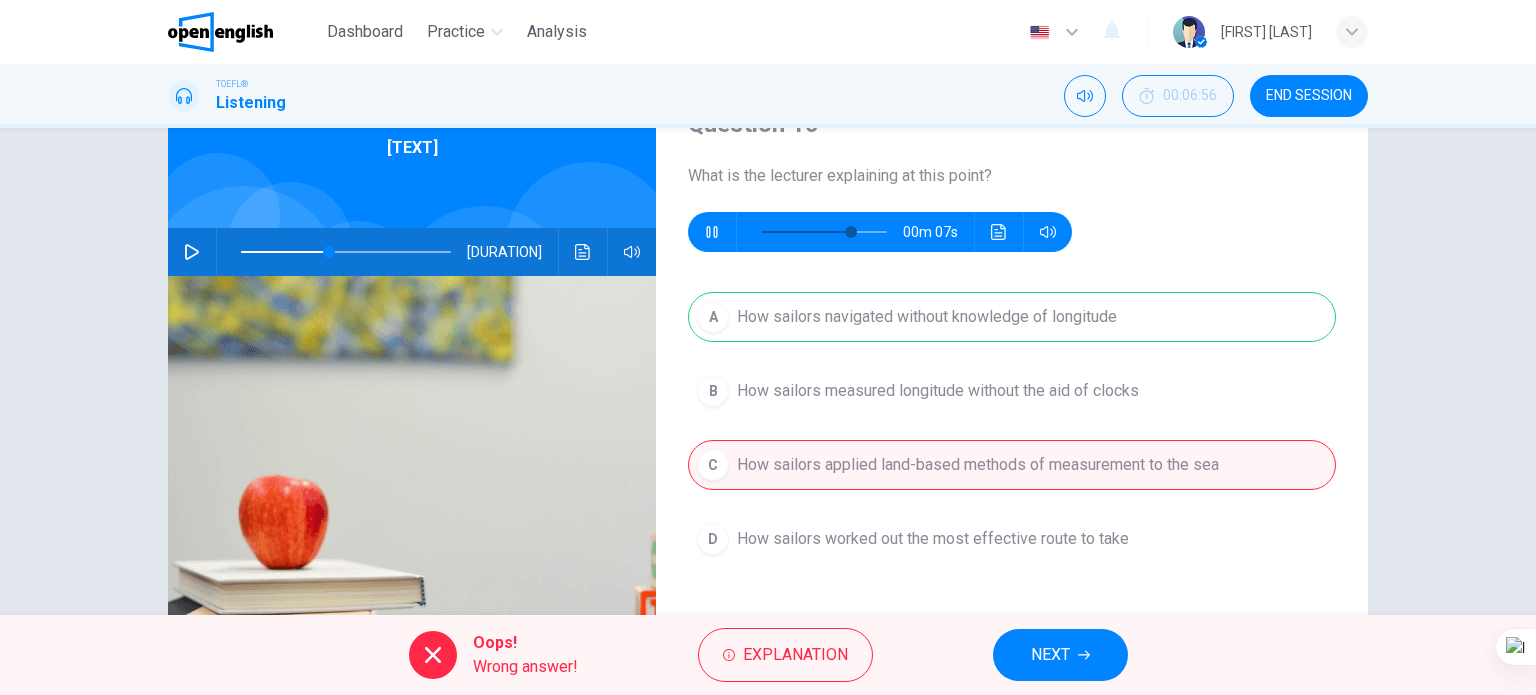 click on "NEXT" at bounding box center (1050, 655) 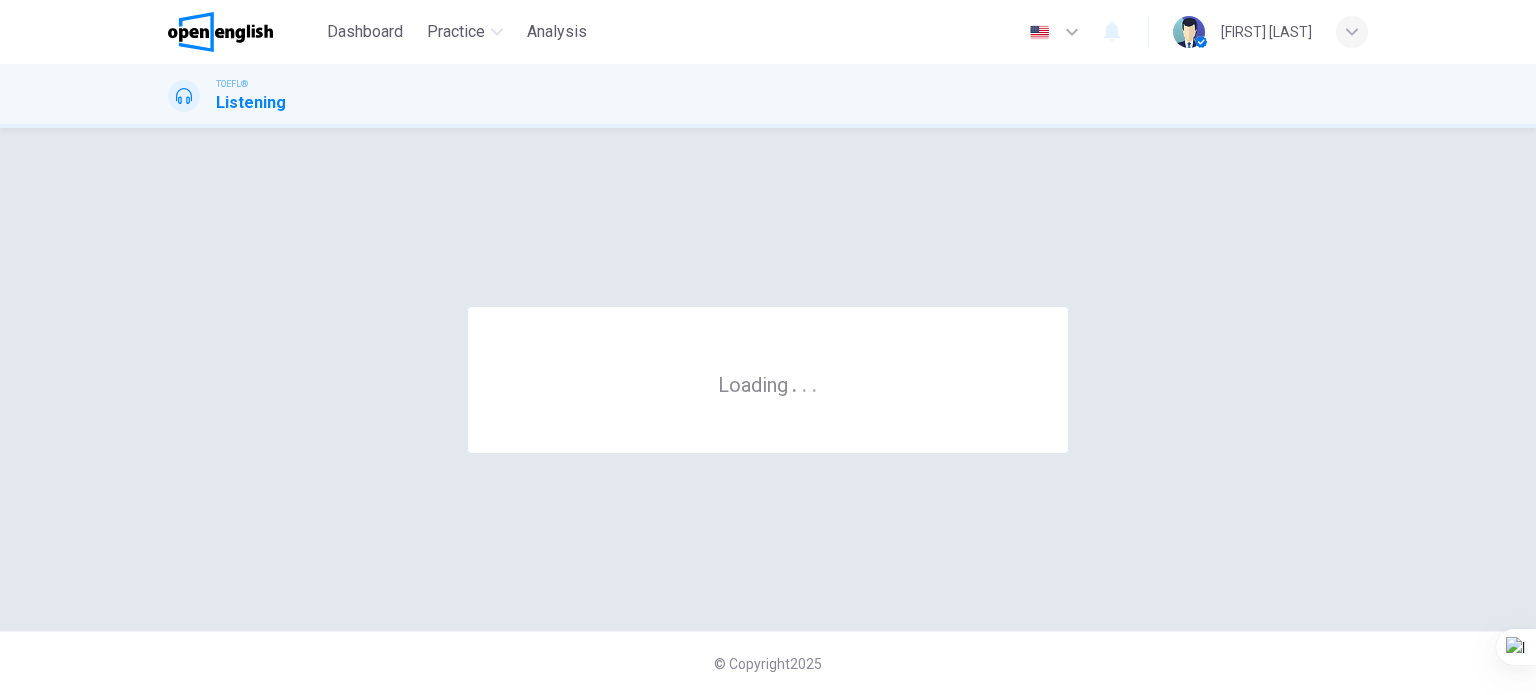 scroll, scrollTop: 0, scrollLeft: 0, axis: both 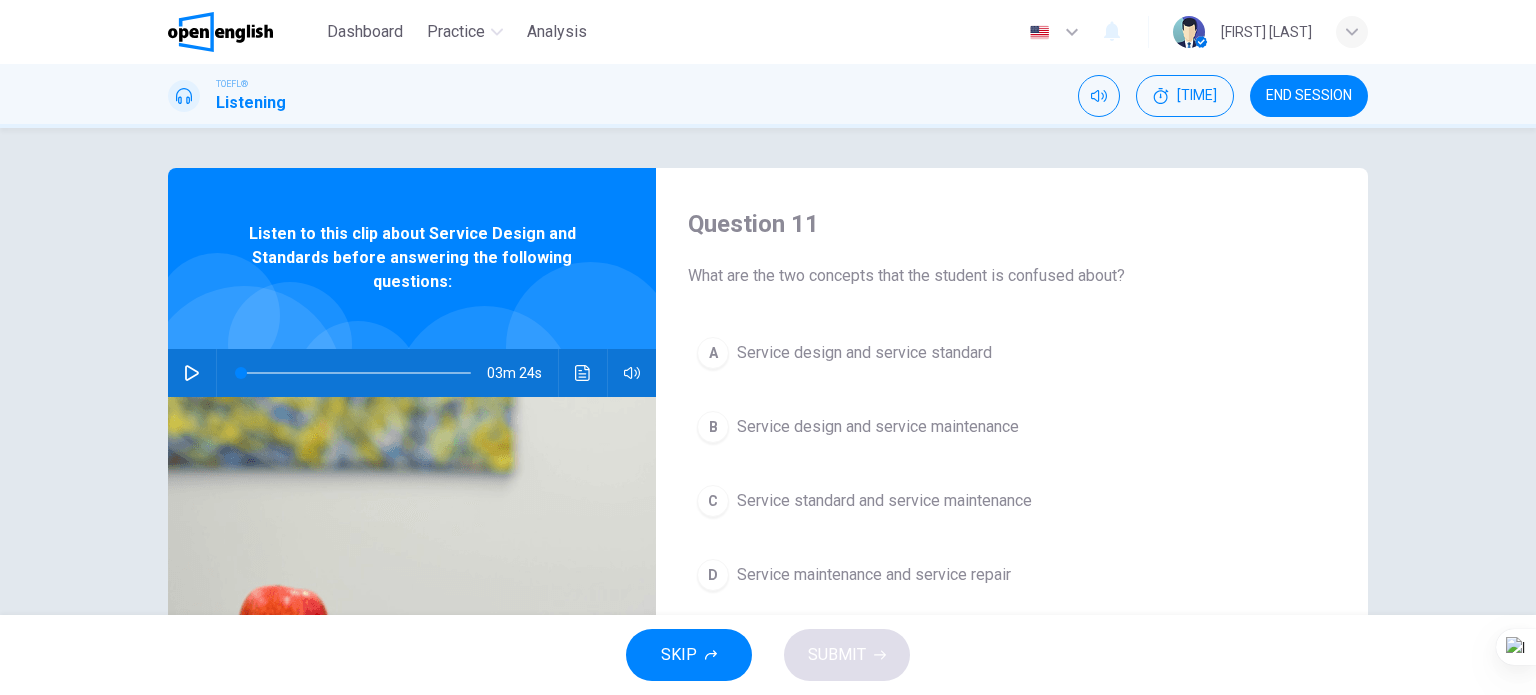 click on "Question 11 What are the two concepts that the student is confused about? A Service design and service standard B Service design and service maintenance C Service standard and service maintenance D Service maintenance and service repair Listen to this clip about Service Design and Standards before answering the following questions: 03m 24s" at bounding box center [768, 515] 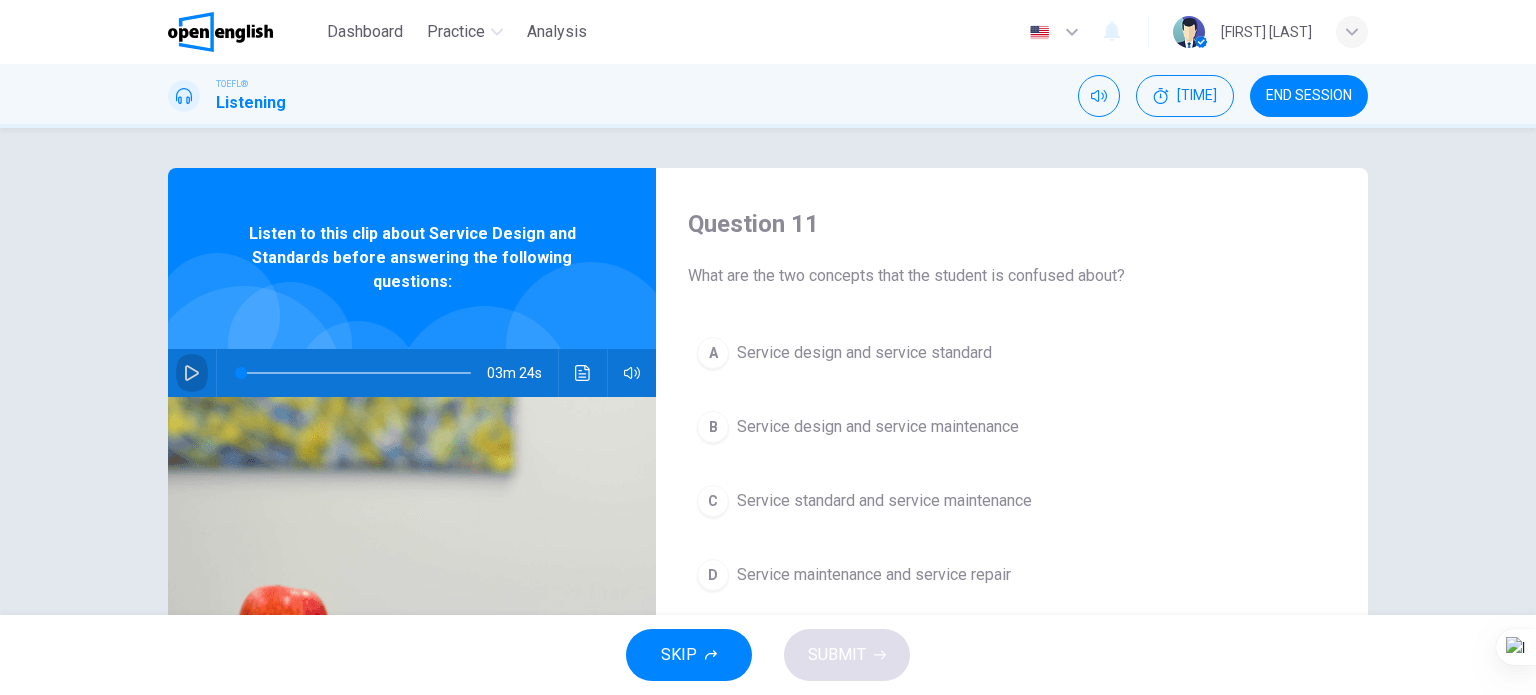 click at bounding box center [192, 373] 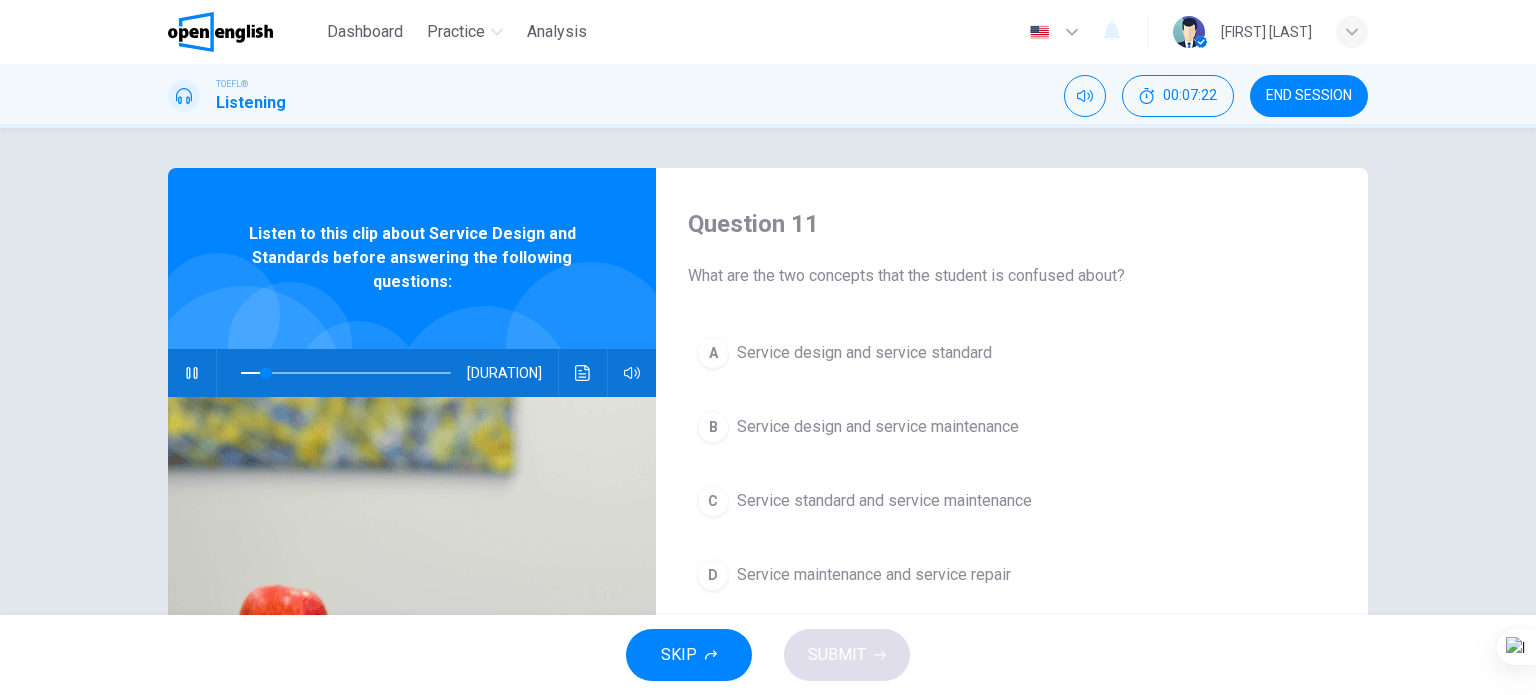 click on "Service design and service standard" at bounding box center (864, 353) 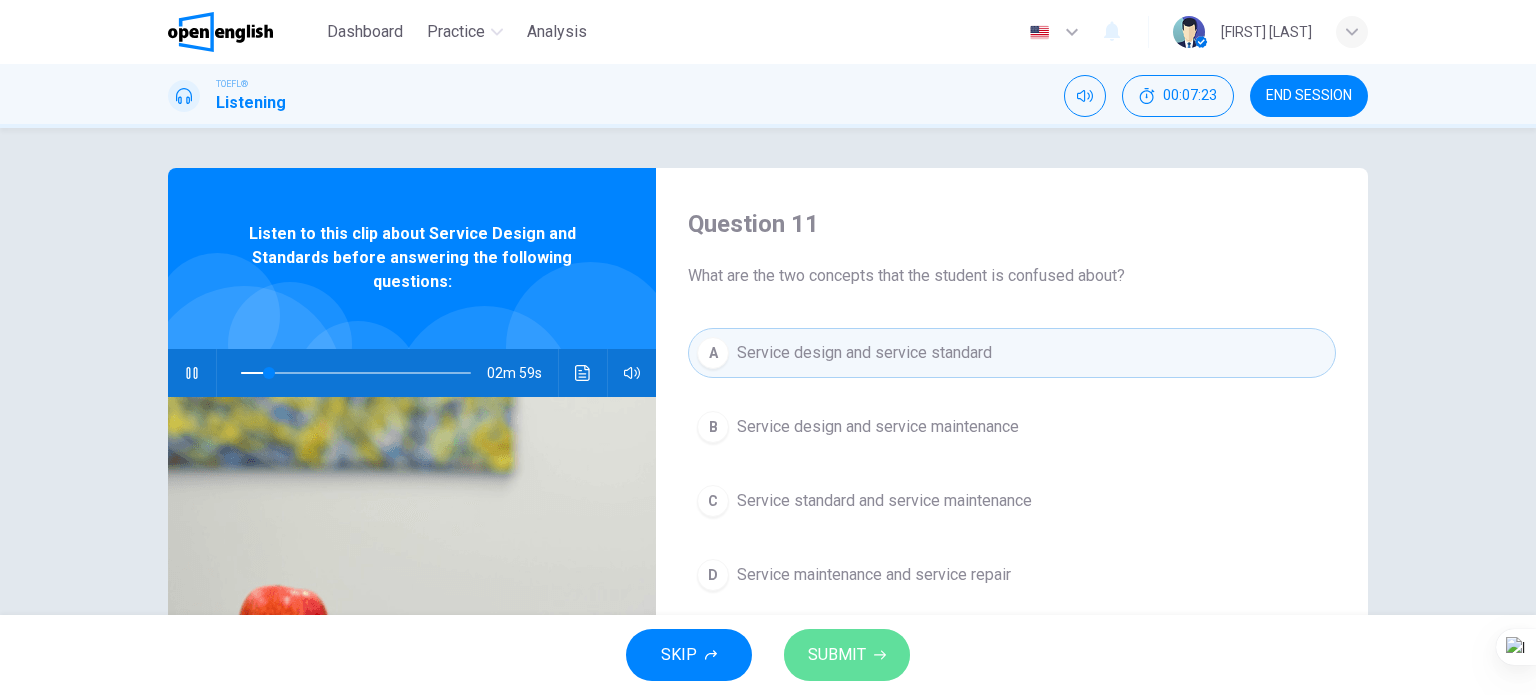 click on "SUBMIT" at bounding box center [837, 655] 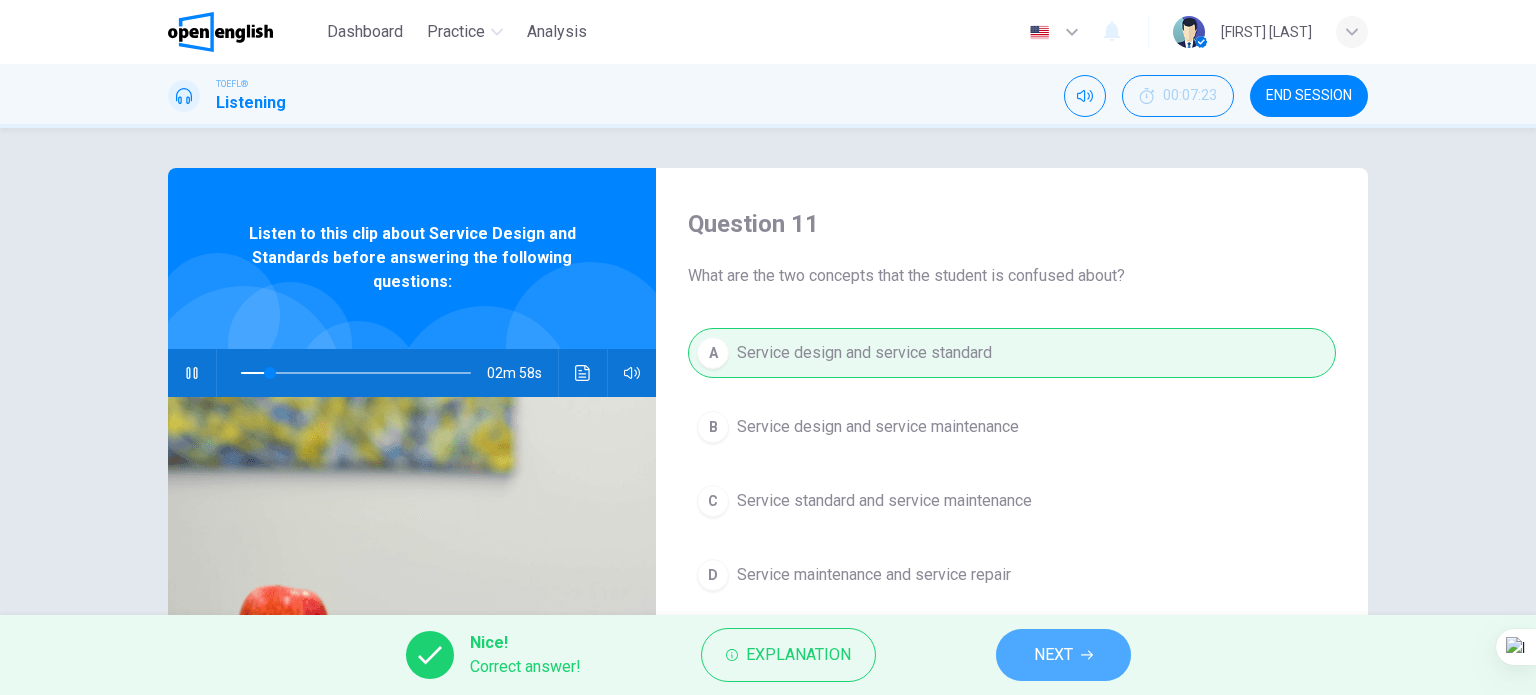 click on "NEXT" at bounding box center (1053, 655) 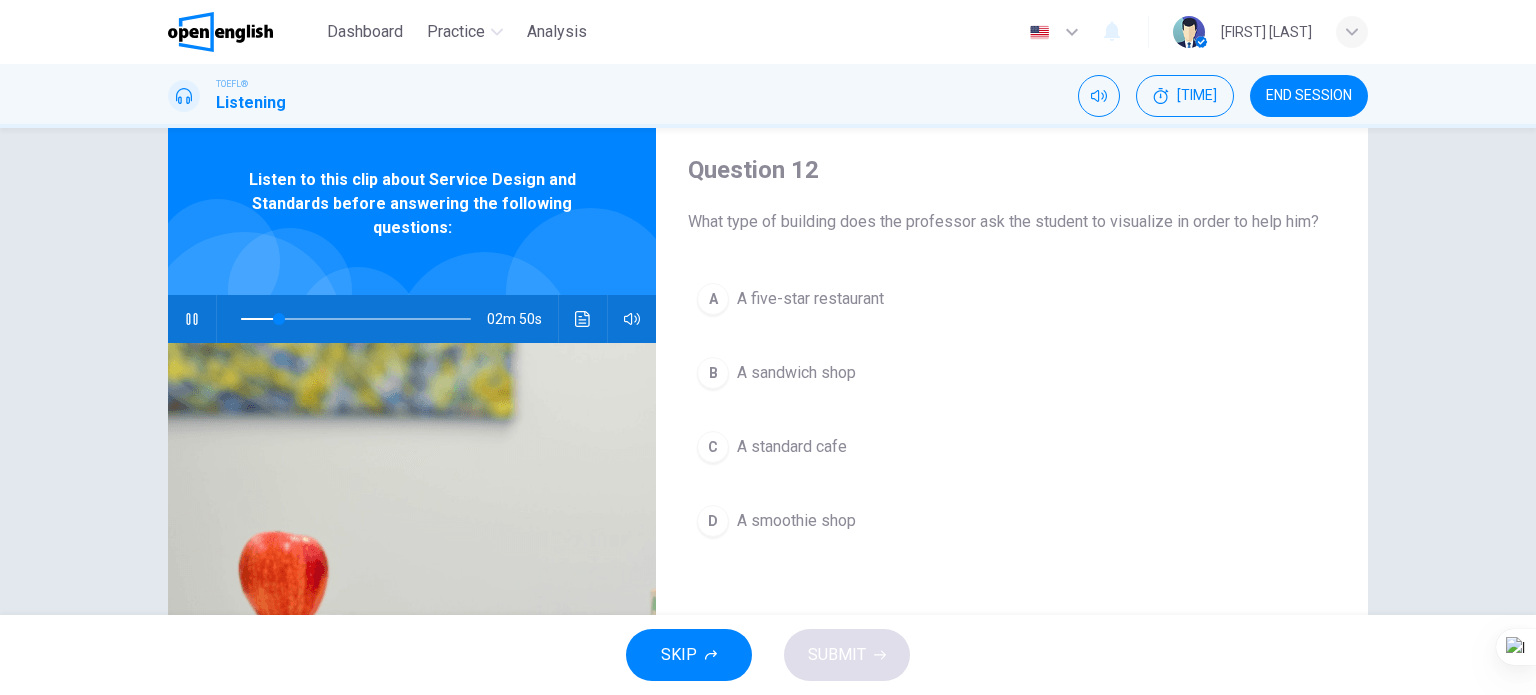 scroll, scrollTop: 100, scrollLeft: 0, axis: vertical 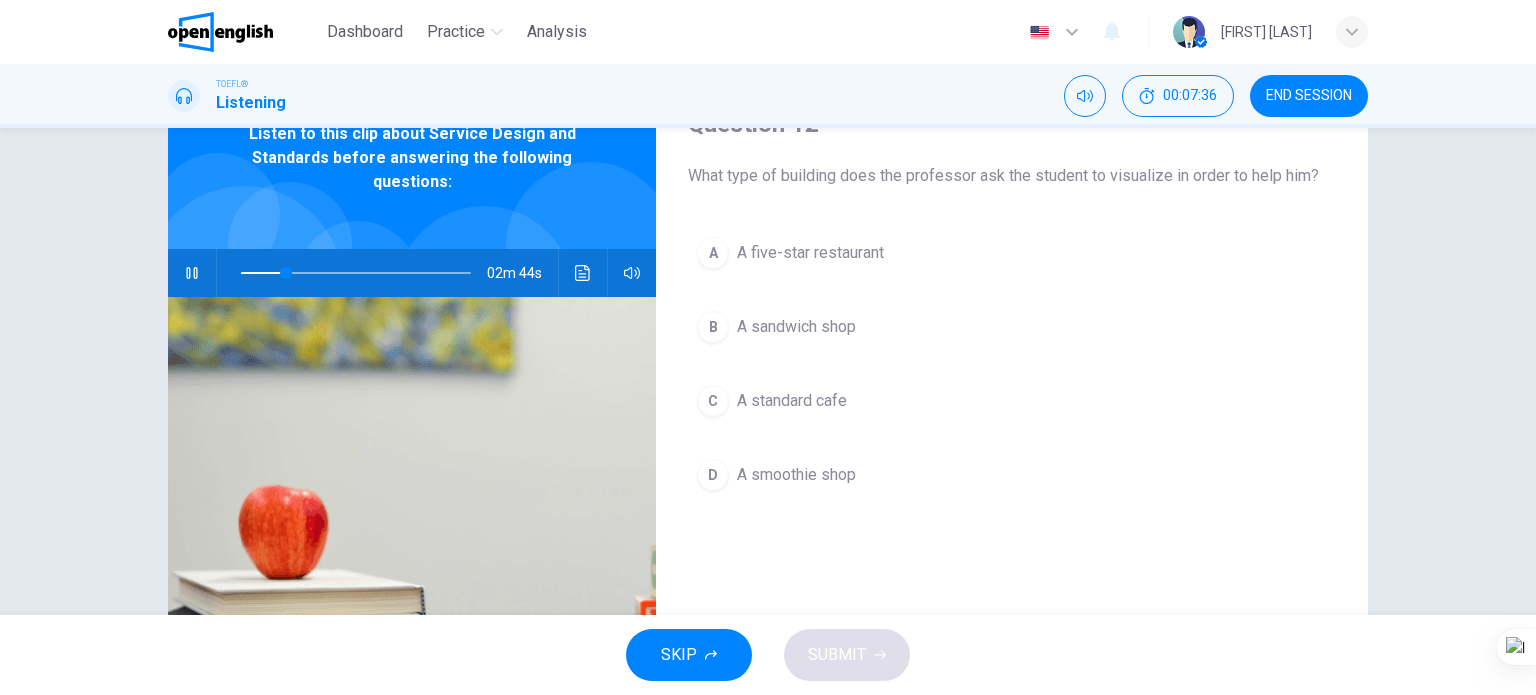 click on "A standard cafe" at bounding box center (810, 253) 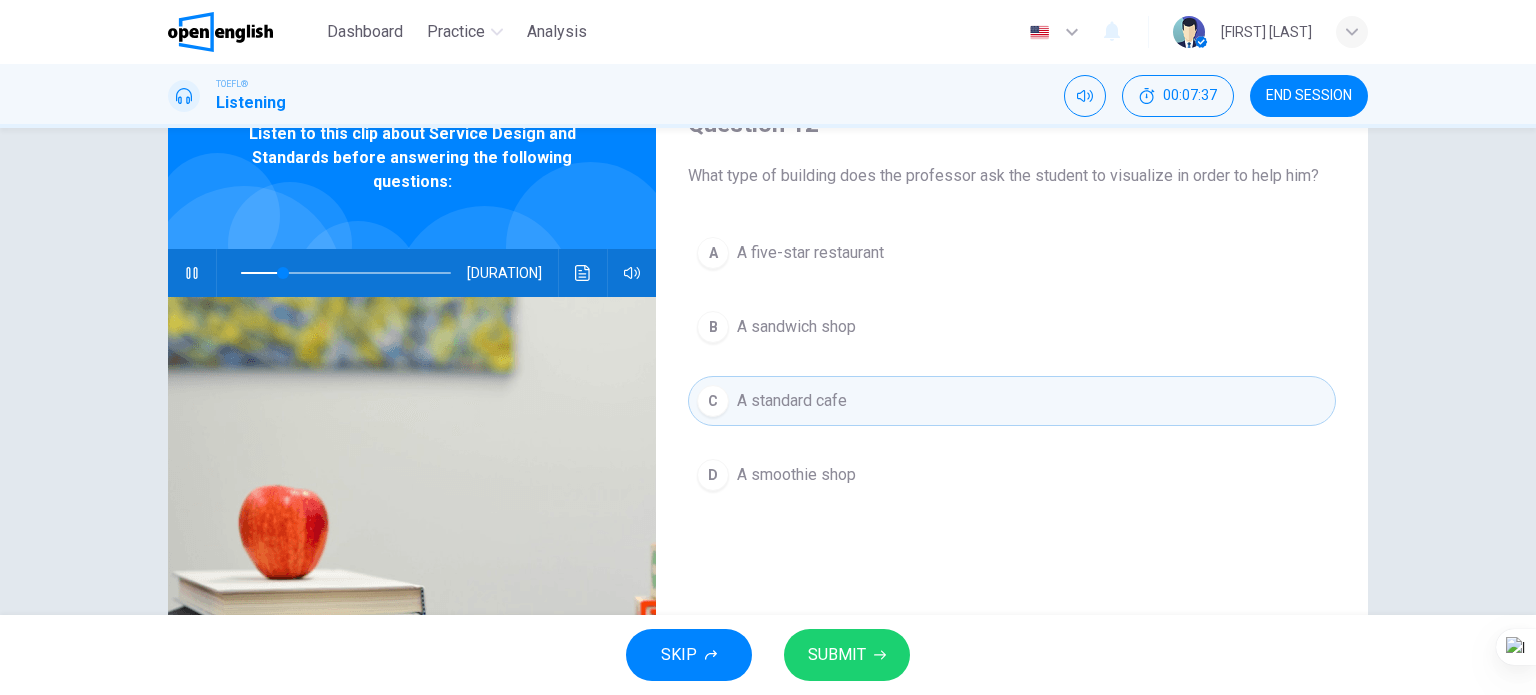 click on "SUBMIT" at bounding box center [847, 655] 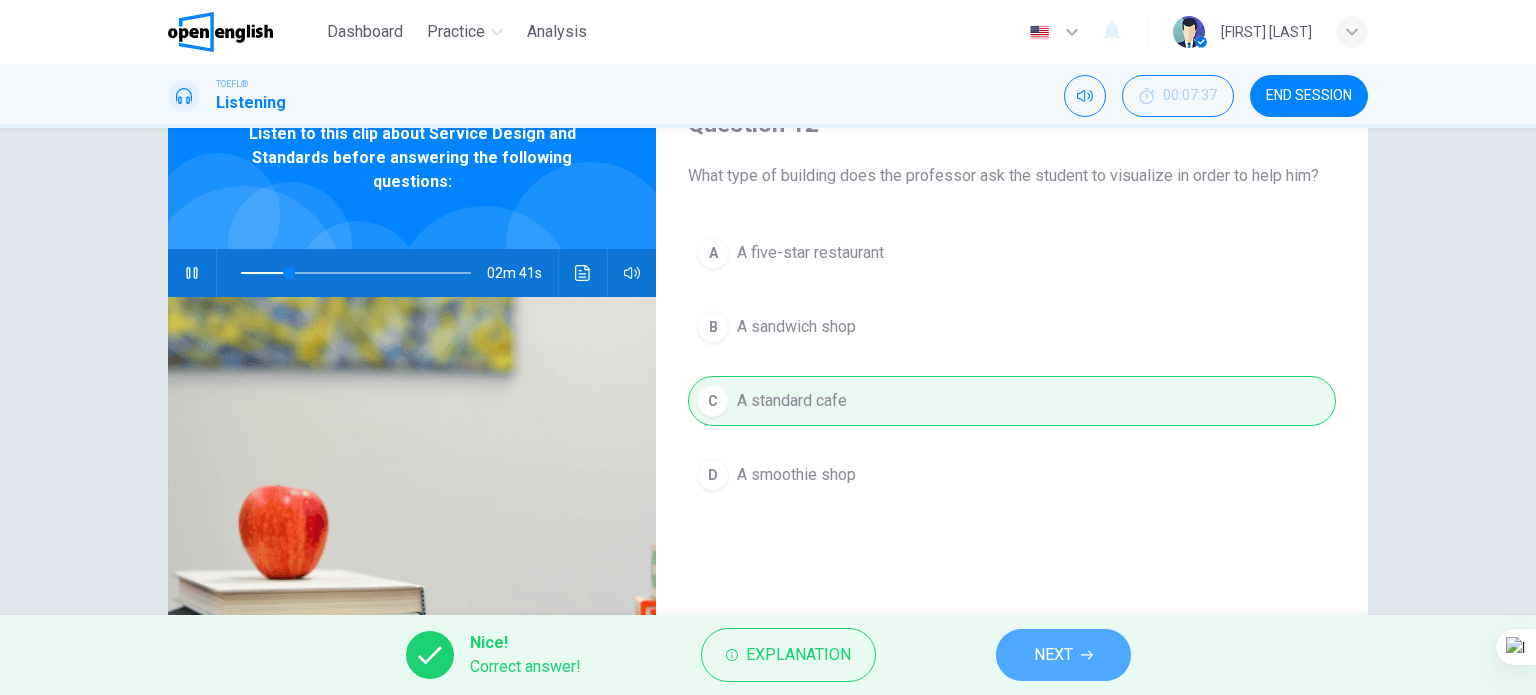 click on "NEXT" at bounding box center (1053, 655) 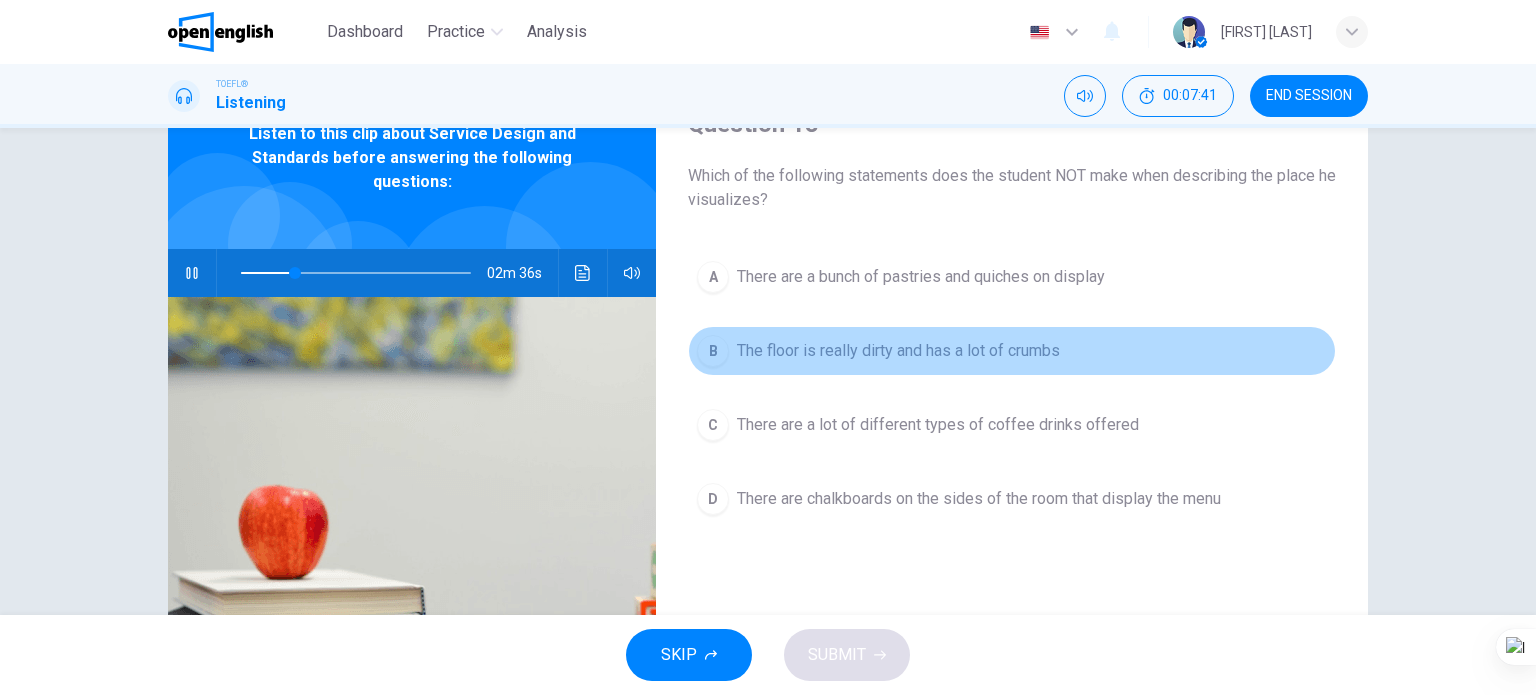 click on "B The floor is really dirty and has a lot of crumbs" at bounding box center (1012, 351) 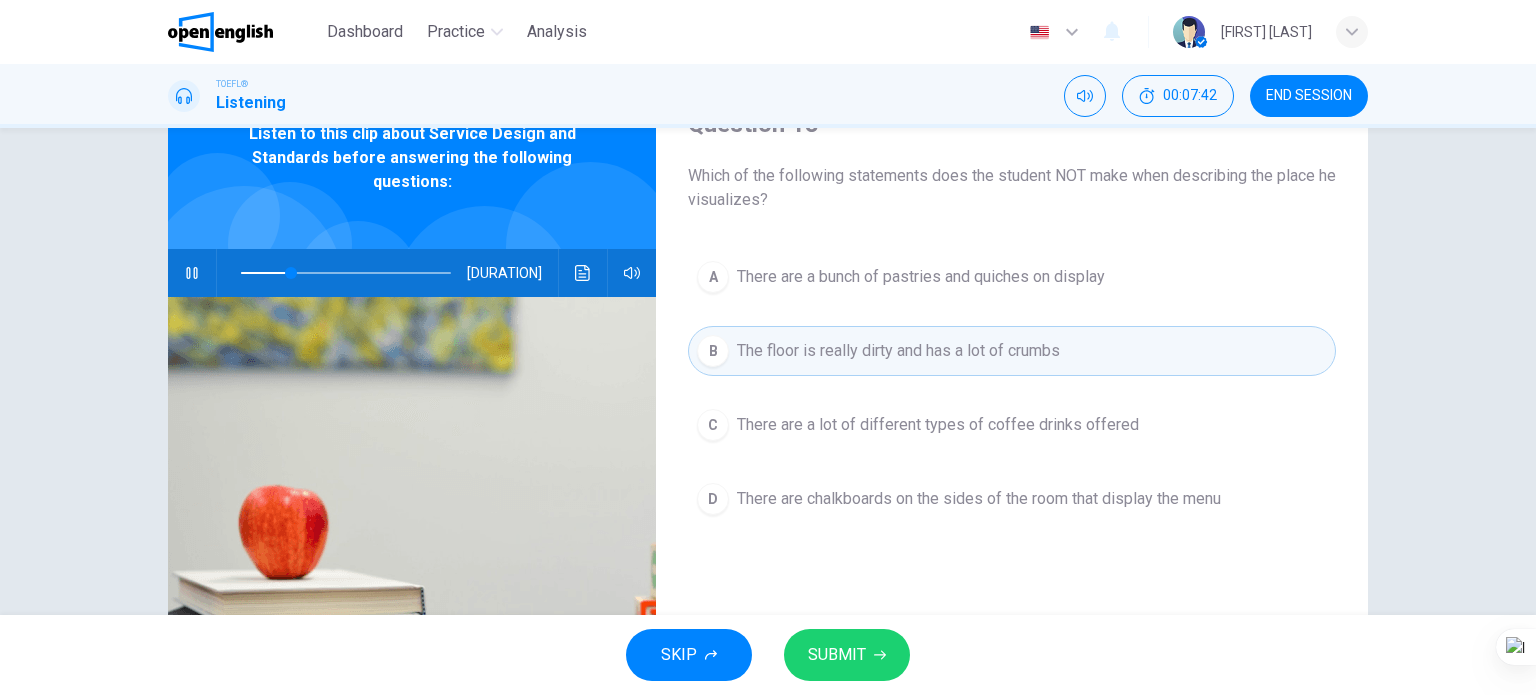 click on "SUBMIT" at bounding box center [837, 655] 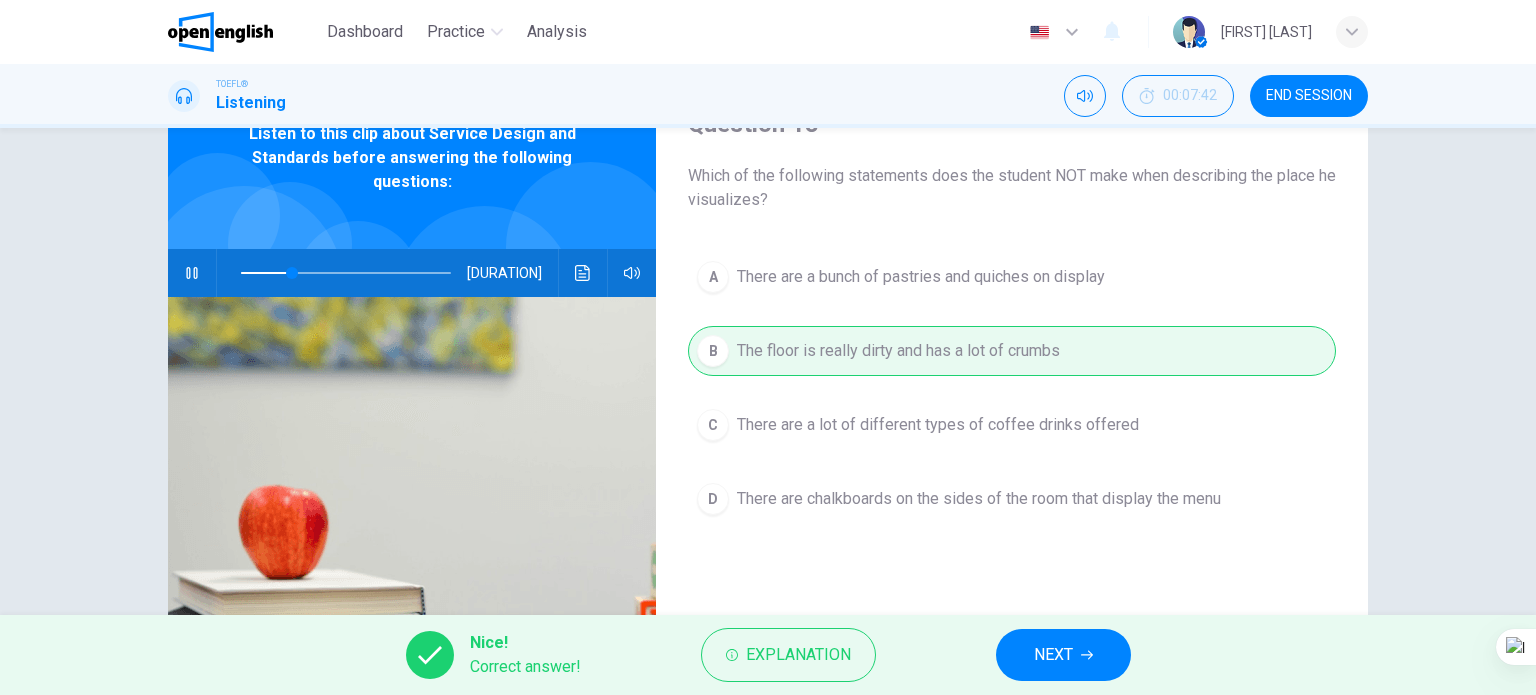 click on "NEXT" at bounding box center [1053, 655] 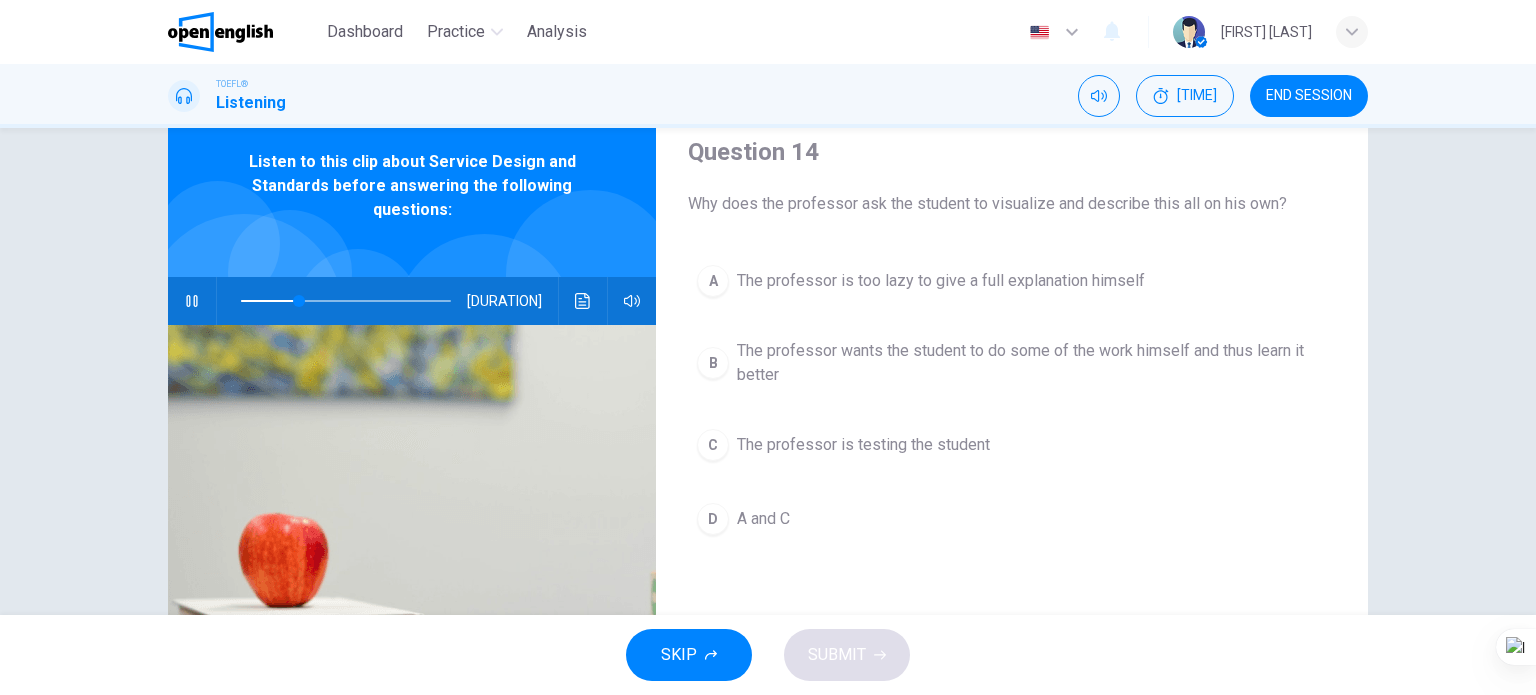 scroll, scrollTop: 200, scrollLeft: 0, axis: vertical 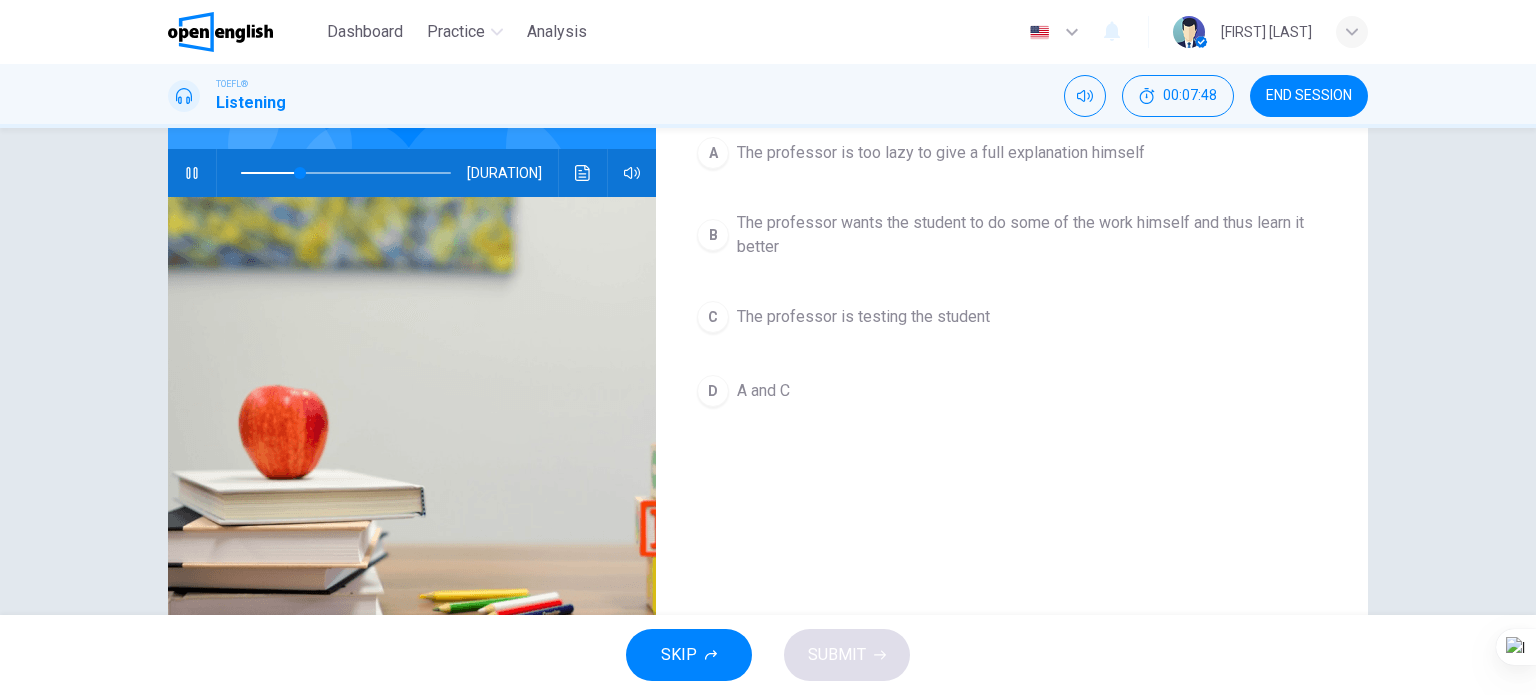 click on "The professor wants the student to do some of the work himself and thus learn it better" at bounding box center [941, 153] 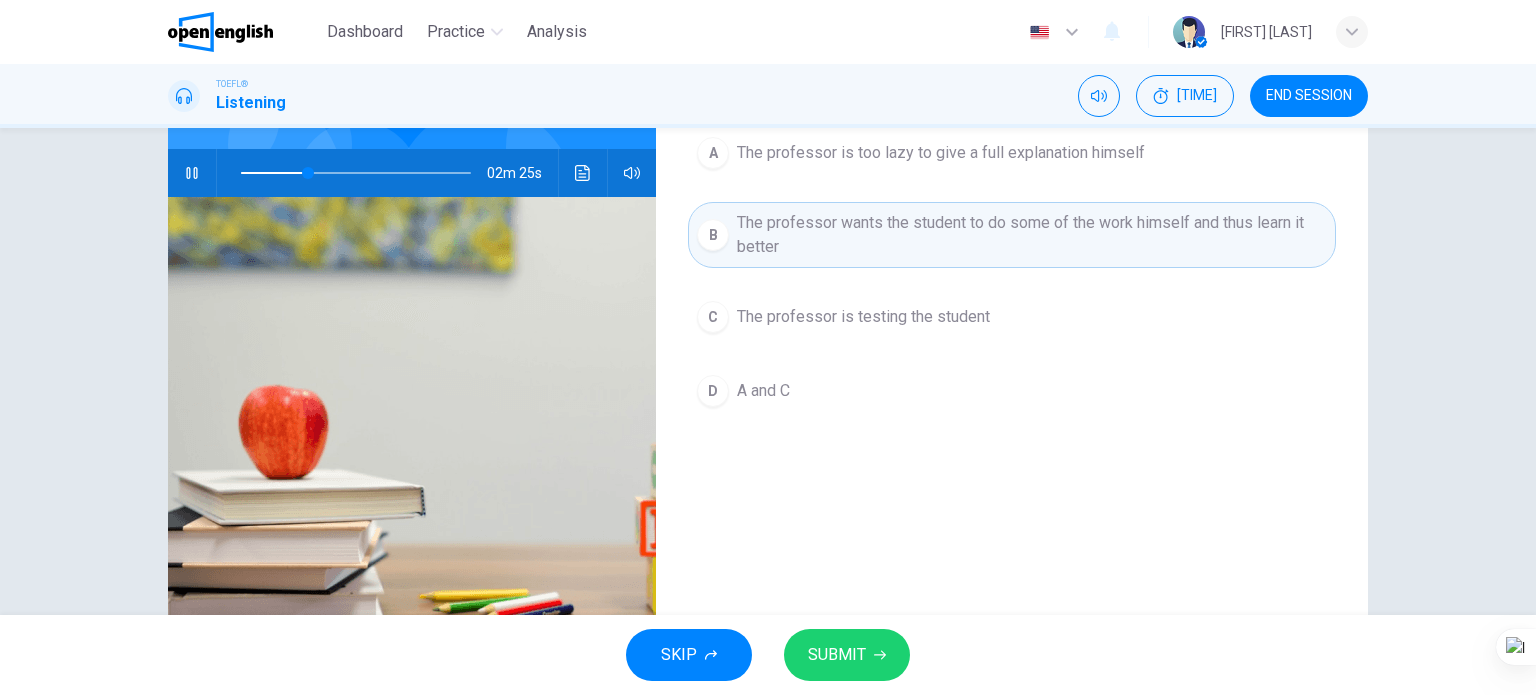 scroll, scrollTop: 100, scrollLeft: 0, axis: vertical 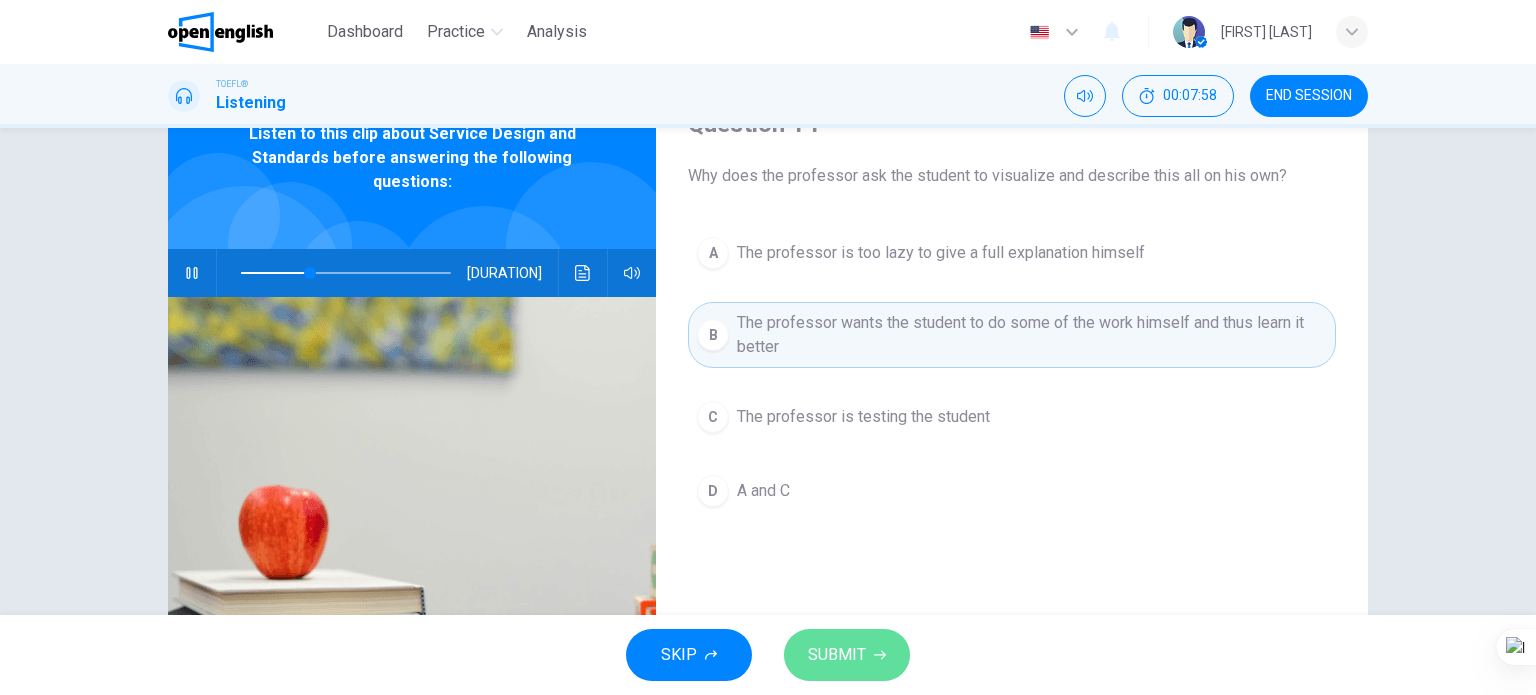 click on "SUBMIT" at bounding box center [837, 655] 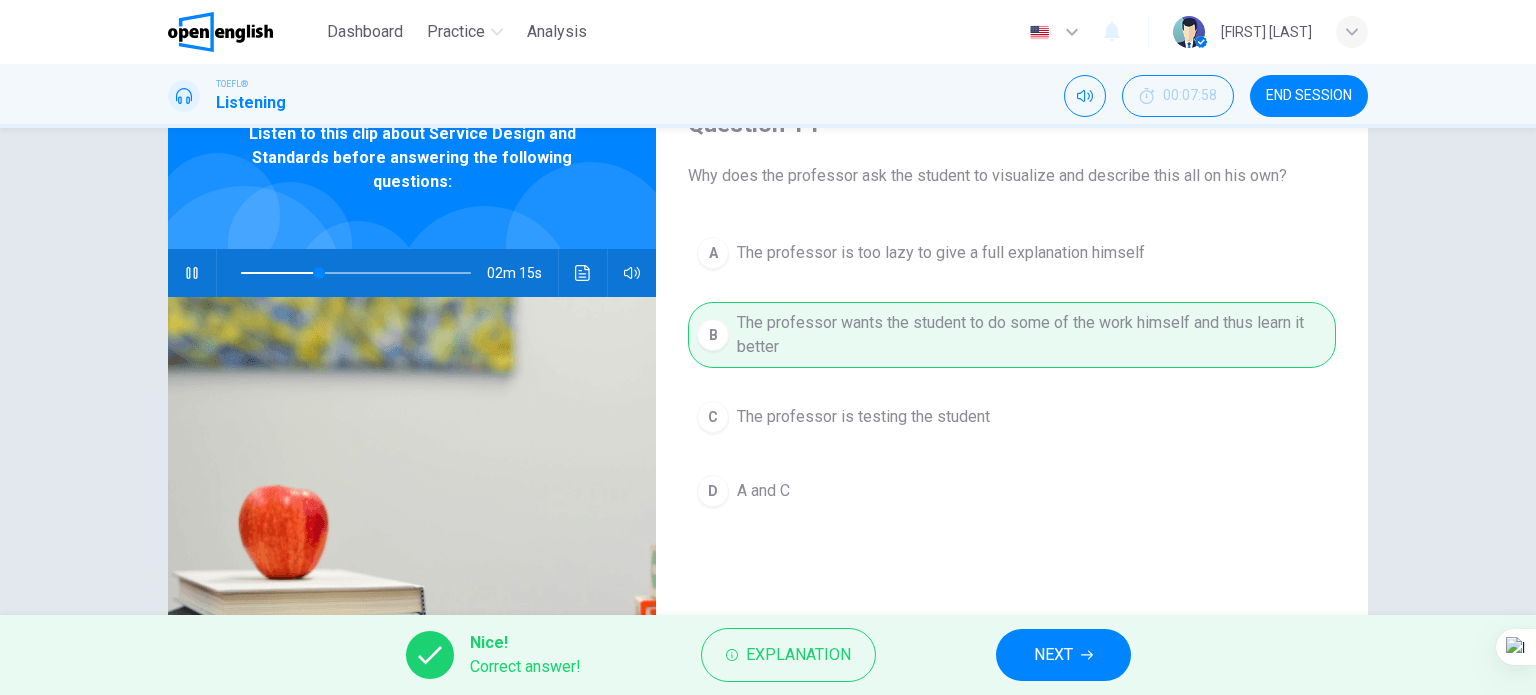 click on "NEXT" at bounding box center [1053, 655] 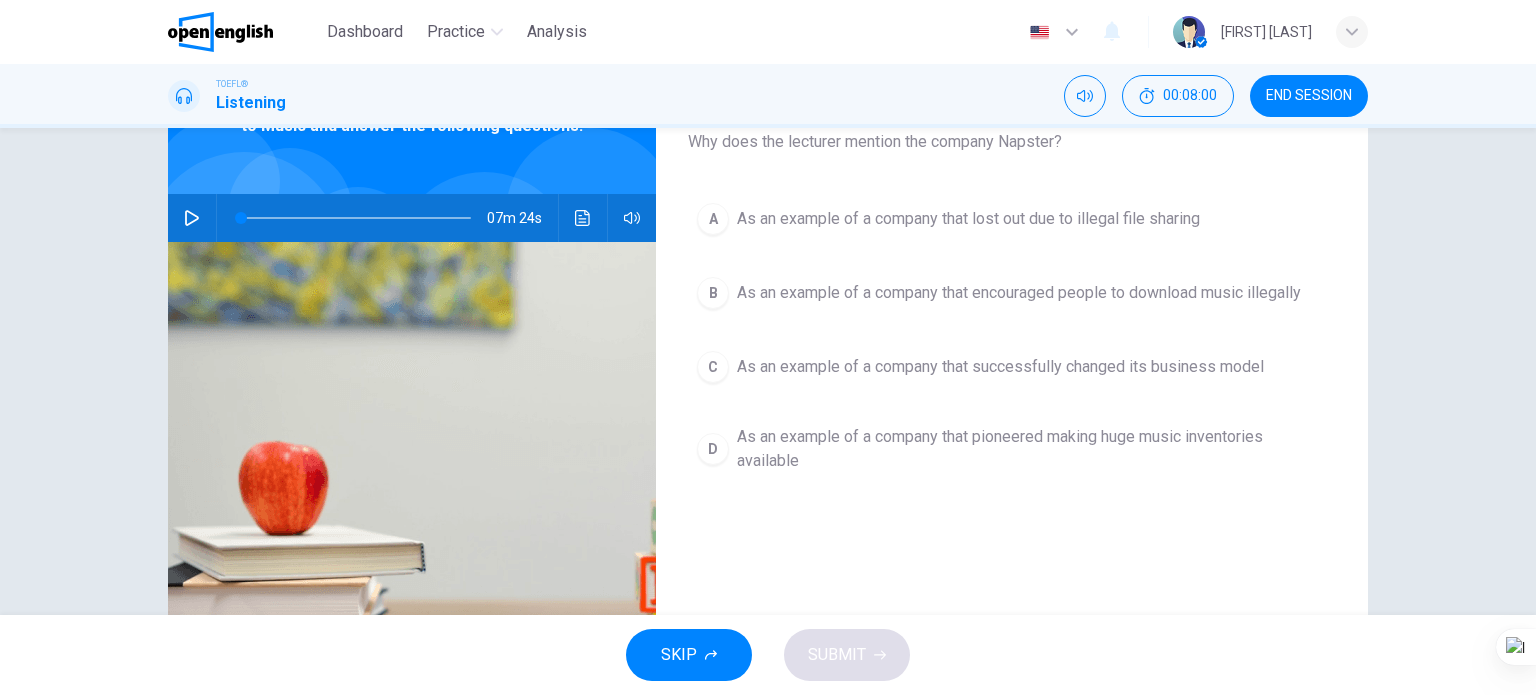 scroll, scrollTop: 100, scrollLeft: 0, axis: vertical 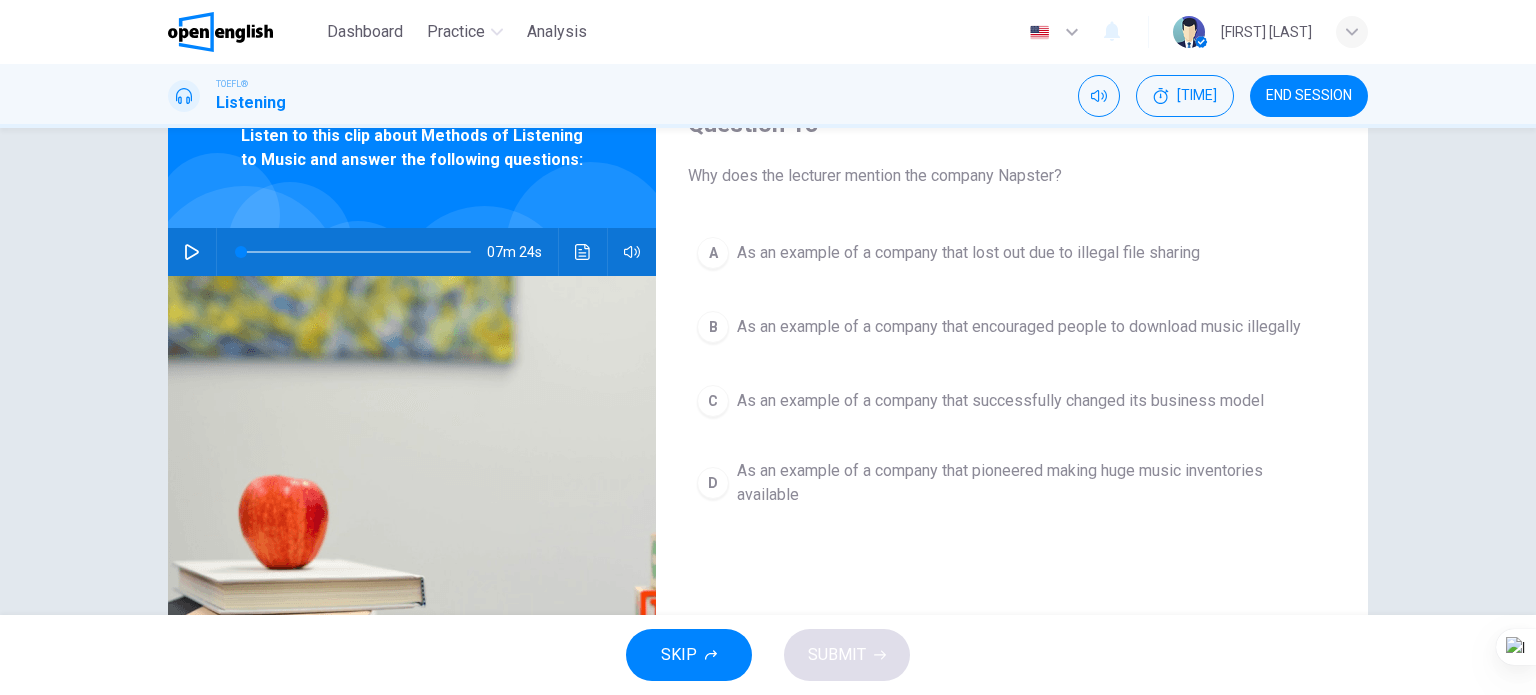 click at bounding box center [192, 252] 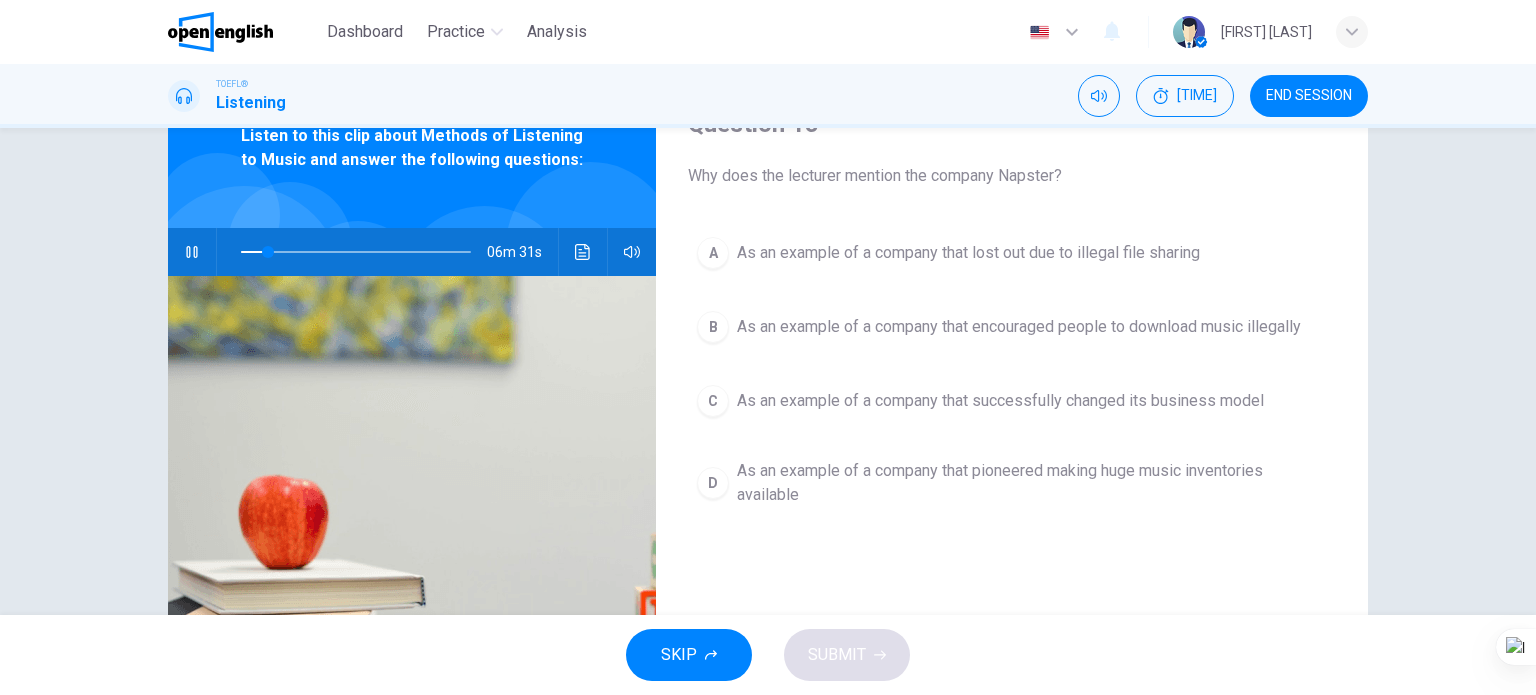 click on "D As an example of a company that pioneered making huge music inventories available" at bounding box center (1012, 483) 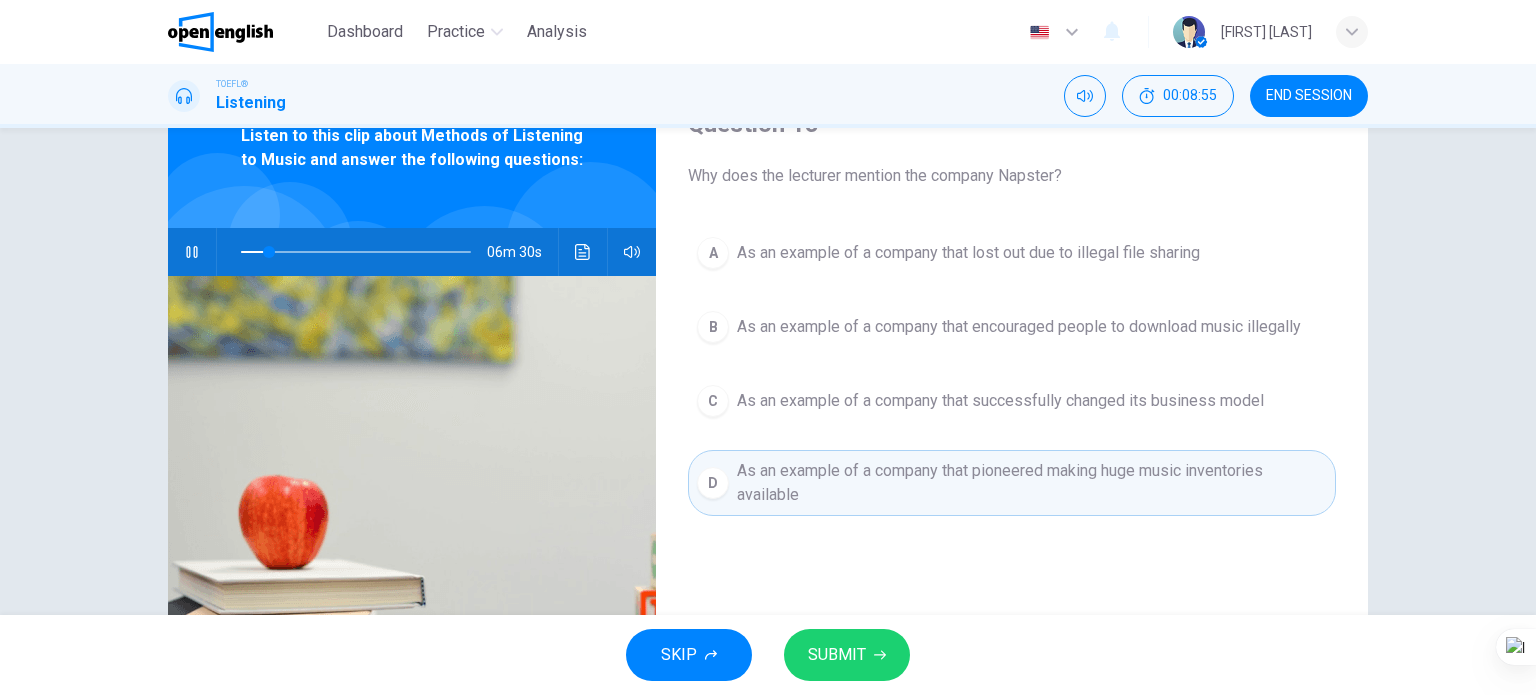 click on "SUBMIT" at bounding box center [837, 655] 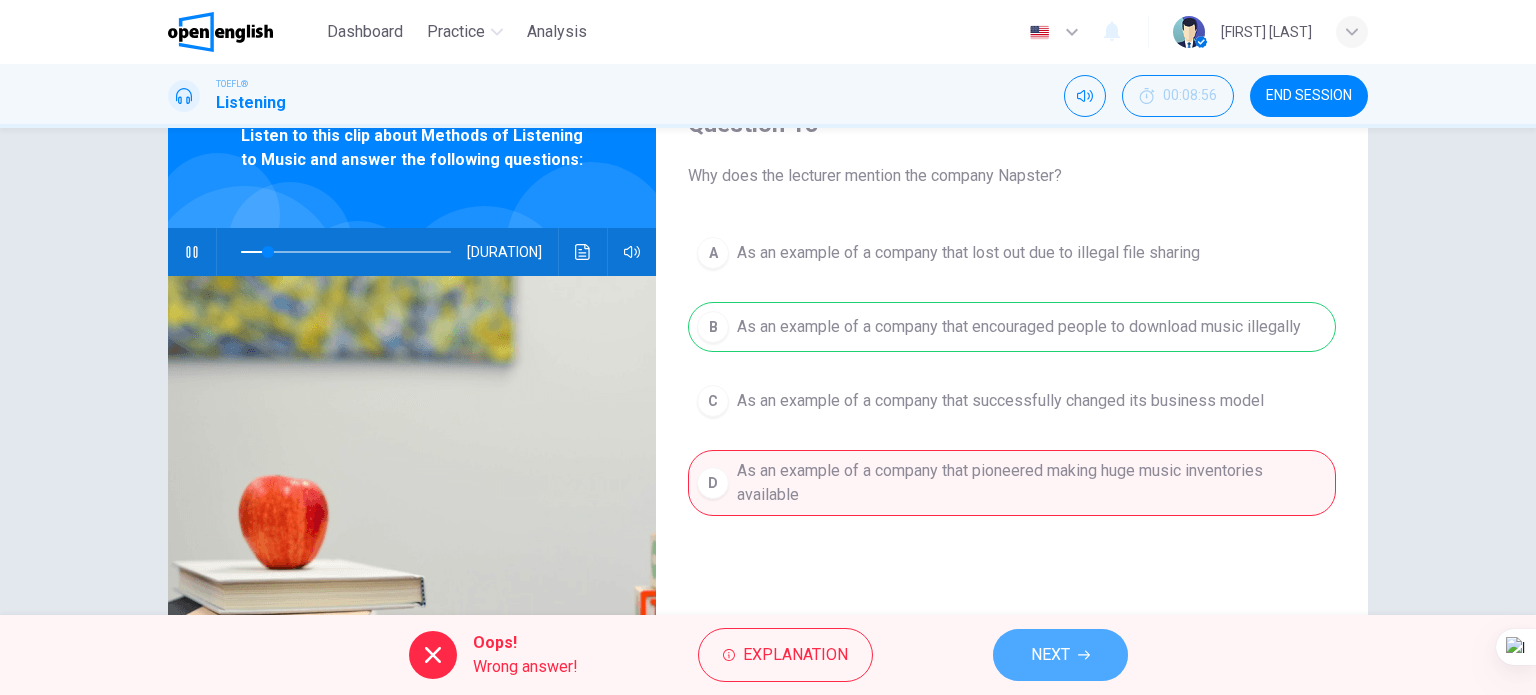 click at bounding box center (1084, 655) 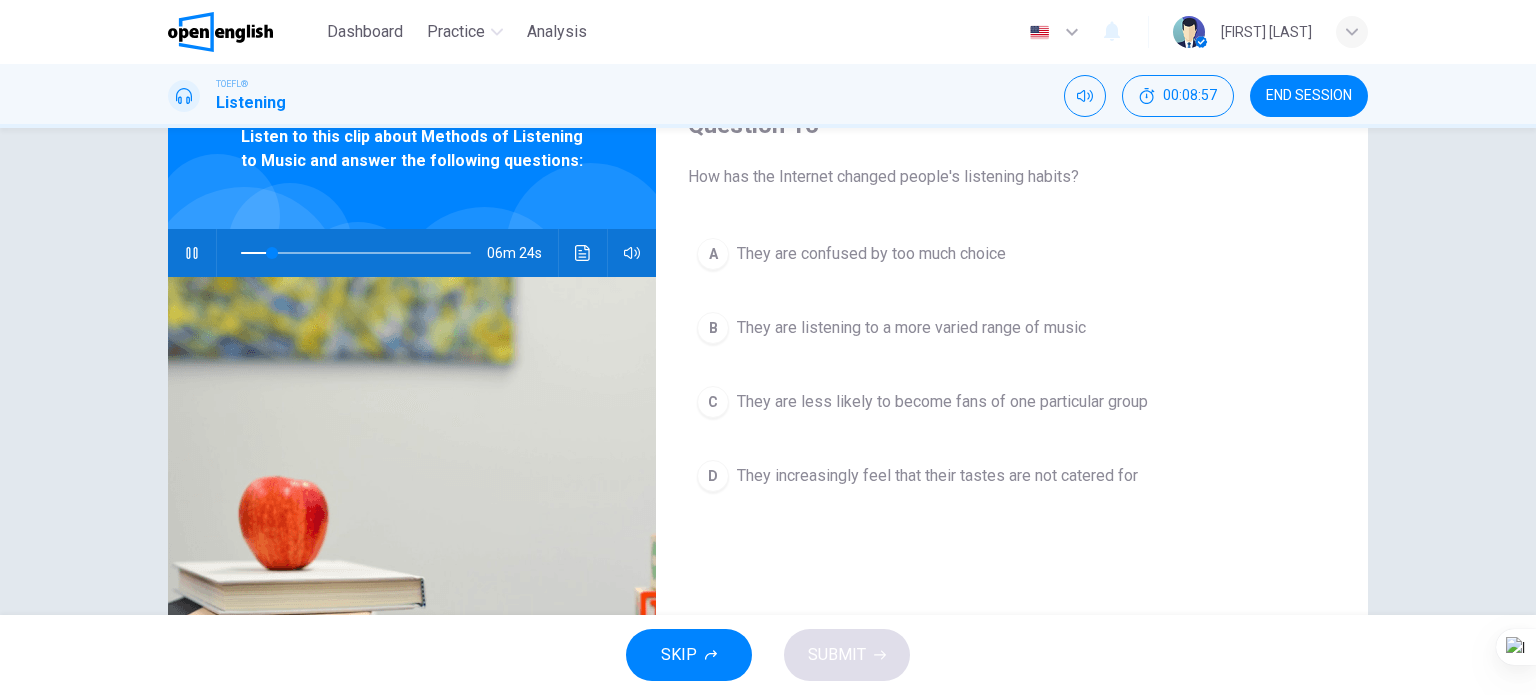 scroll, scrollTop: 100, scrollLeft: 0, axis: vertical 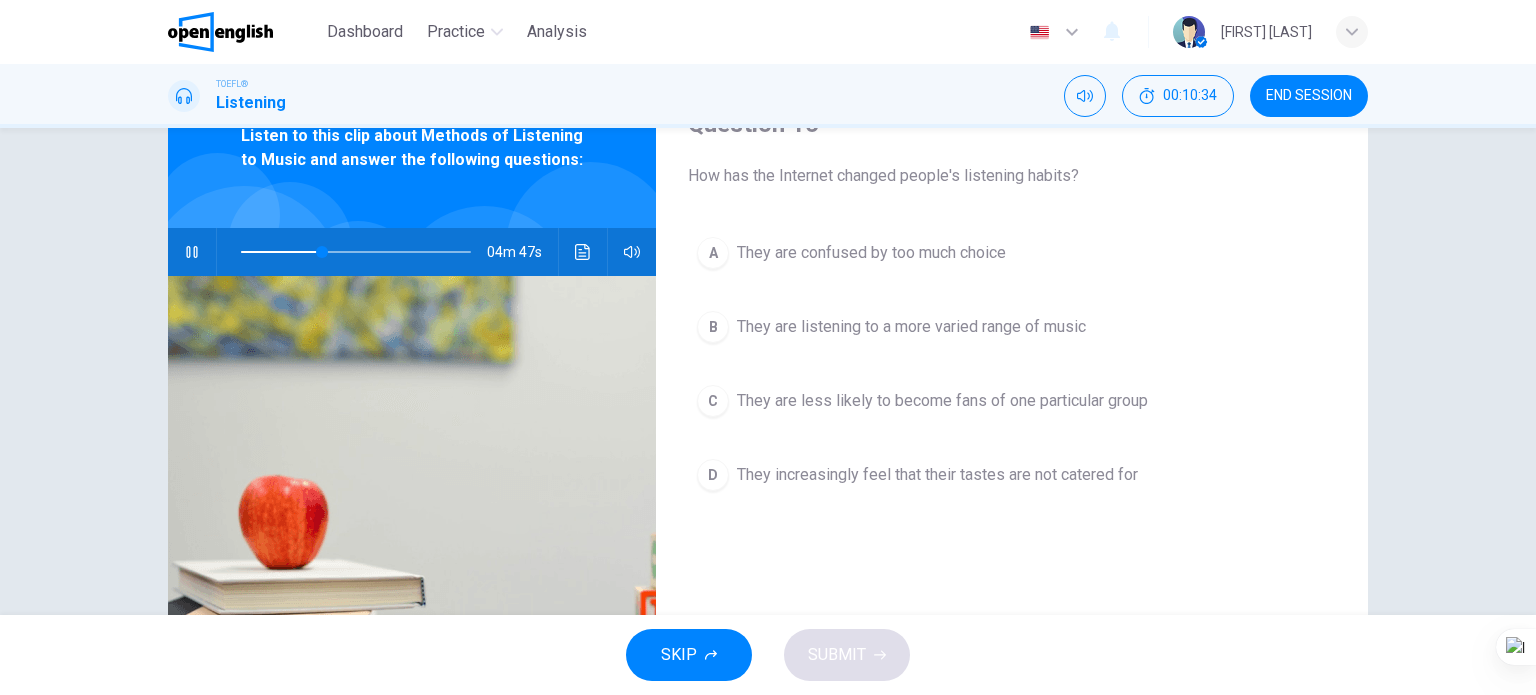 click on "They are listening to a more varied range of music" at bounding box center (871, 253) 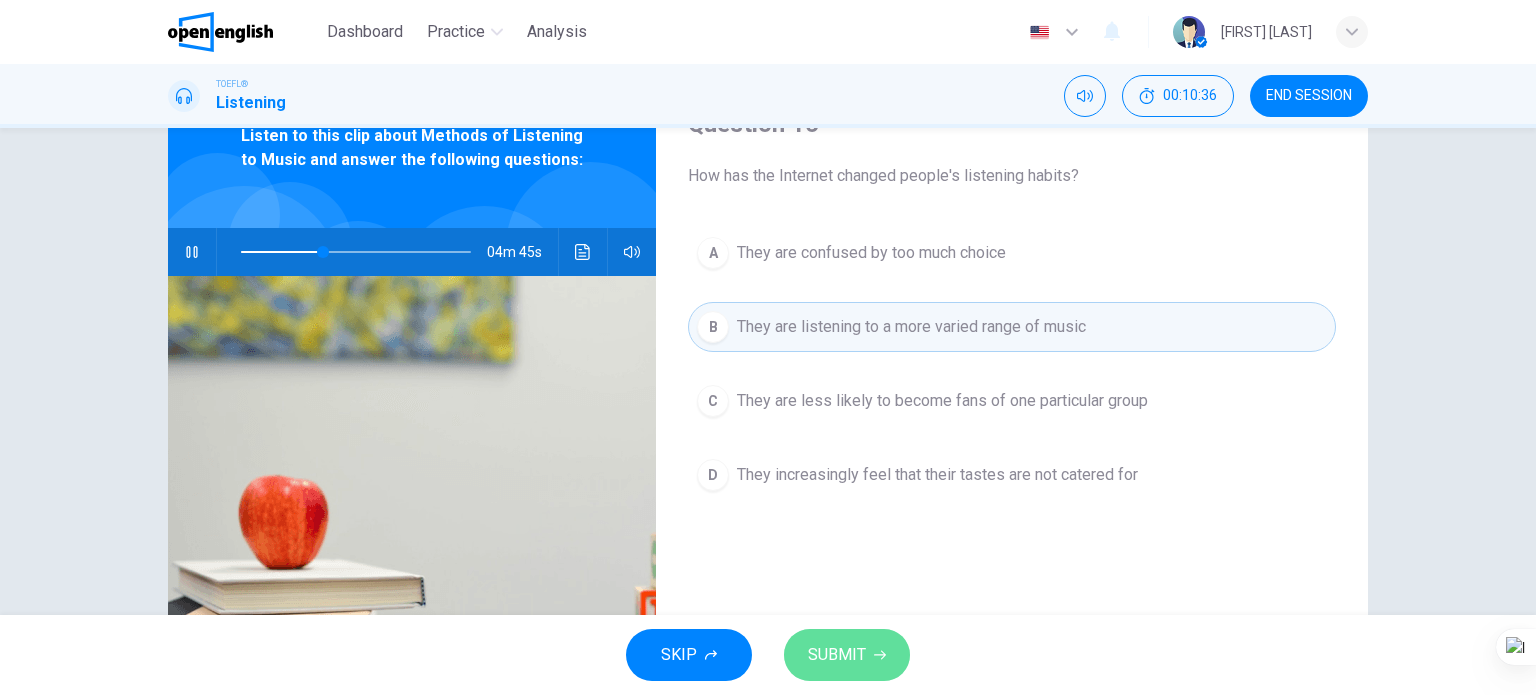 click on "SUBMIT" at bounding box center (837, 655) 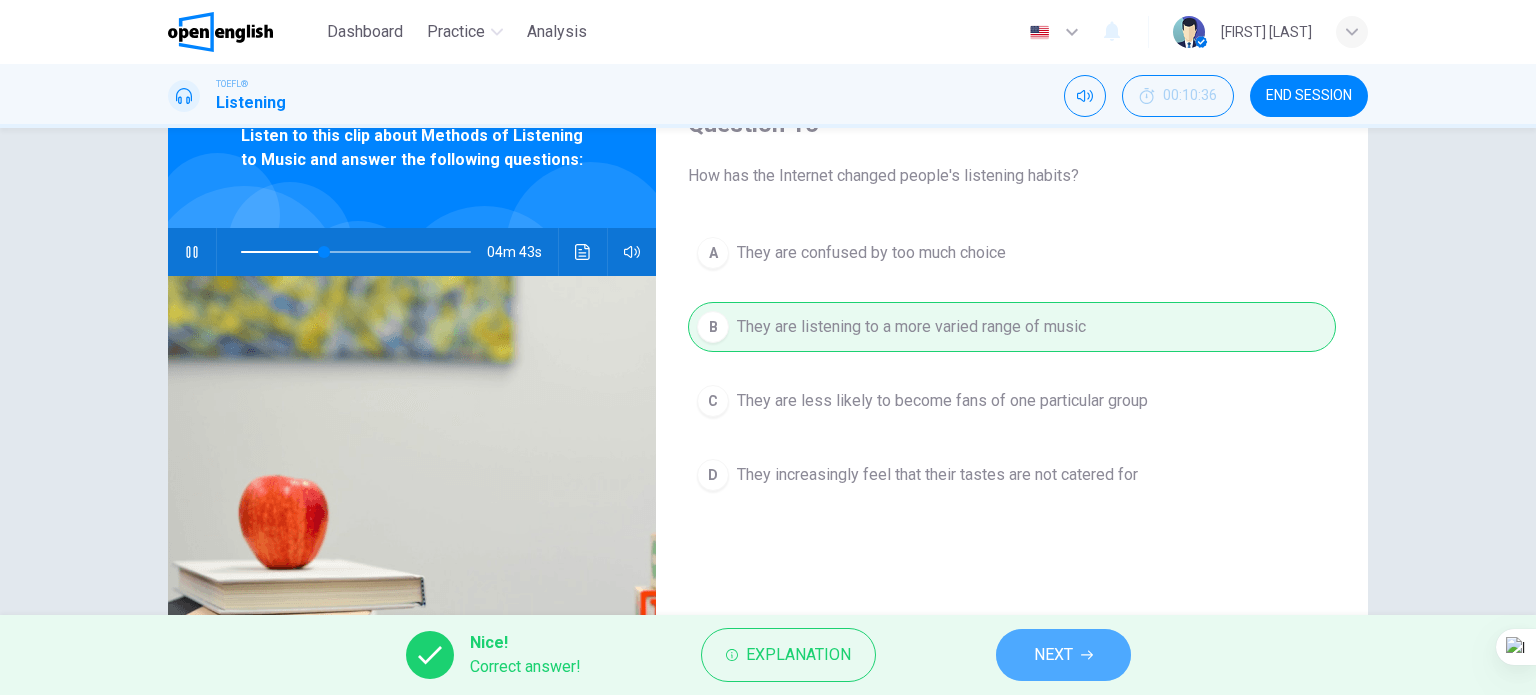 click on "NEXT" at bounding box center (1063, 655) 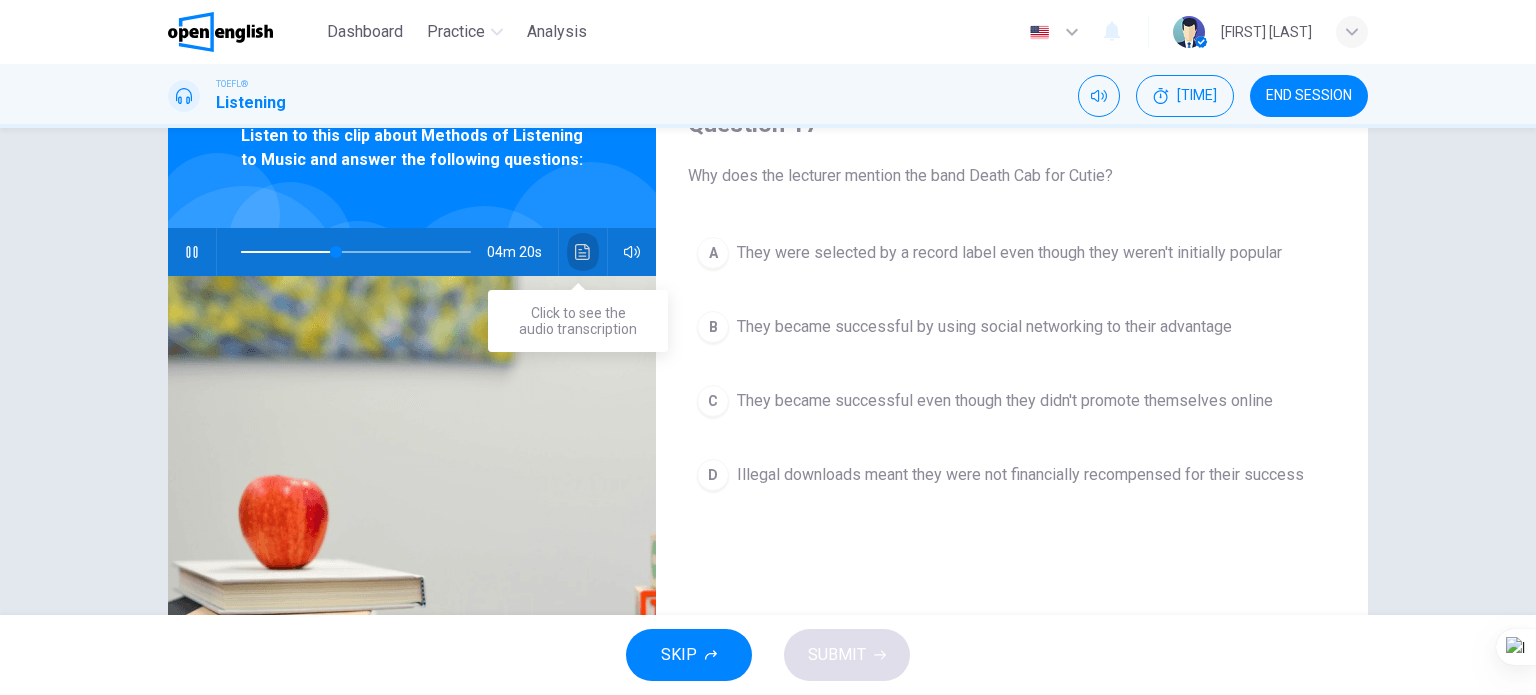 click at bounding box center [583, 252] 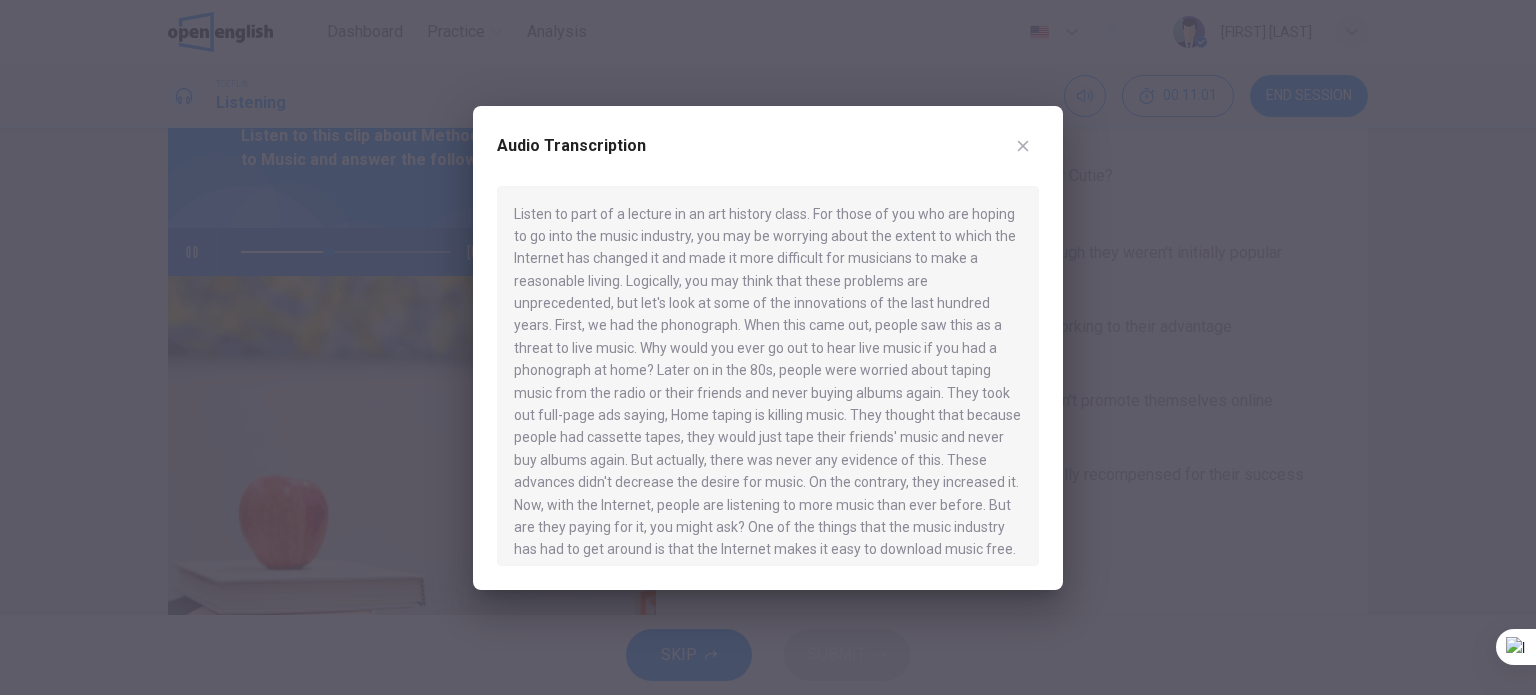 click at bounding box center [1023, 146] 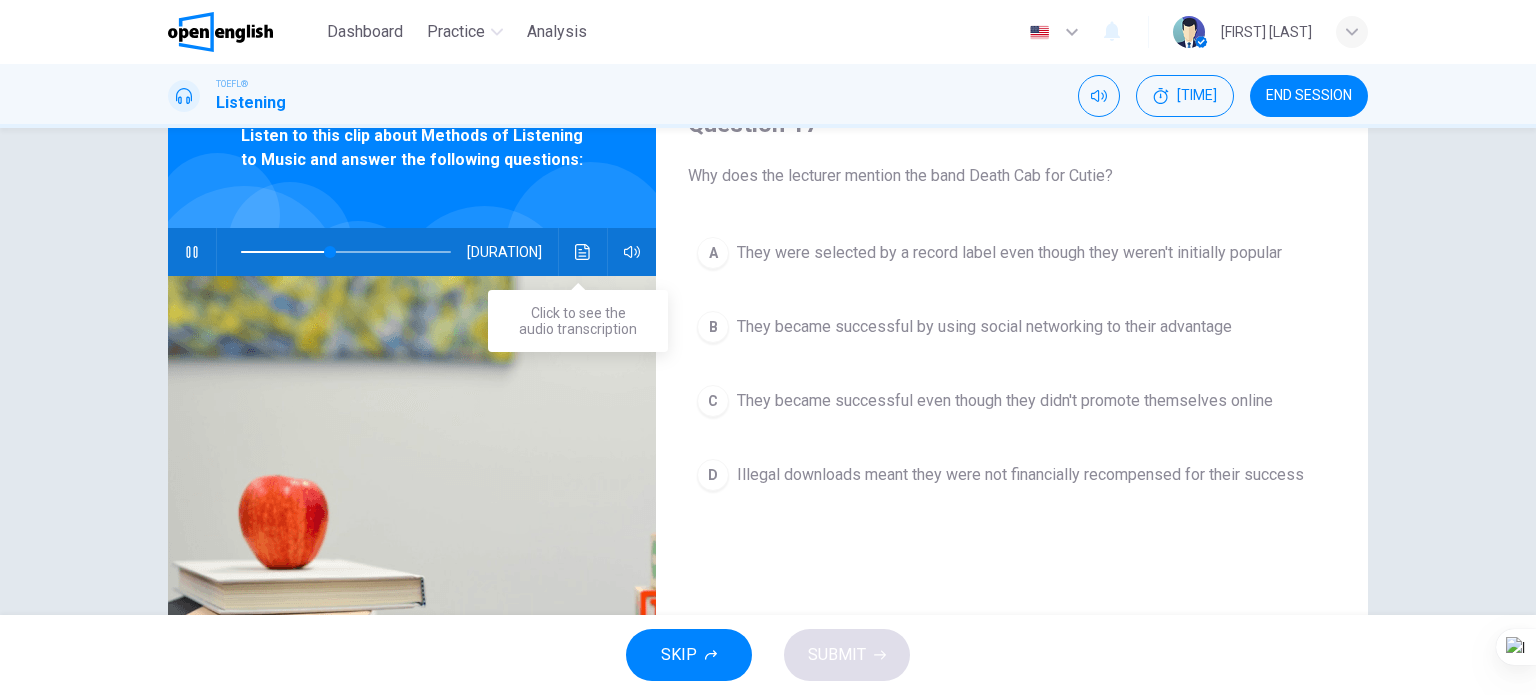 click at bounding box center [583, 252] 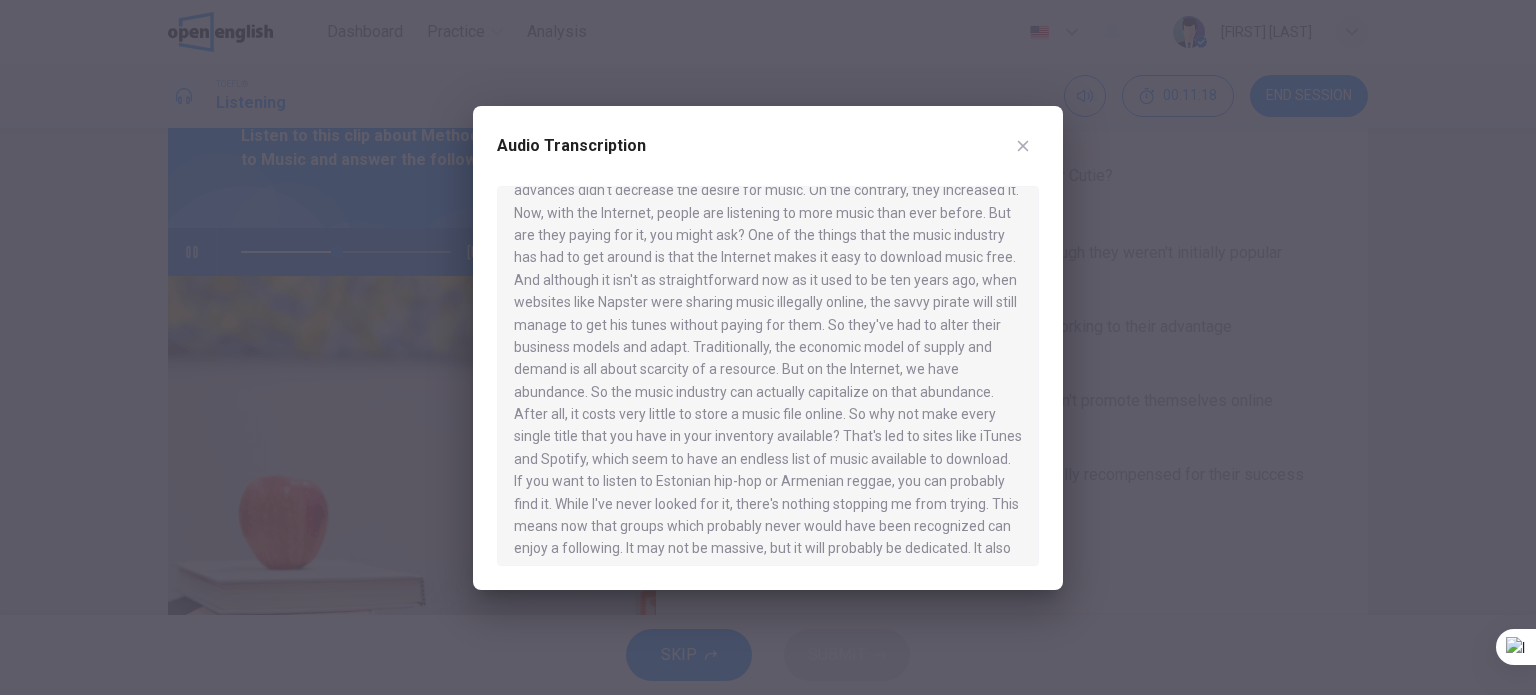 scroll, scrollTop: 300, scrollLeft: 0, axis: vertical 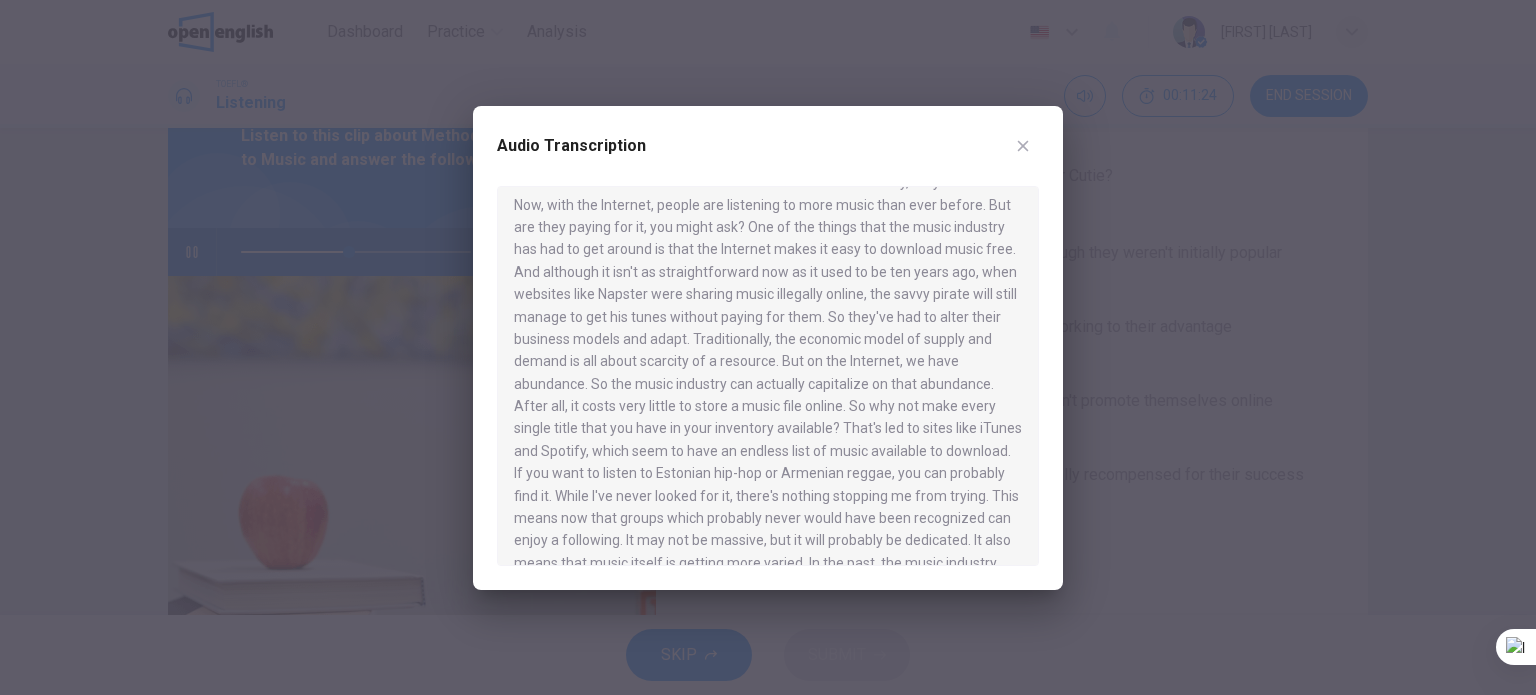 click at bounding box center (1023, 146) 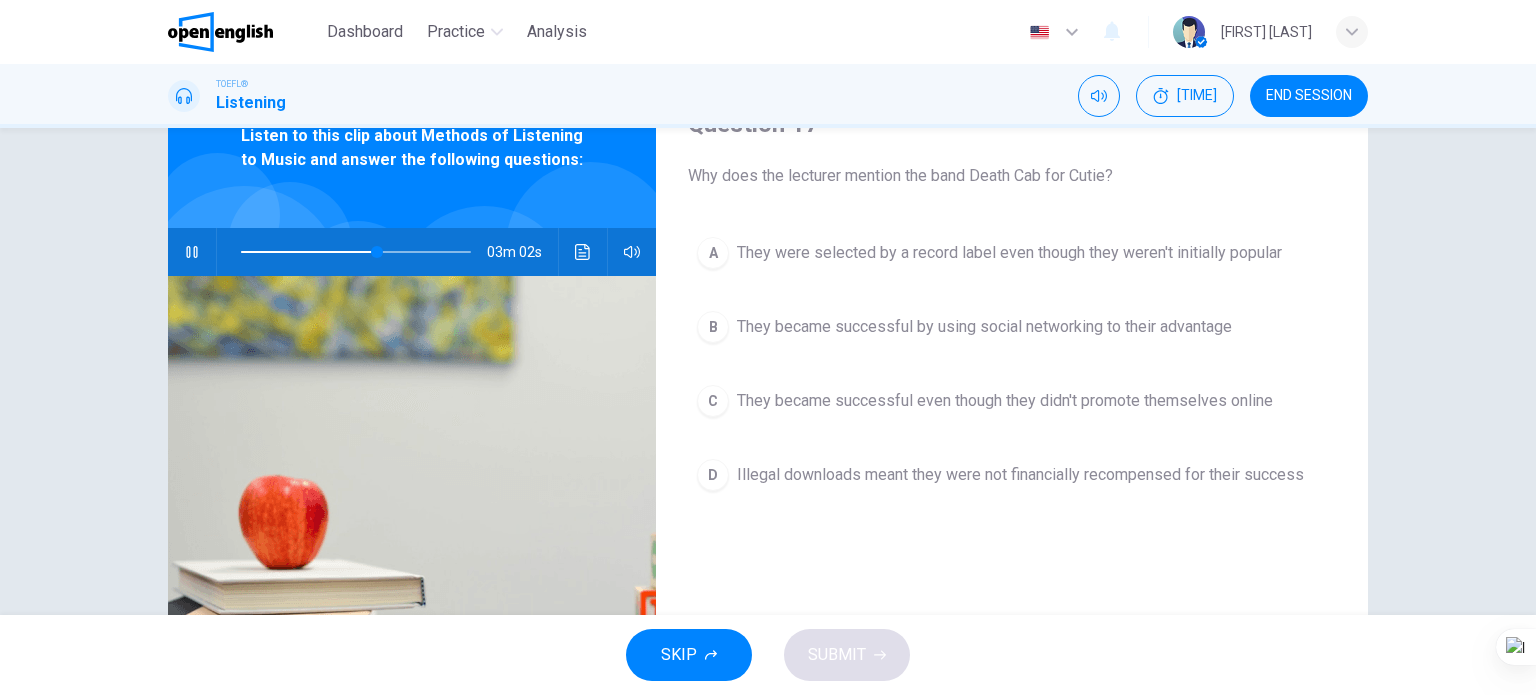 click on "They became successful even though they didn't promote themselves online" at bounding box center [1009, 253] 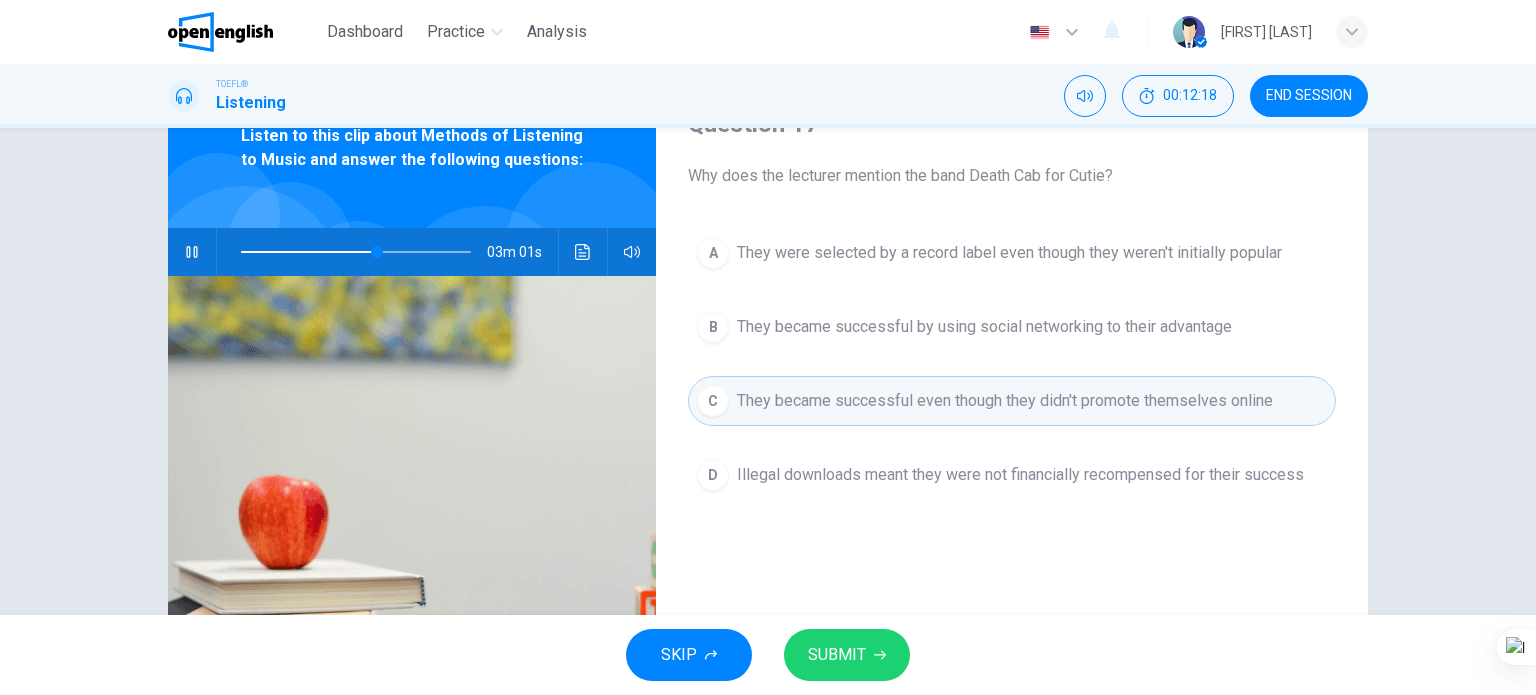 click on "SUBMIT" at bounding box center (837, 655) 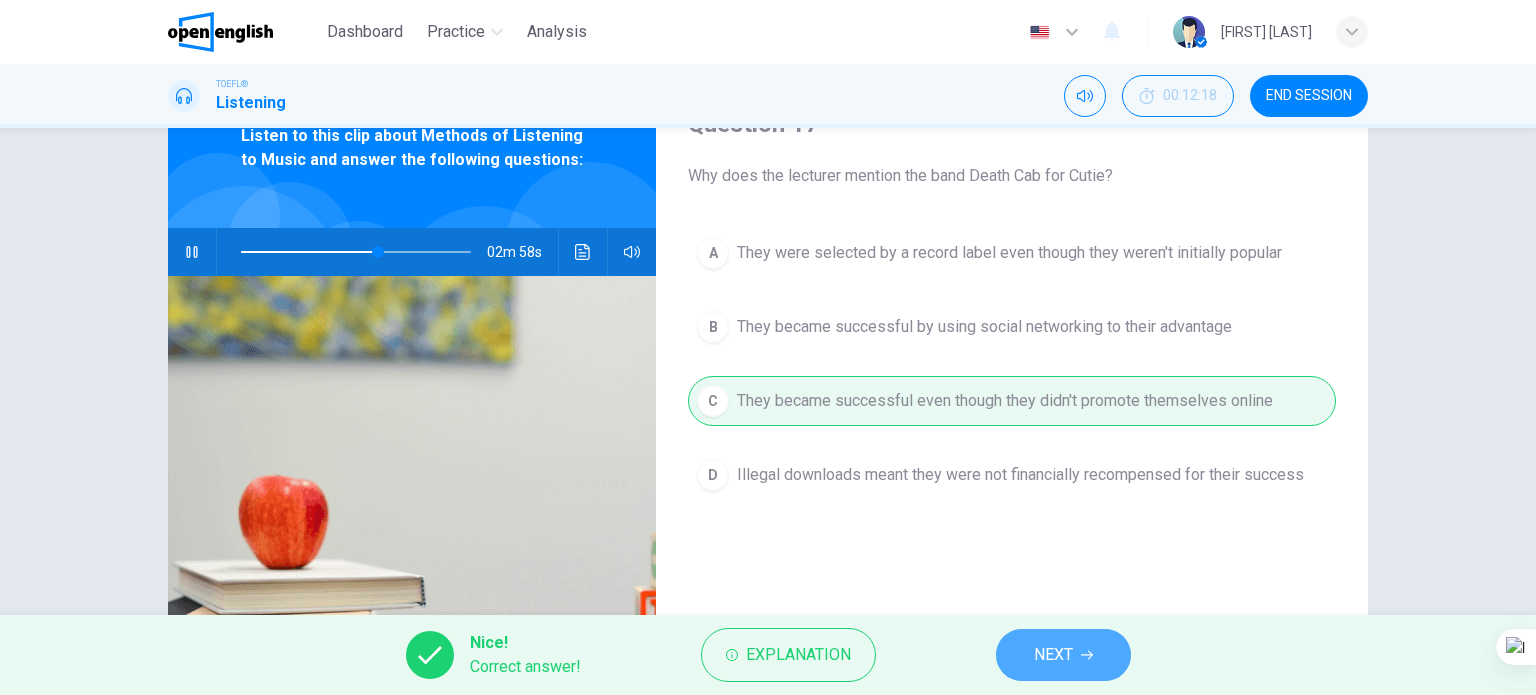 click at bounding box center [1087, 655] 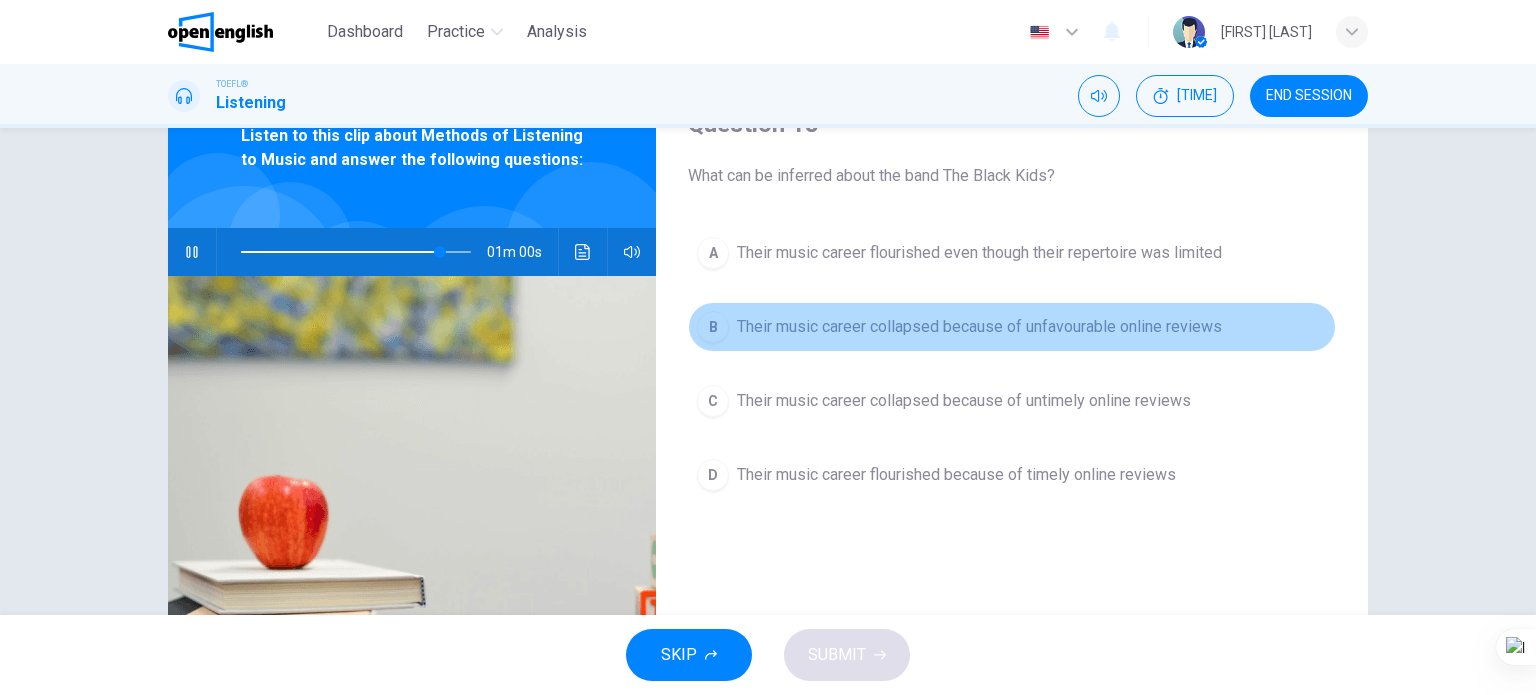 click on "Their music career collapsed because of unfavourable online reviews" at bounding box center [979, 253] 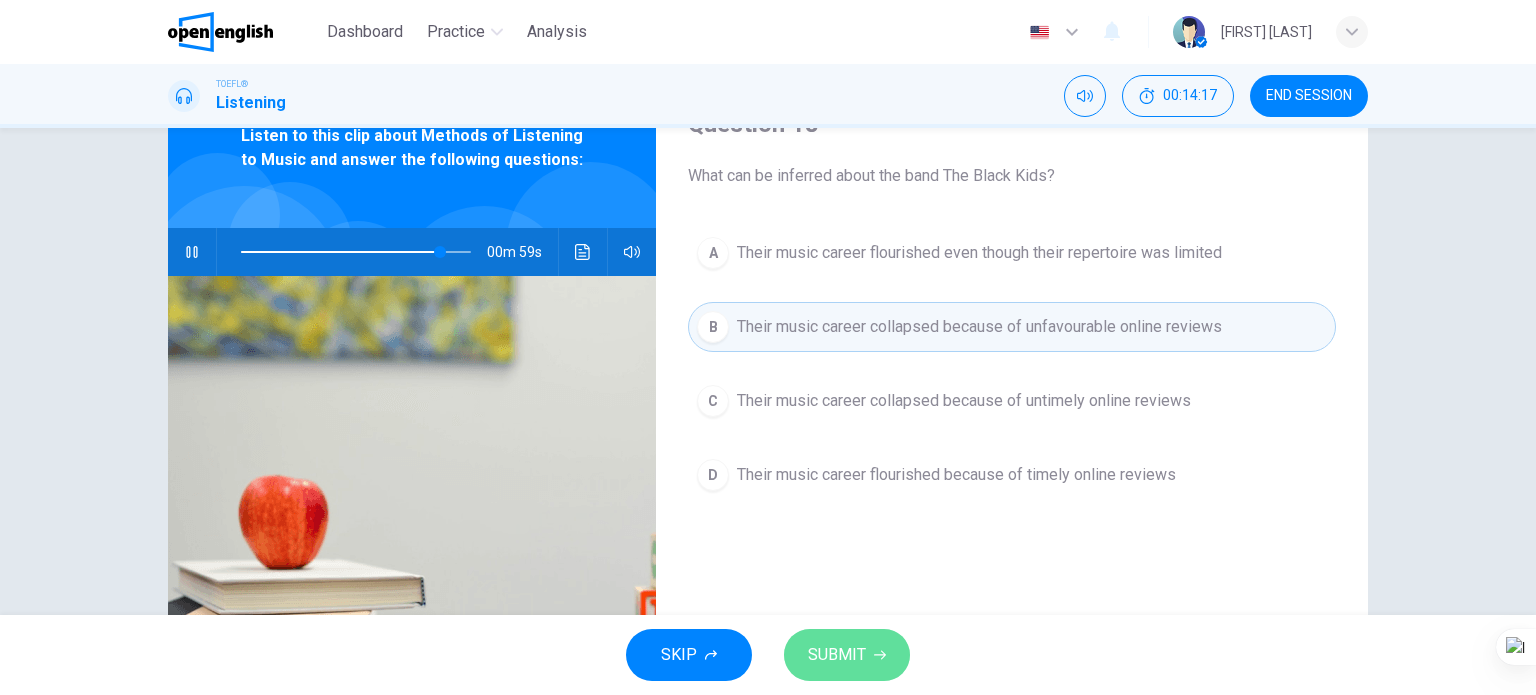 click at bounding box center (880, 655) 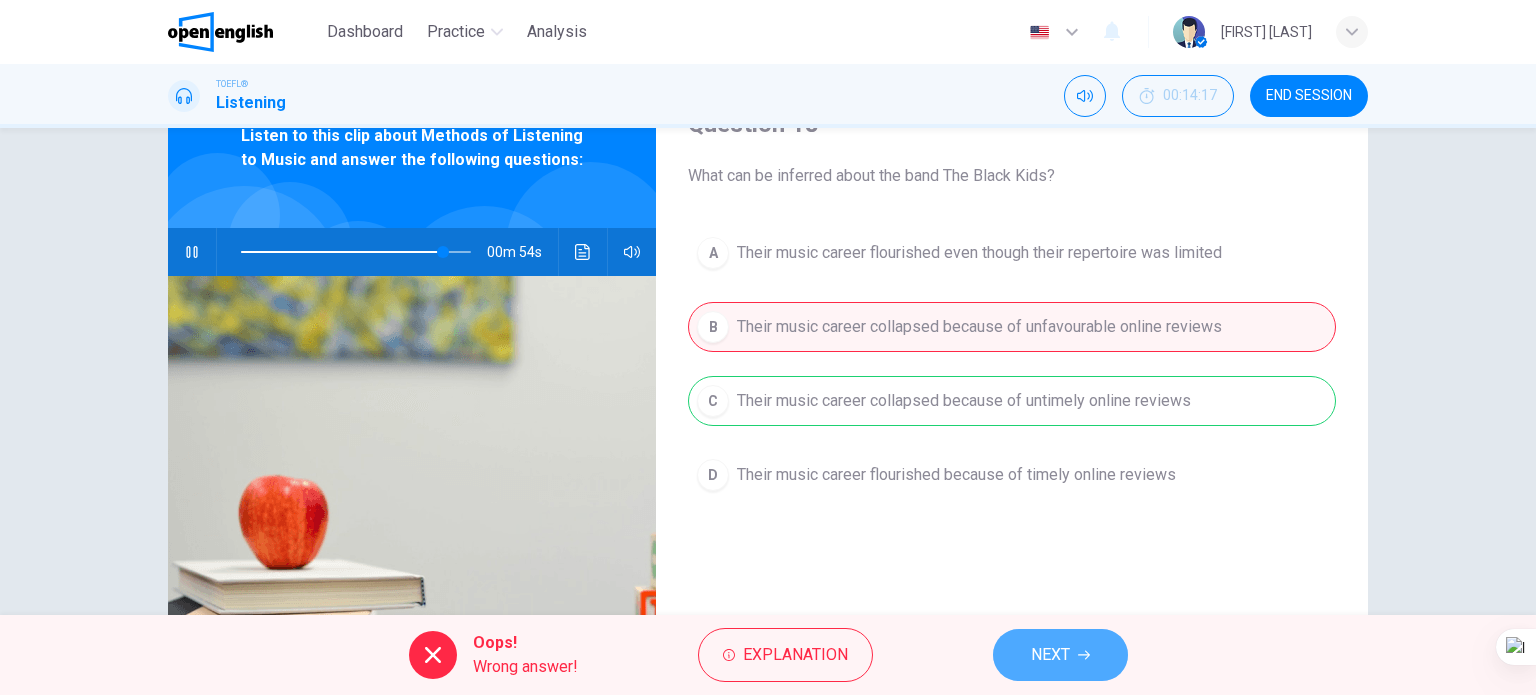 click on "NEXT" at bounding box center [1050, 655] 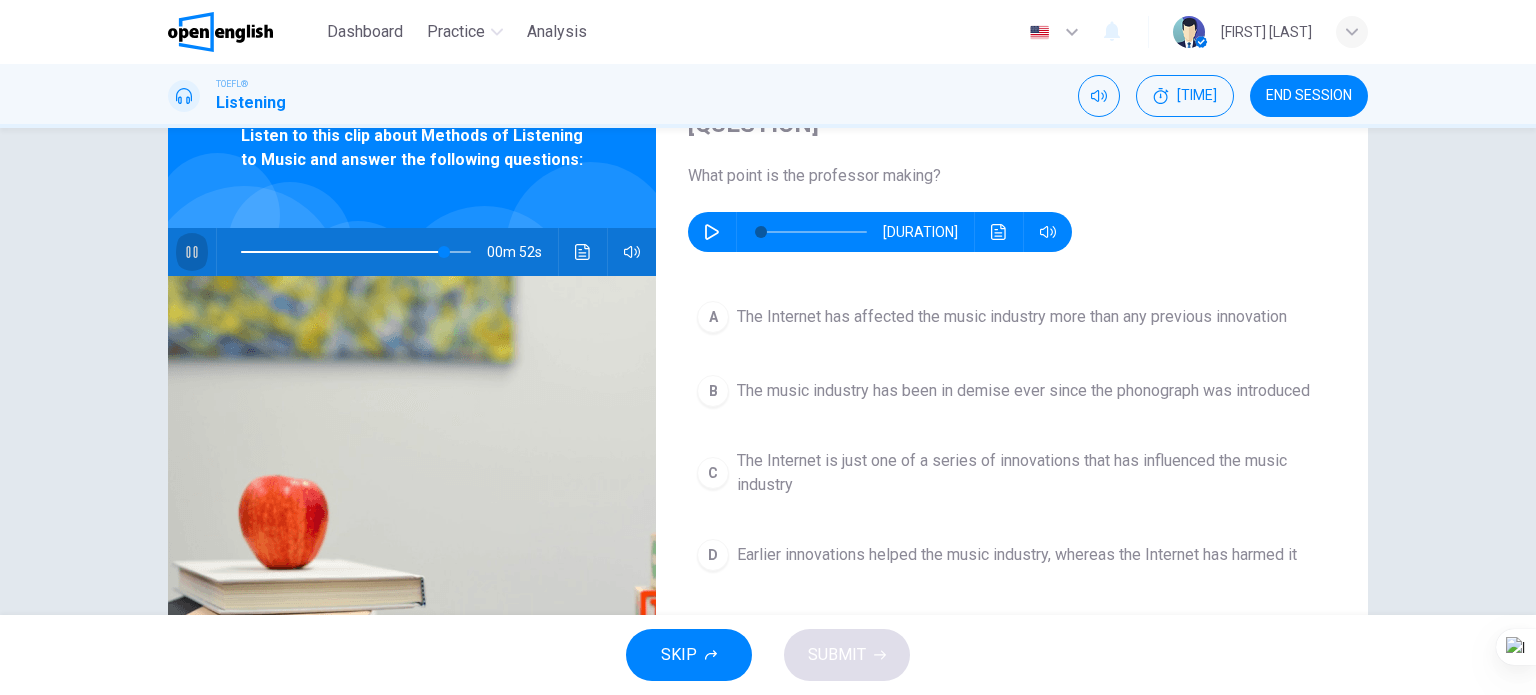 click at bounding box center [192, 252] 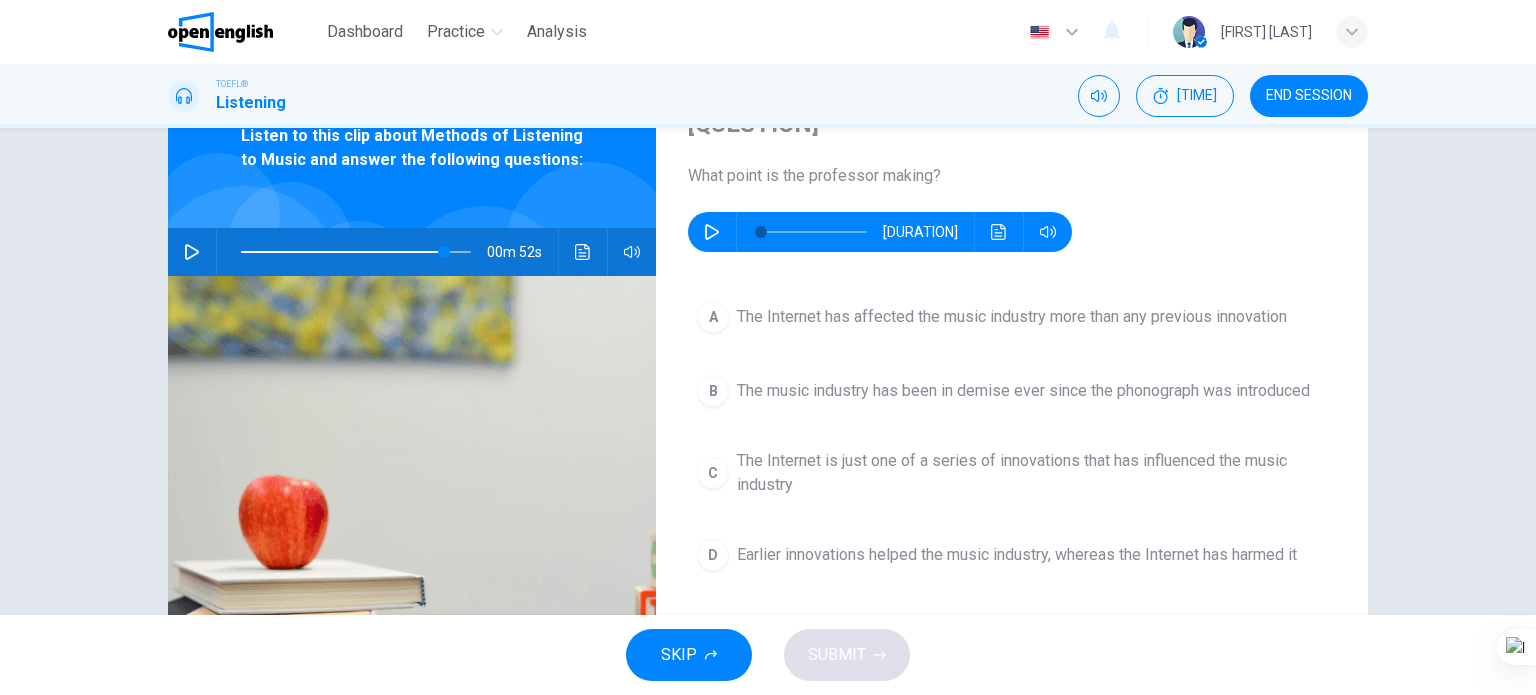 click at bounding box center [712, 232] 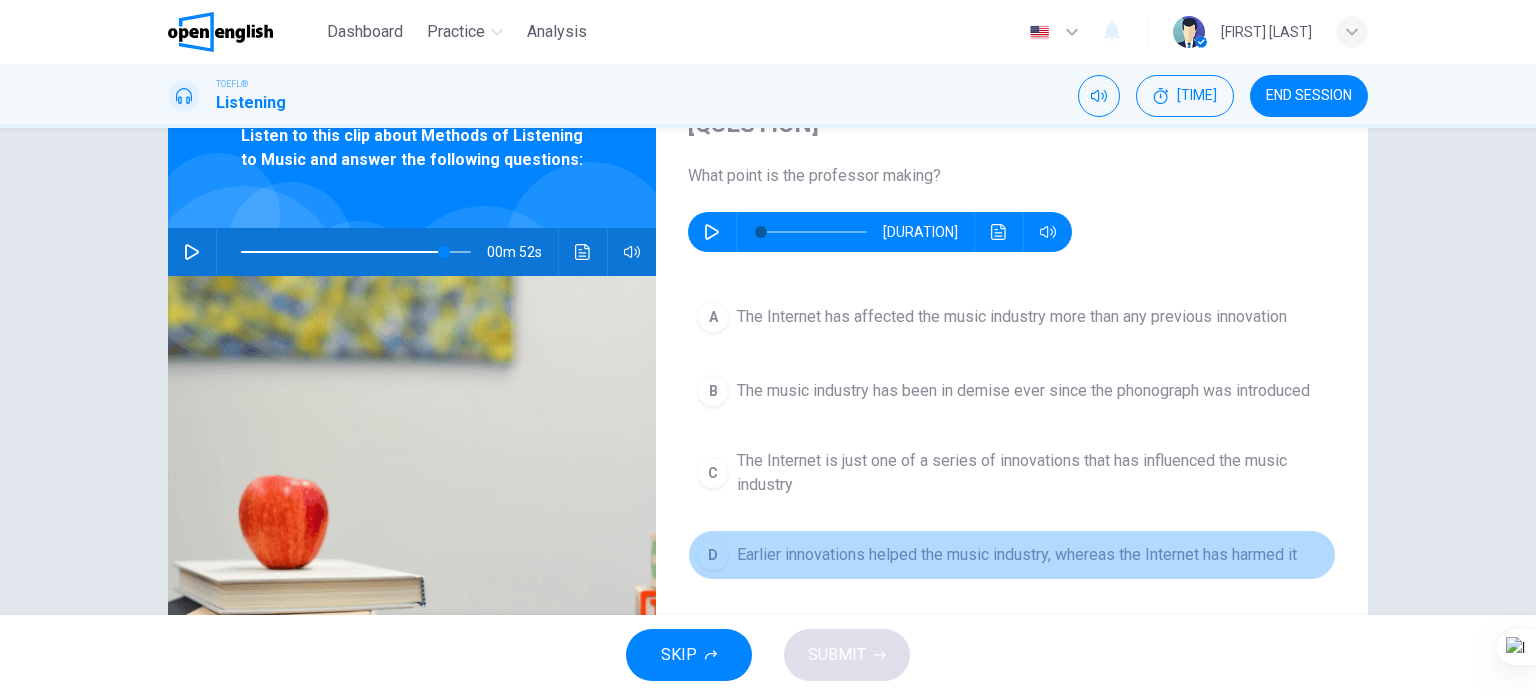 click on "Earlier innovations helped the music industry, whereas the Internet has harmed it" at bounding box center (1012, 317) 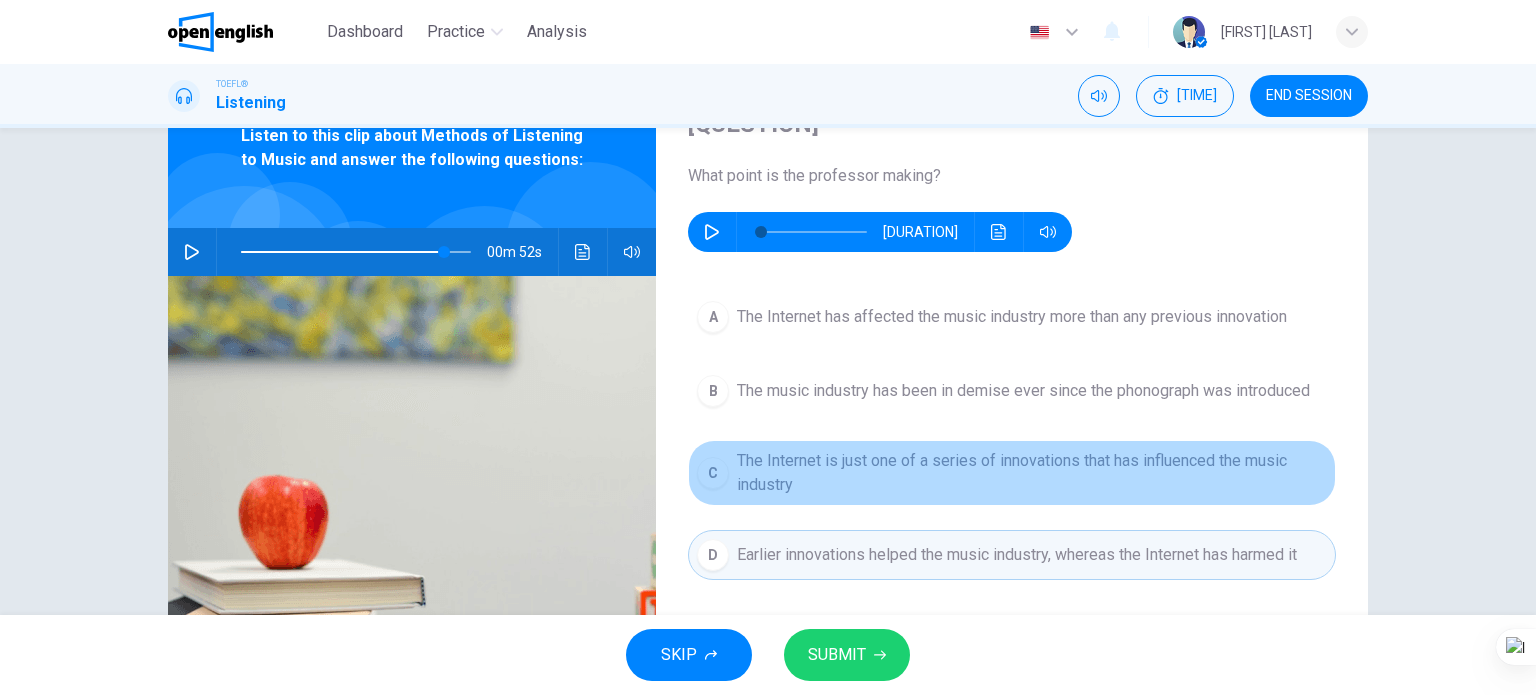 click on "The Internet is just one of a series of innovations that has influenced the music industry" at bounding box center [1012, 317] 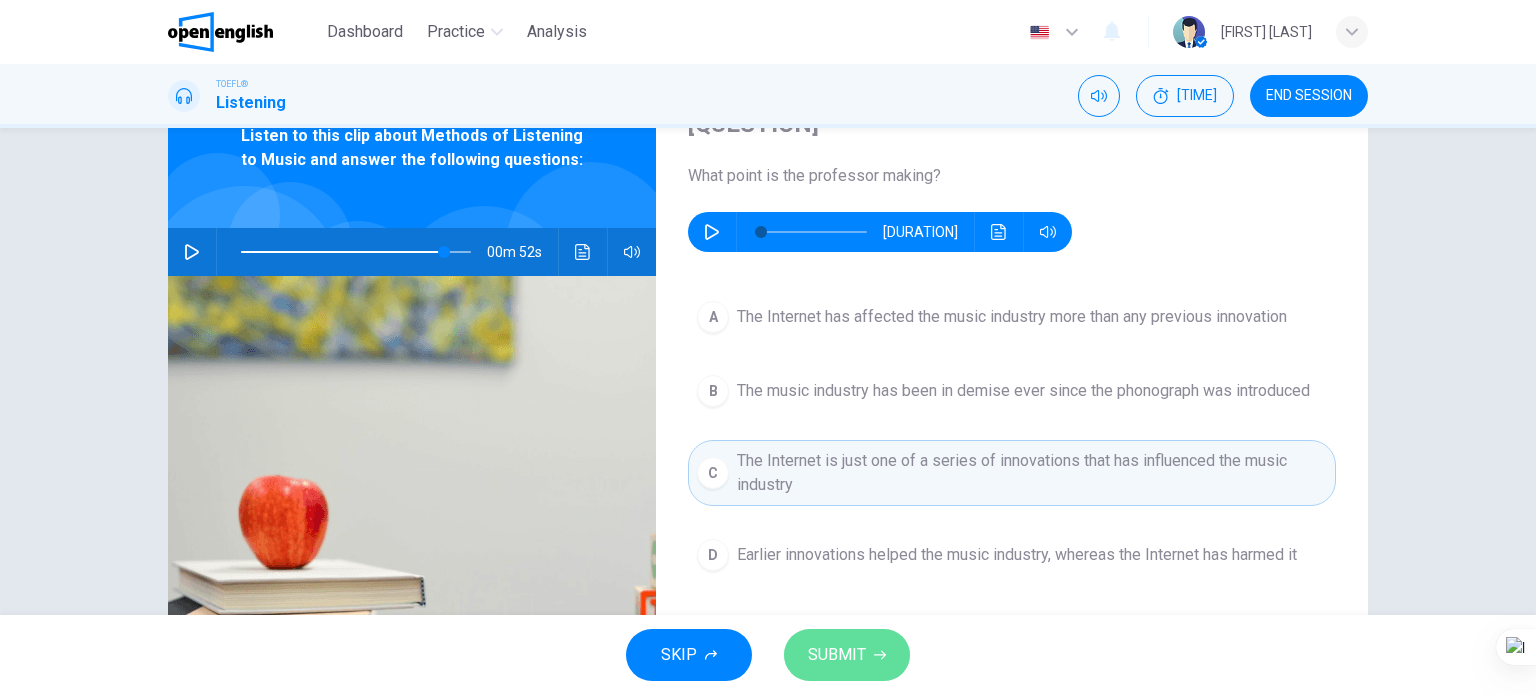 click on "SUBMIT" at bounding box center (837, 655) 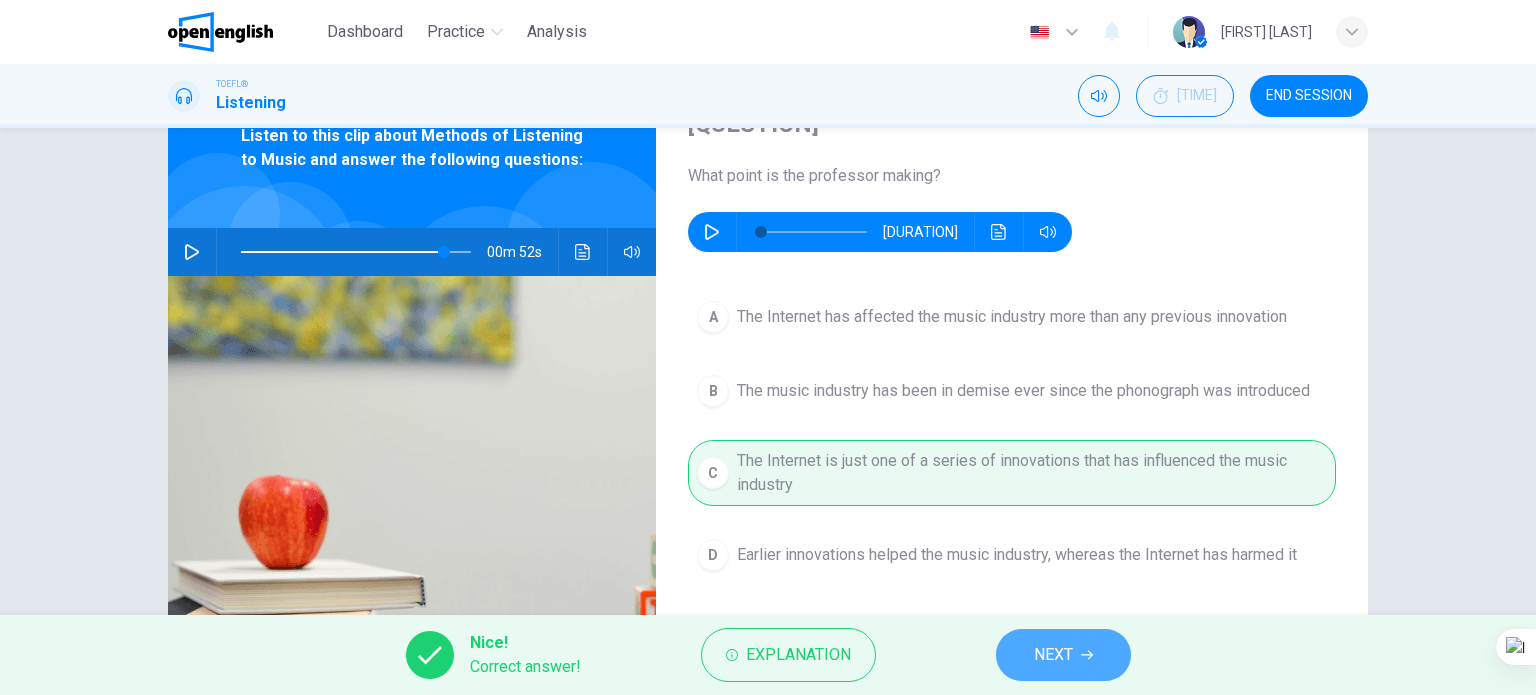 click on "NEXT" at bounding box center [1053, 655] 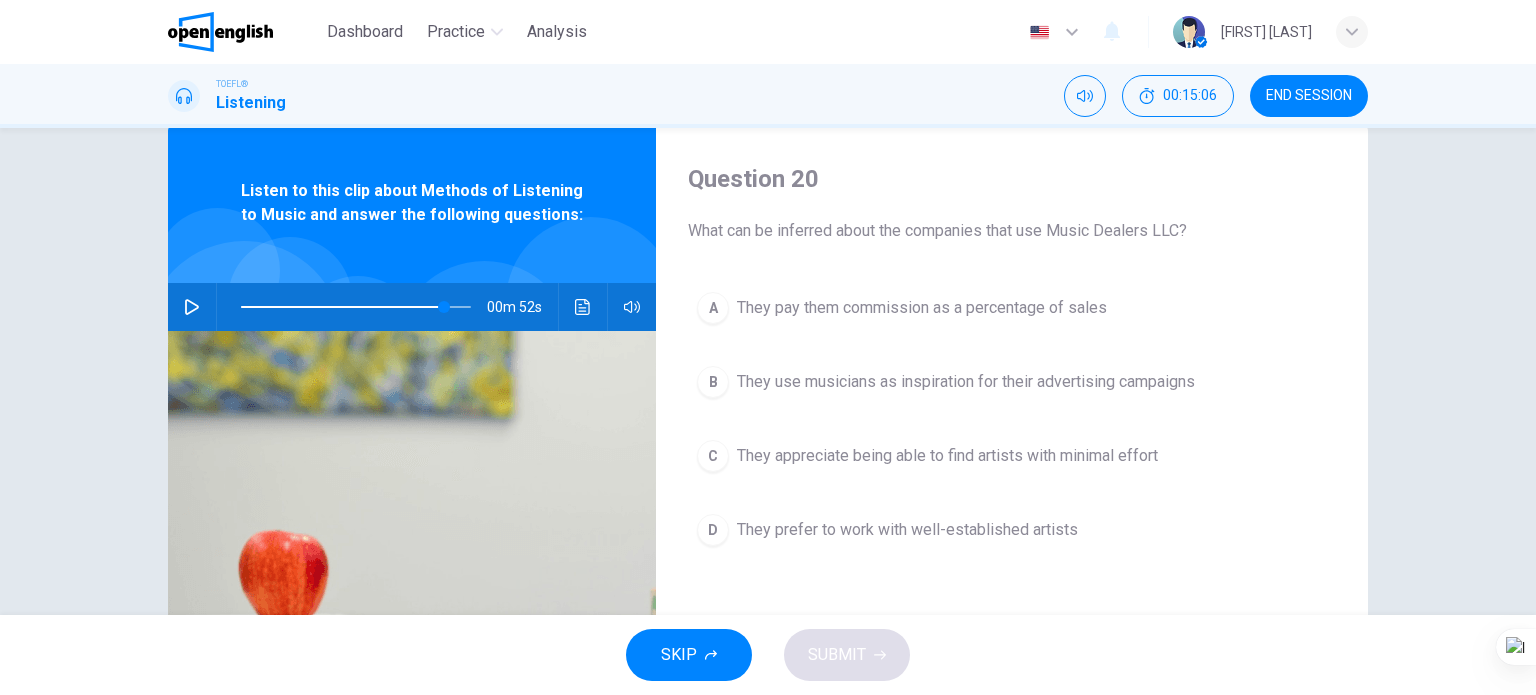 scroll, scrollTop: 0, scrollLeft: 0, axis: both 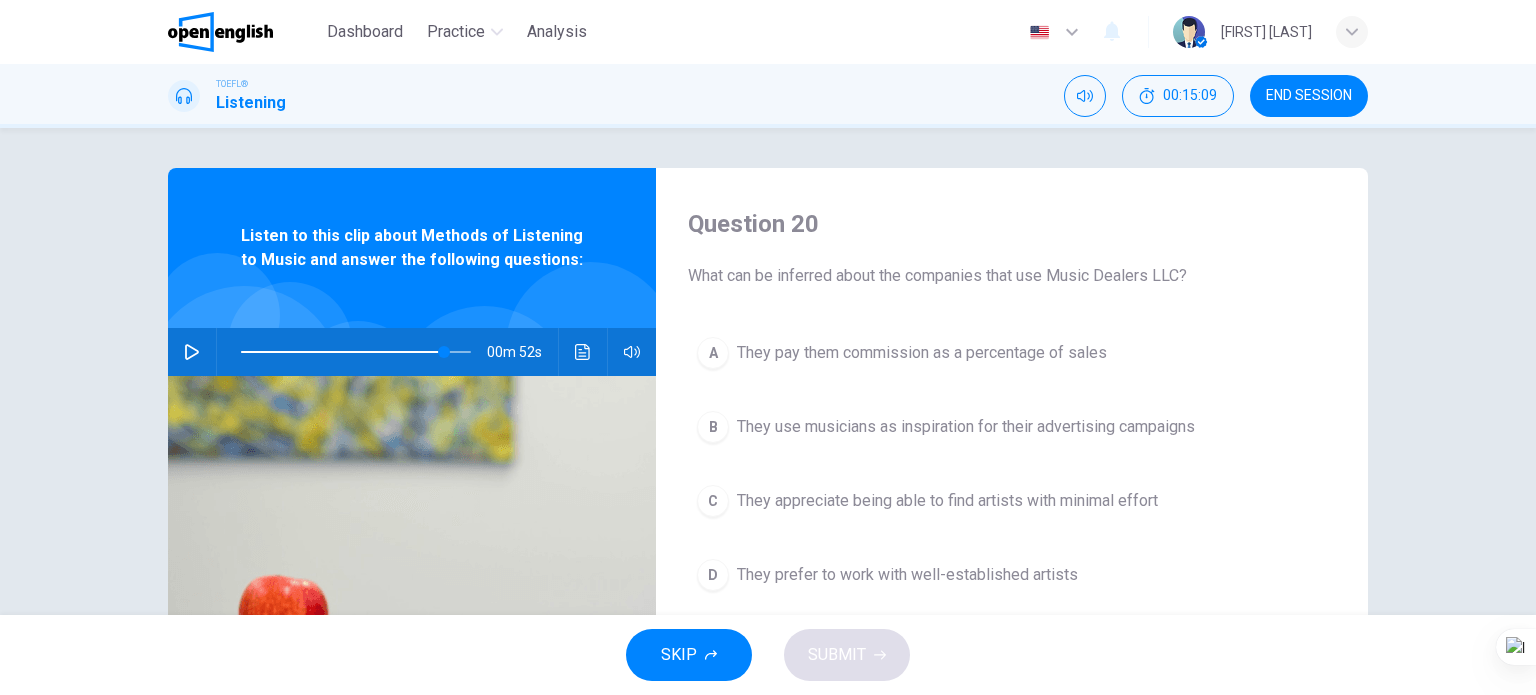 click on "They use musicians as inspiration for their advertising campaigns" at bounding box center (922, 353) 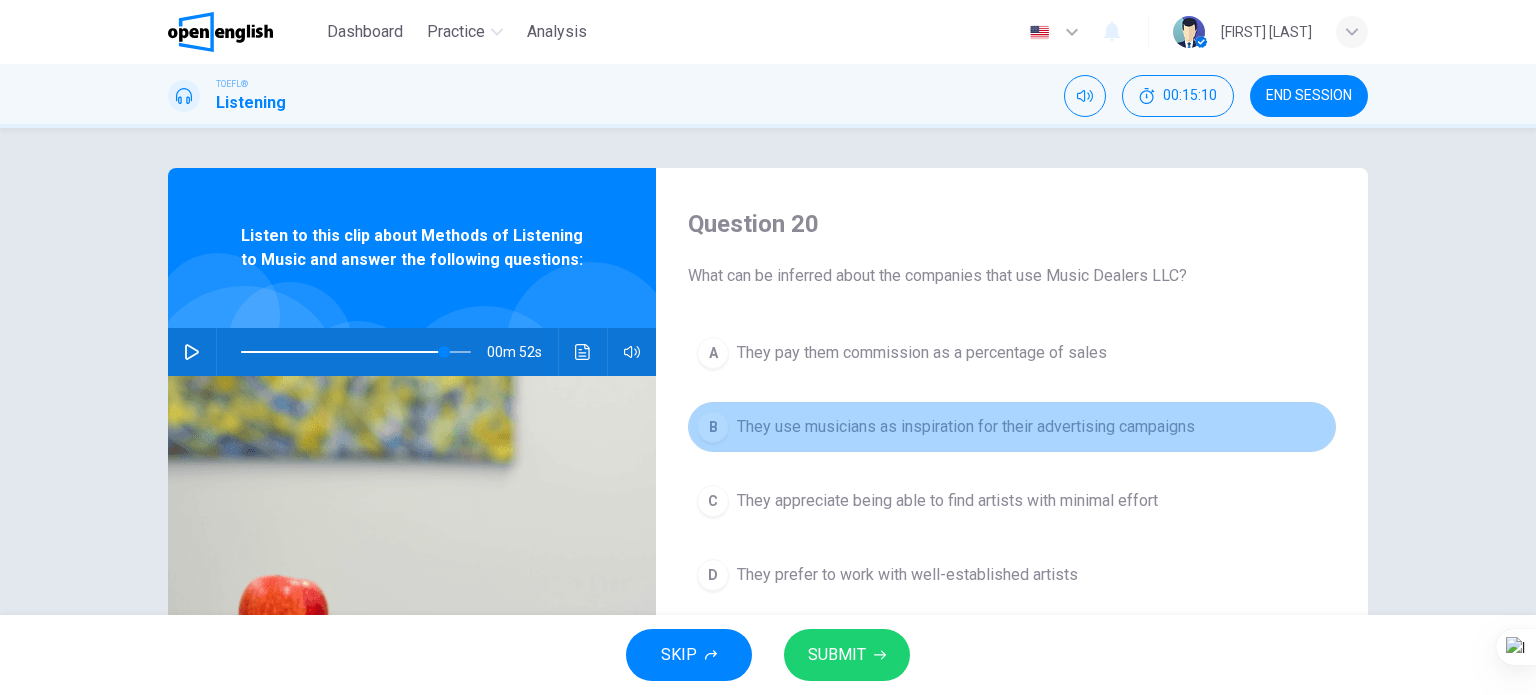 click on "They use musicians as inspiration for their advertising campaigns" at bounding box center [966, 427] 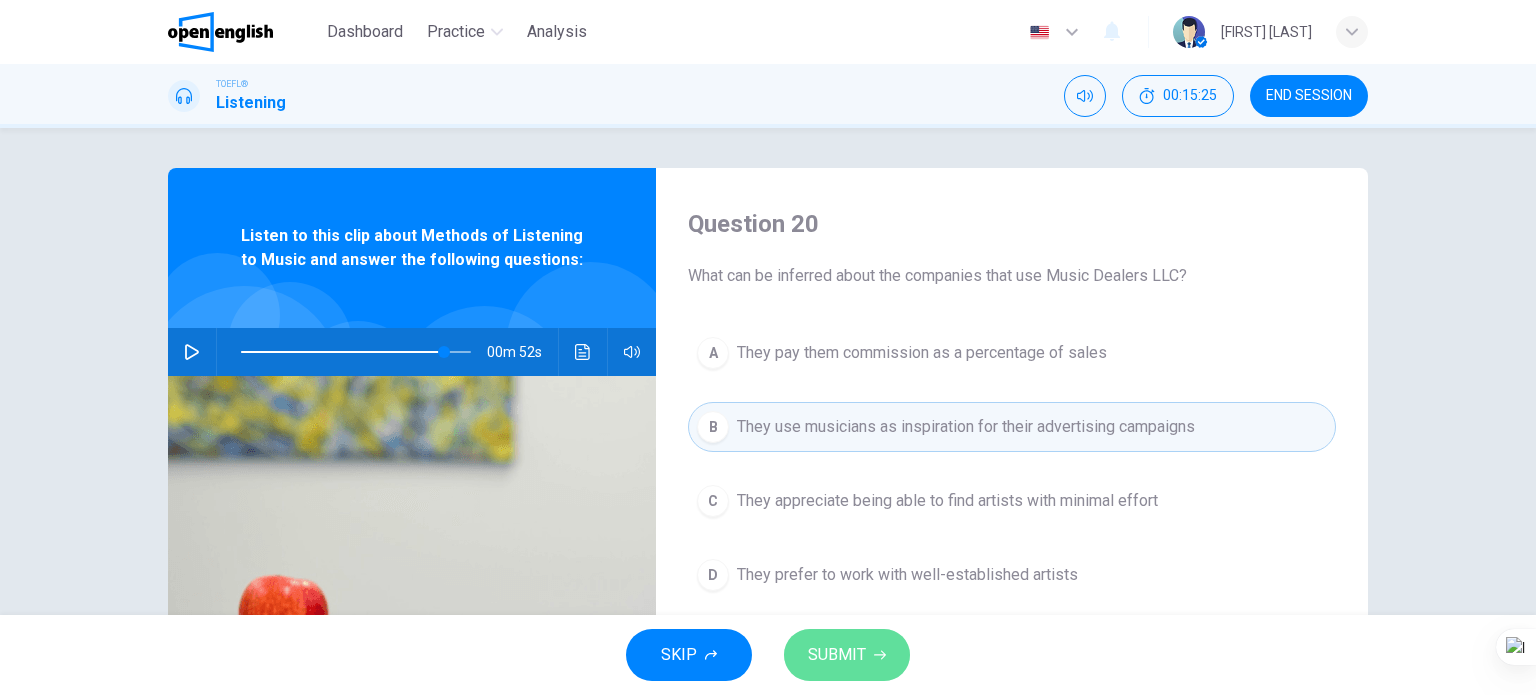 click on "SUBMIT" at bounding box center (837, 655) 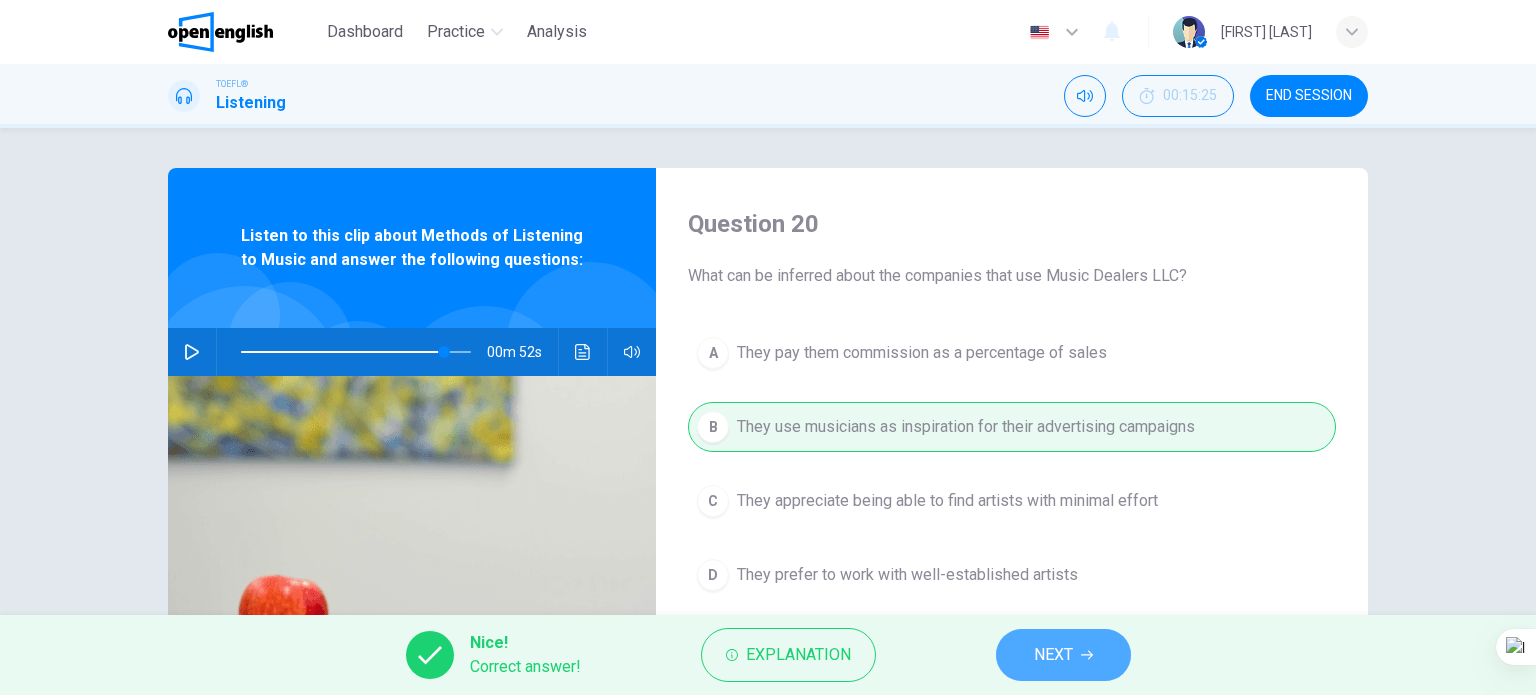click on "NEXT" at bounding box center [1053, 655] 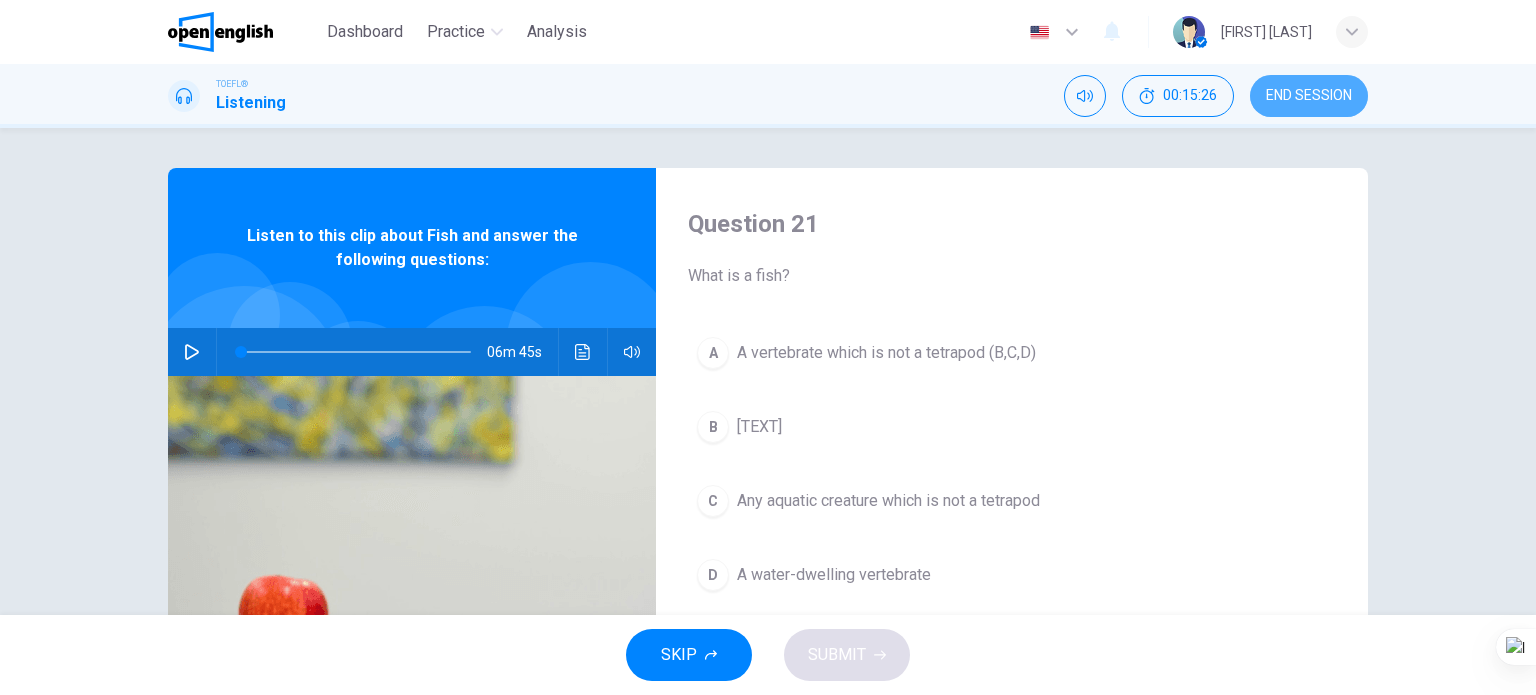 click on "END SESSION" at bounding box center [1309, 96] 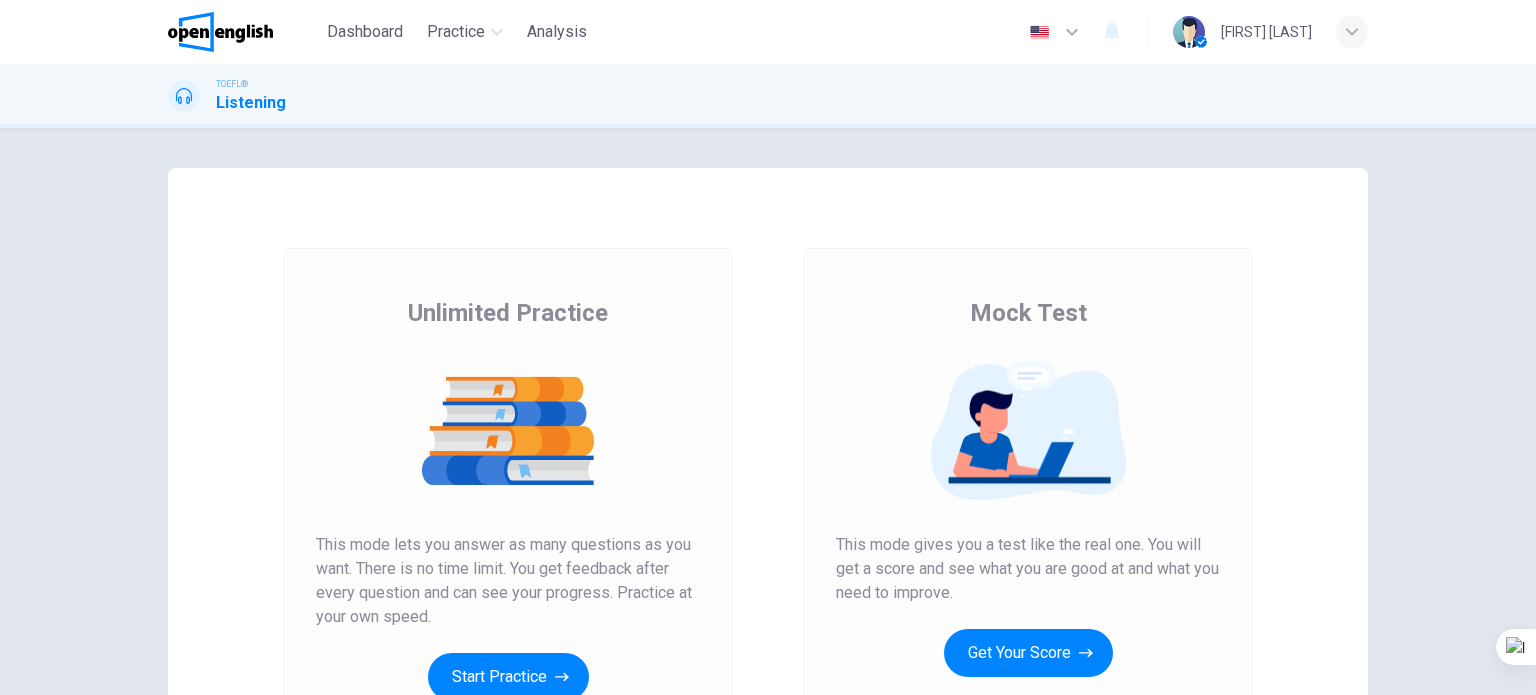 scroll, scrollTop: 0, scrollLeft: 0, axis: both 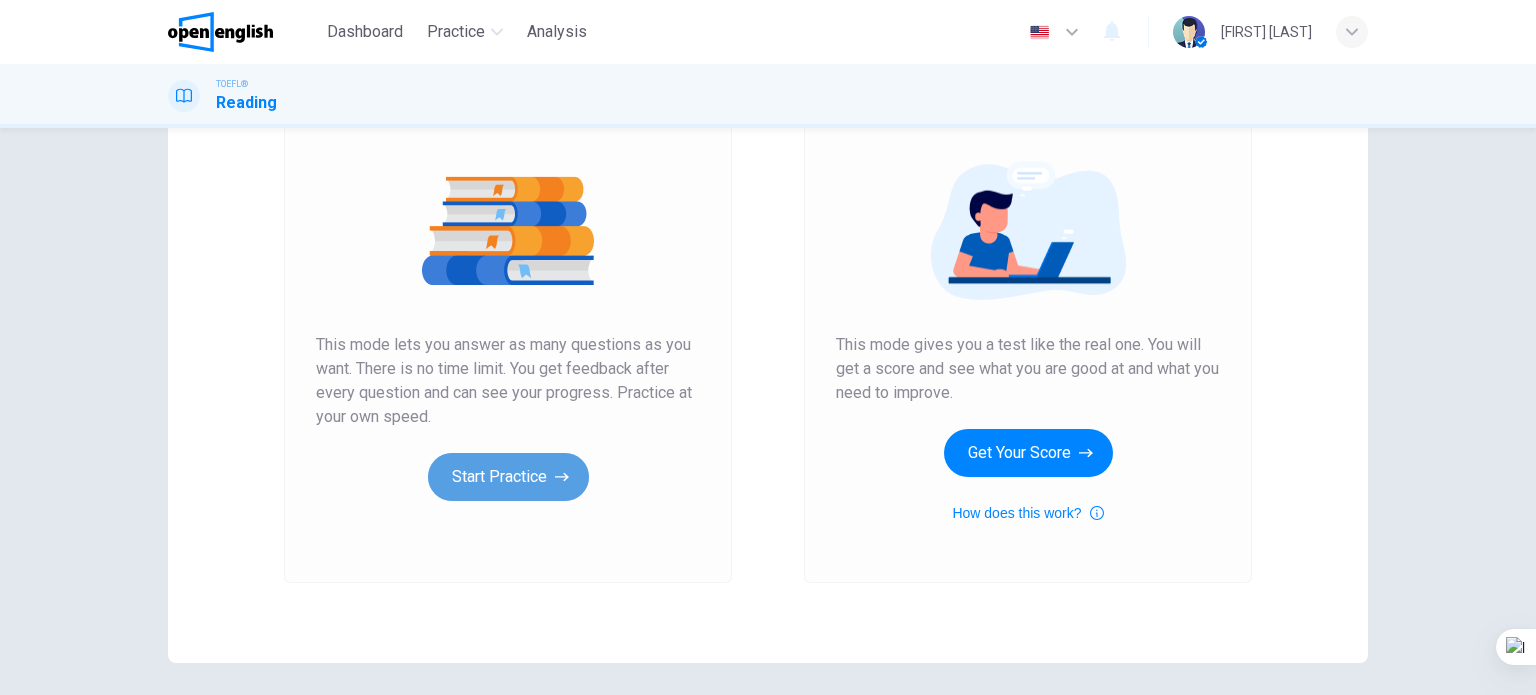 click on "Start Practice" at bounding box center (508, 477) 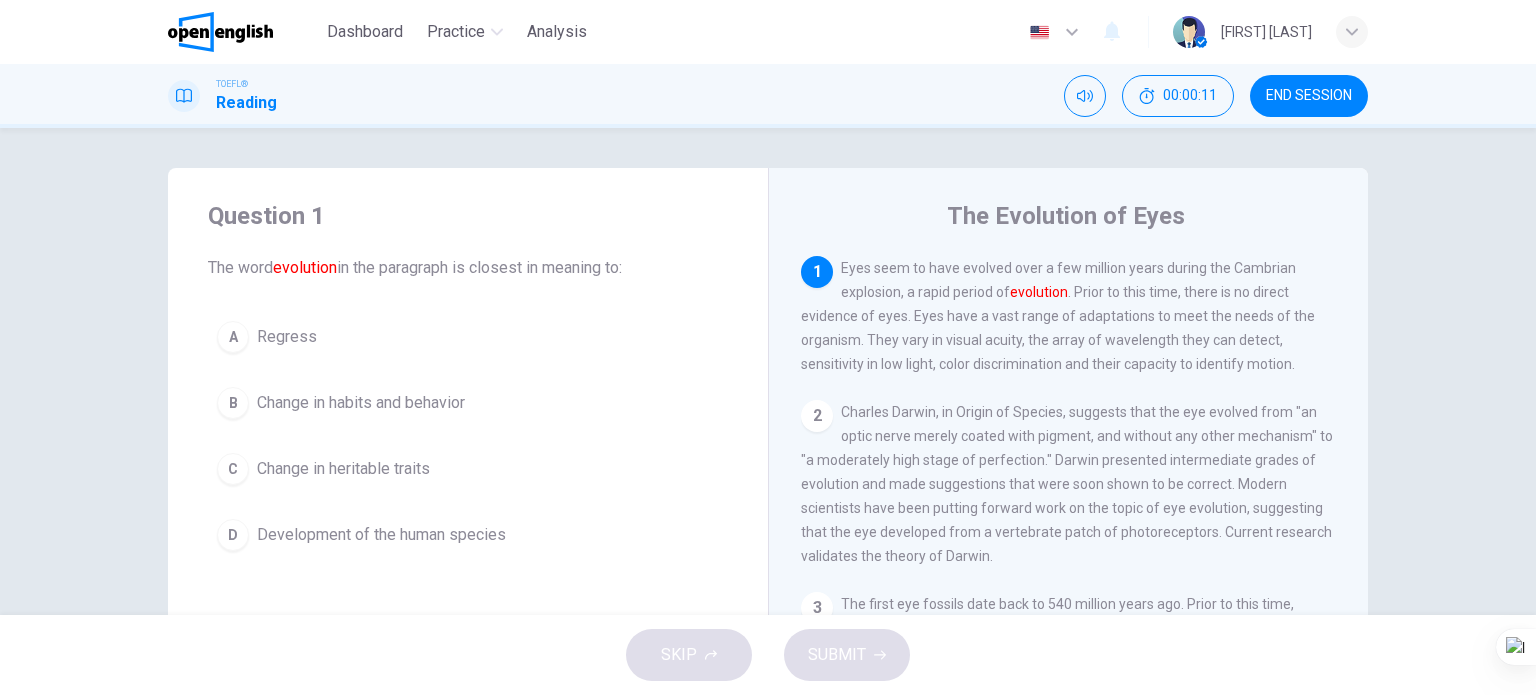 scroll, scrollTop: 100, scrollLeft: 0, axis: vertical 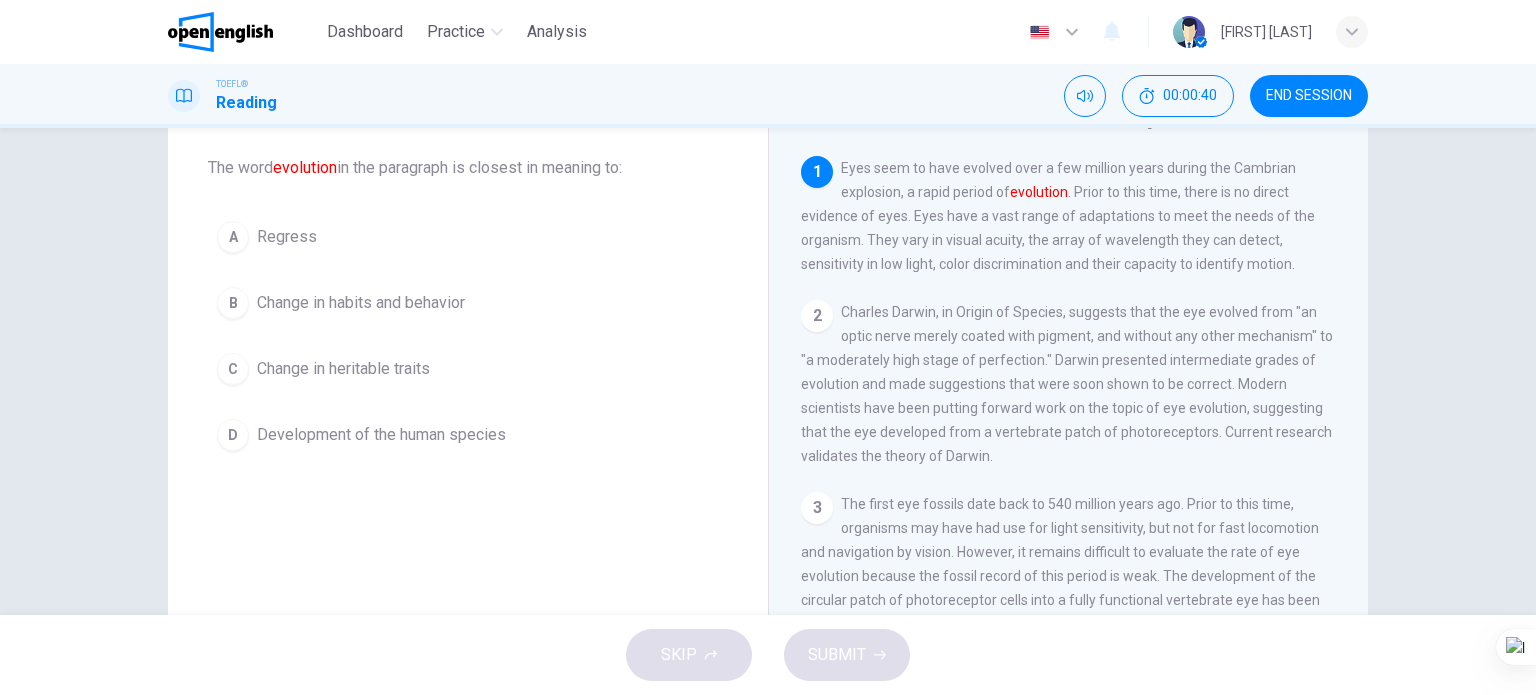 click on "Development of the human species" at bounding box center (287, 237) 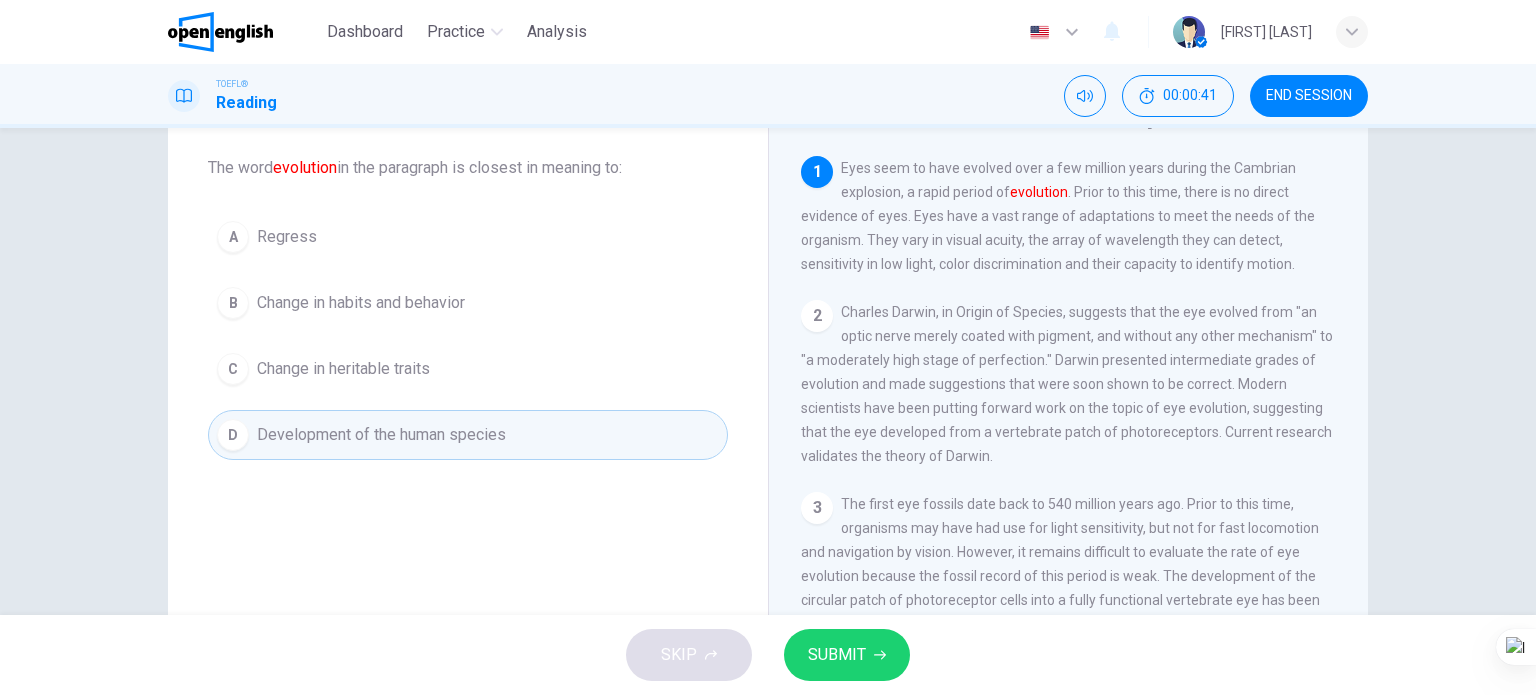 click on "SUBMIT" at bounding box center (847, 655) 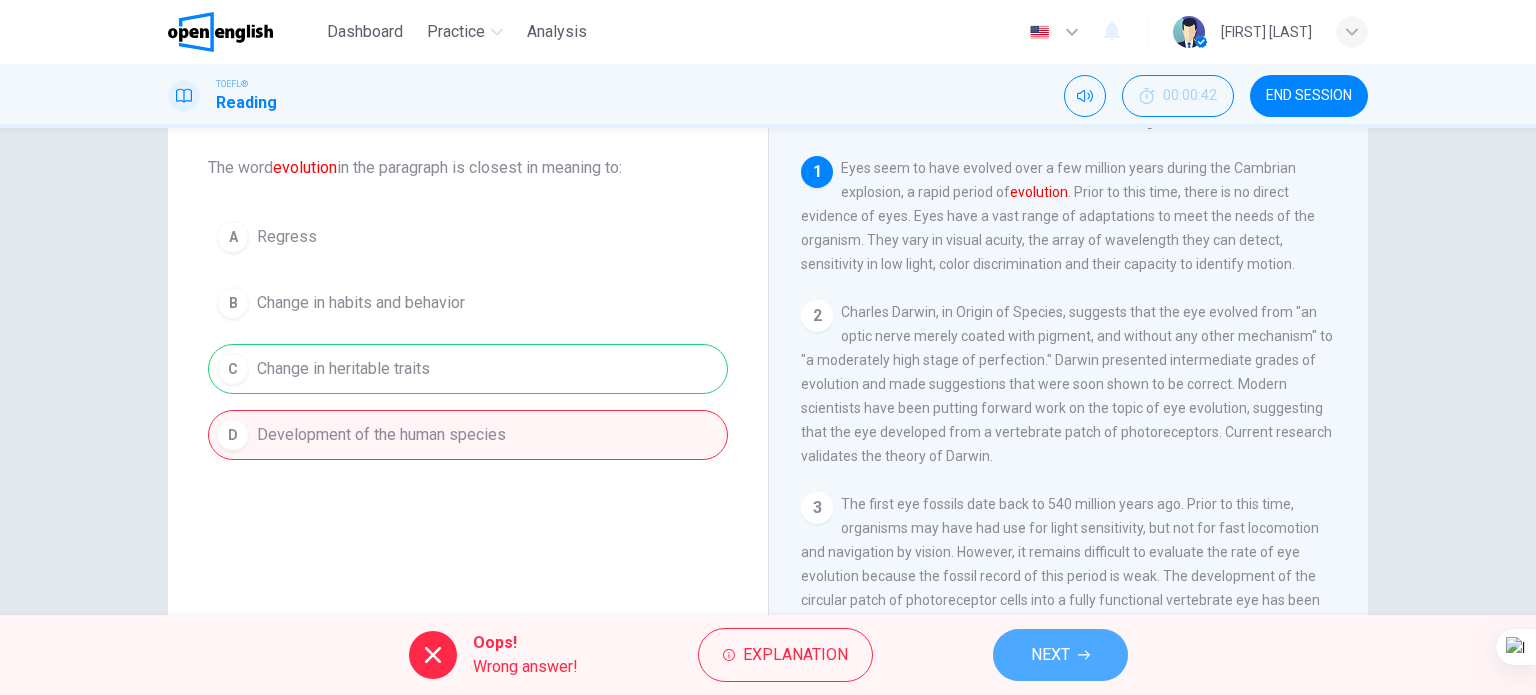 click on "NEXT" at bounding box center [1060, 655] 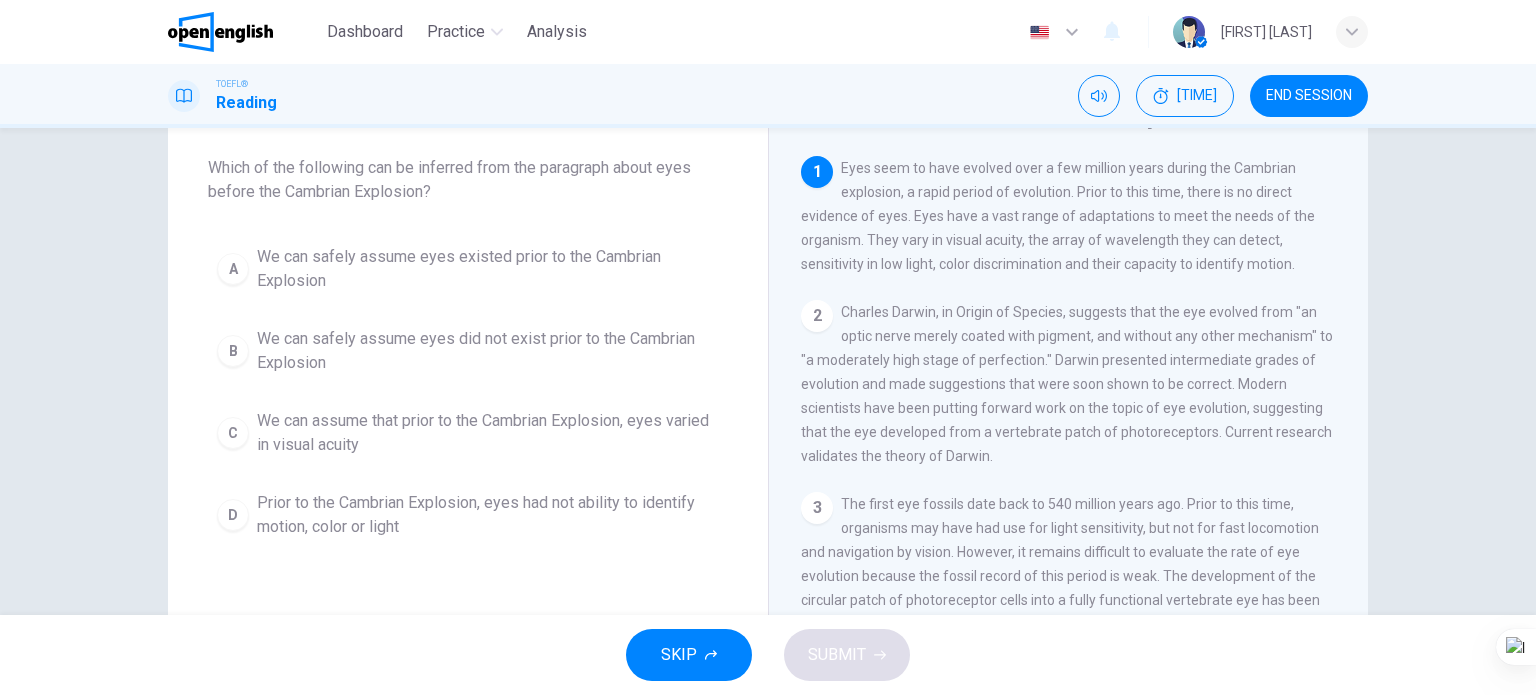click on "We can assume that prior to the Cambrian Explosion, eyes varied in visual acuity" at bounding box center (488, 269) 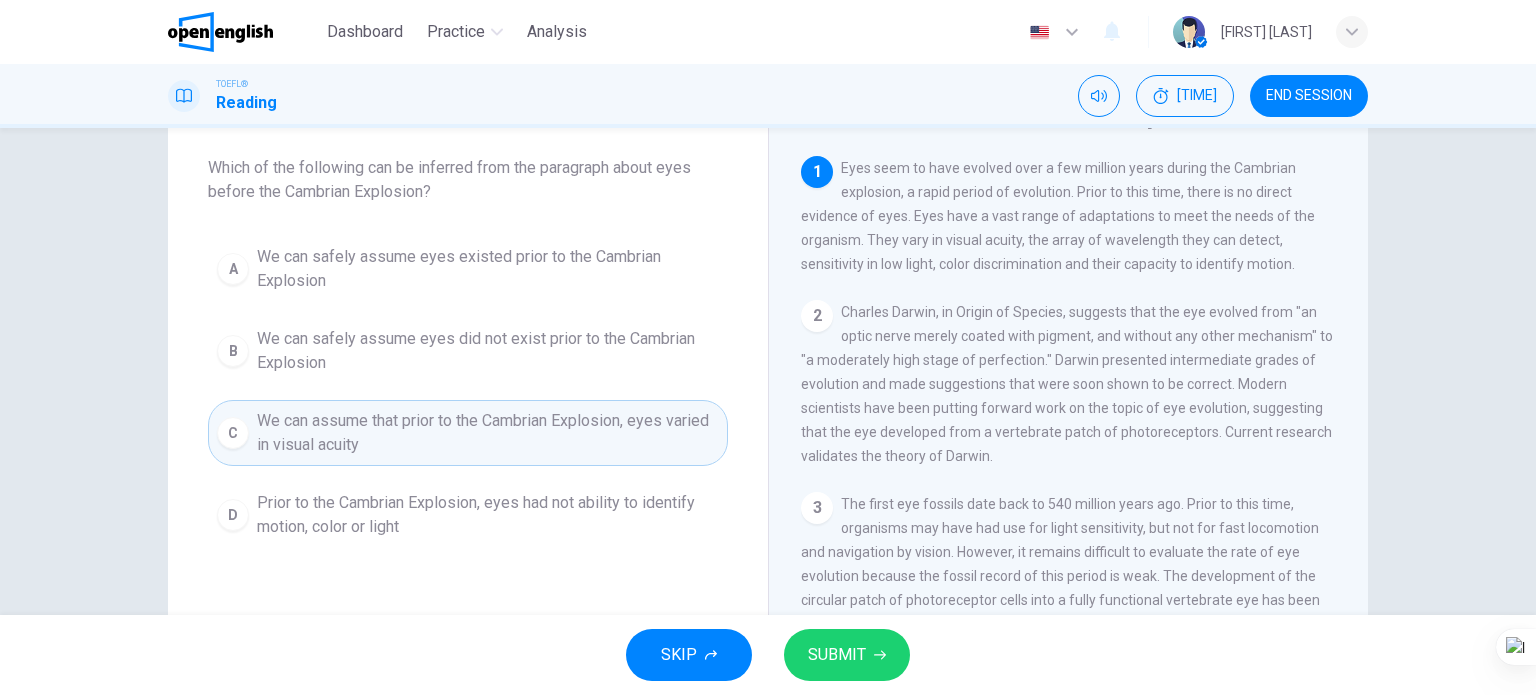 drag, startPoint x: 612, startPoint y: 507, endPoint x: 628, endPoint y: 539, distance: 35.77709 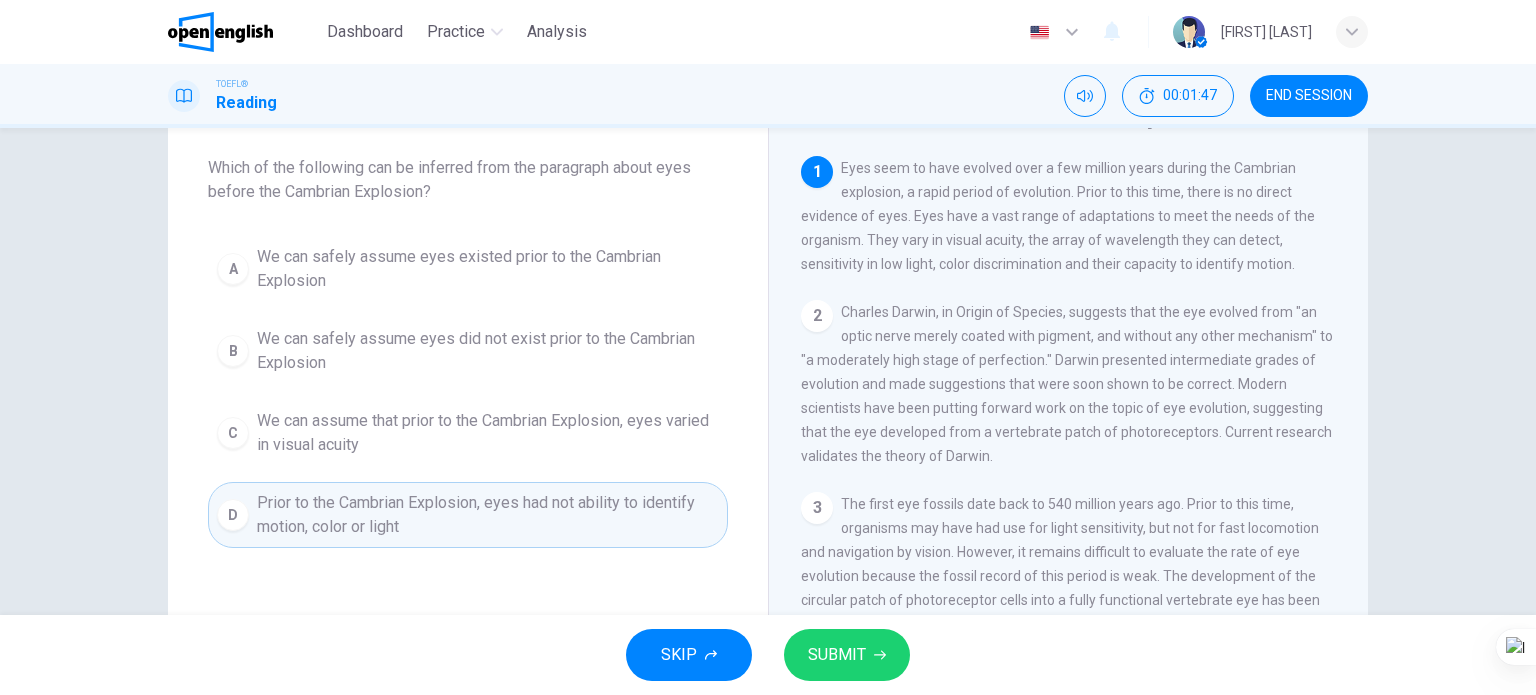 click on "SUBMIT" at bounding box center (847, 655) 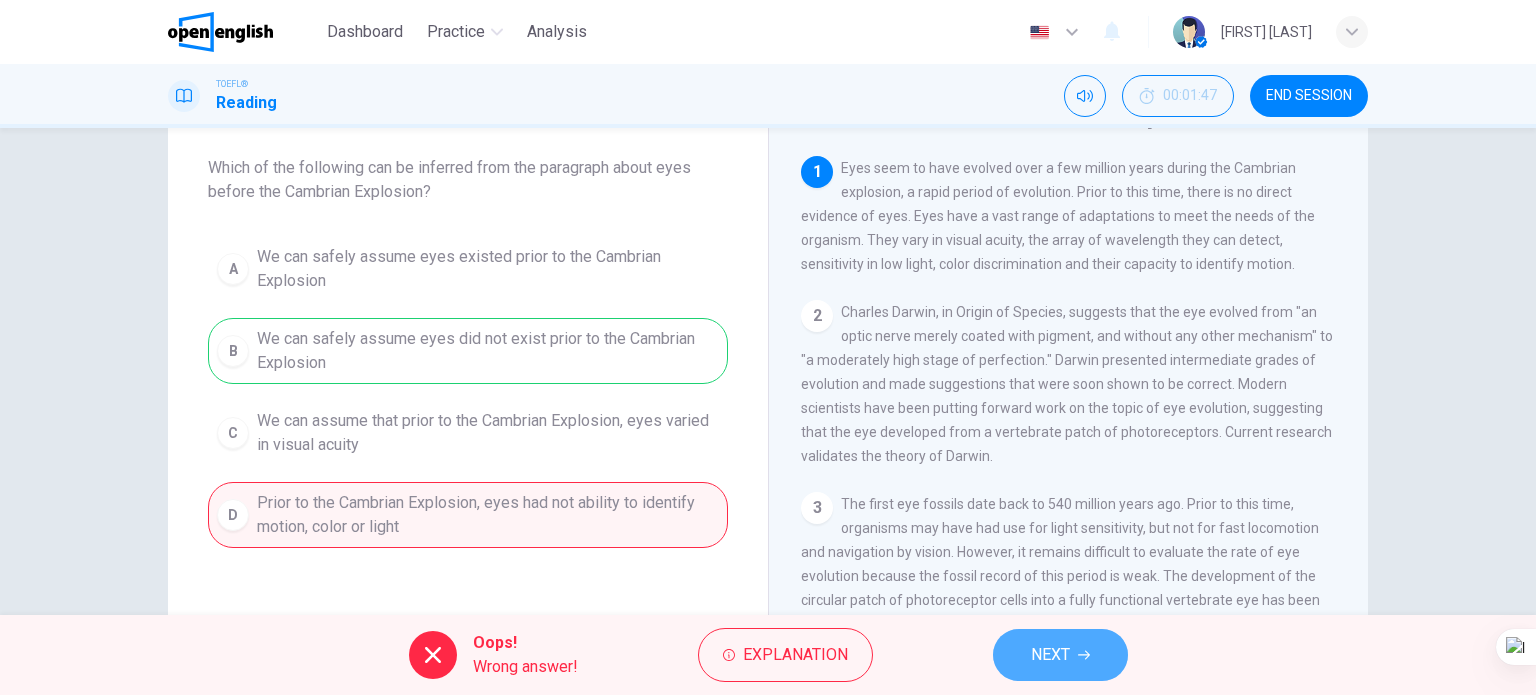 click on "NEXT" at bounding box center (1050, 655) 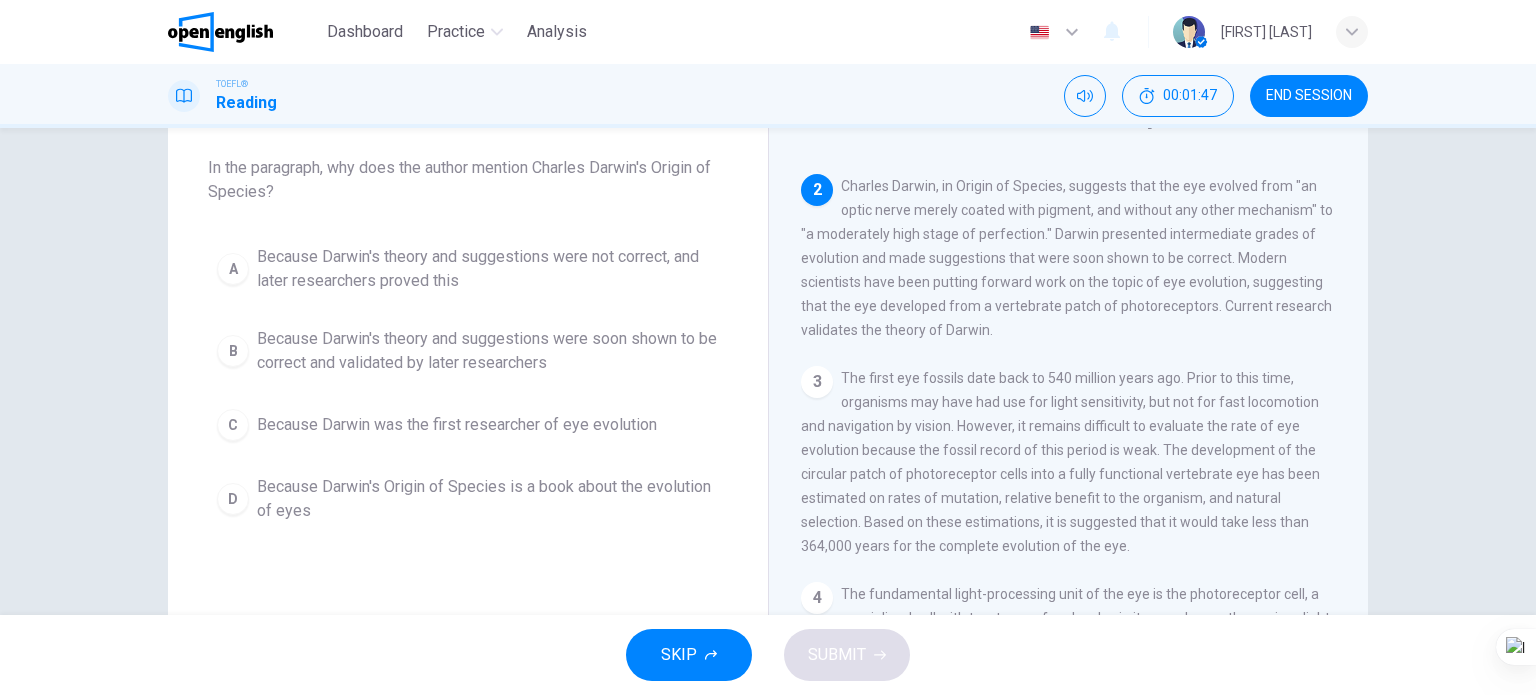 scroll, scrollTop: 148, scrollLeft: 0, axis: vertical 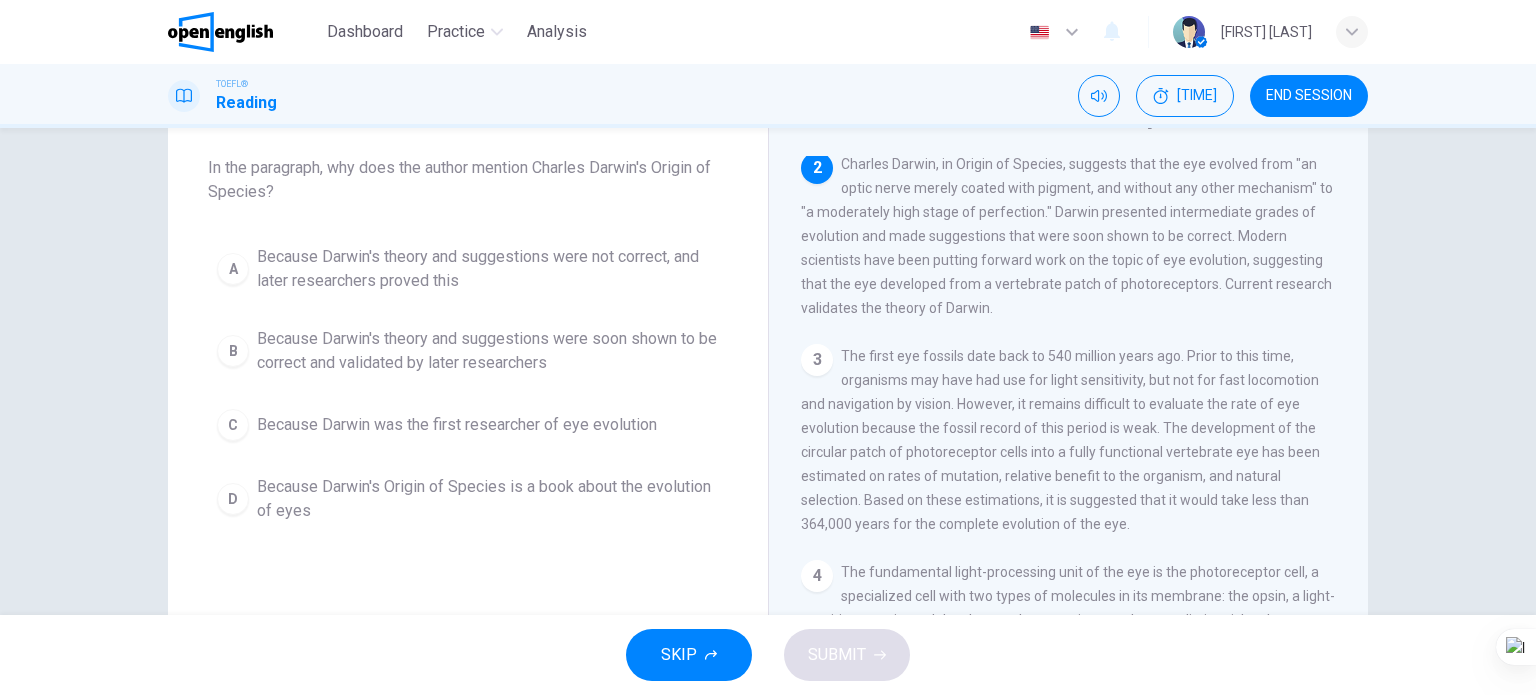 click on "Because Darwin's theory and suggestions were soon shown to be correct and validated by later researchers" at bounding box center (488, 269) 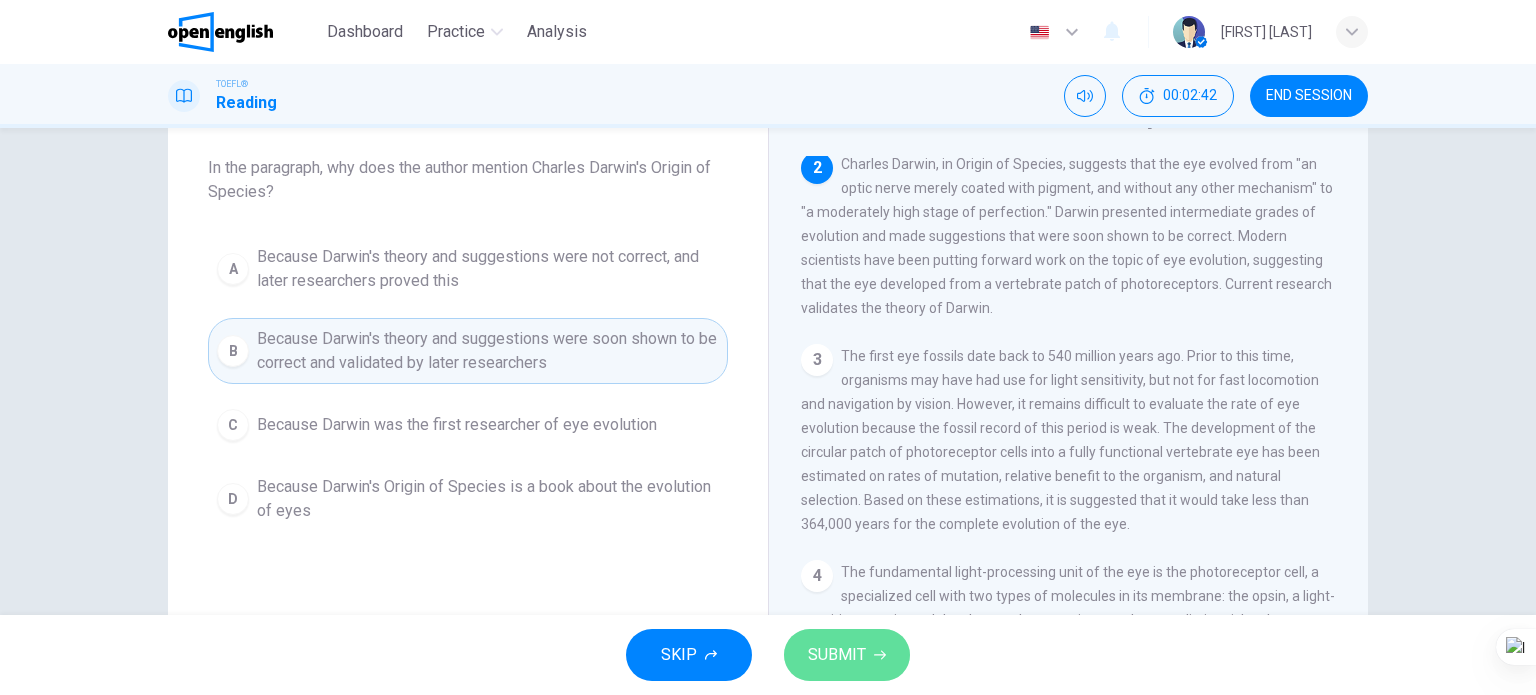 click on "SUBMIT" at bounding box center [837, 655] 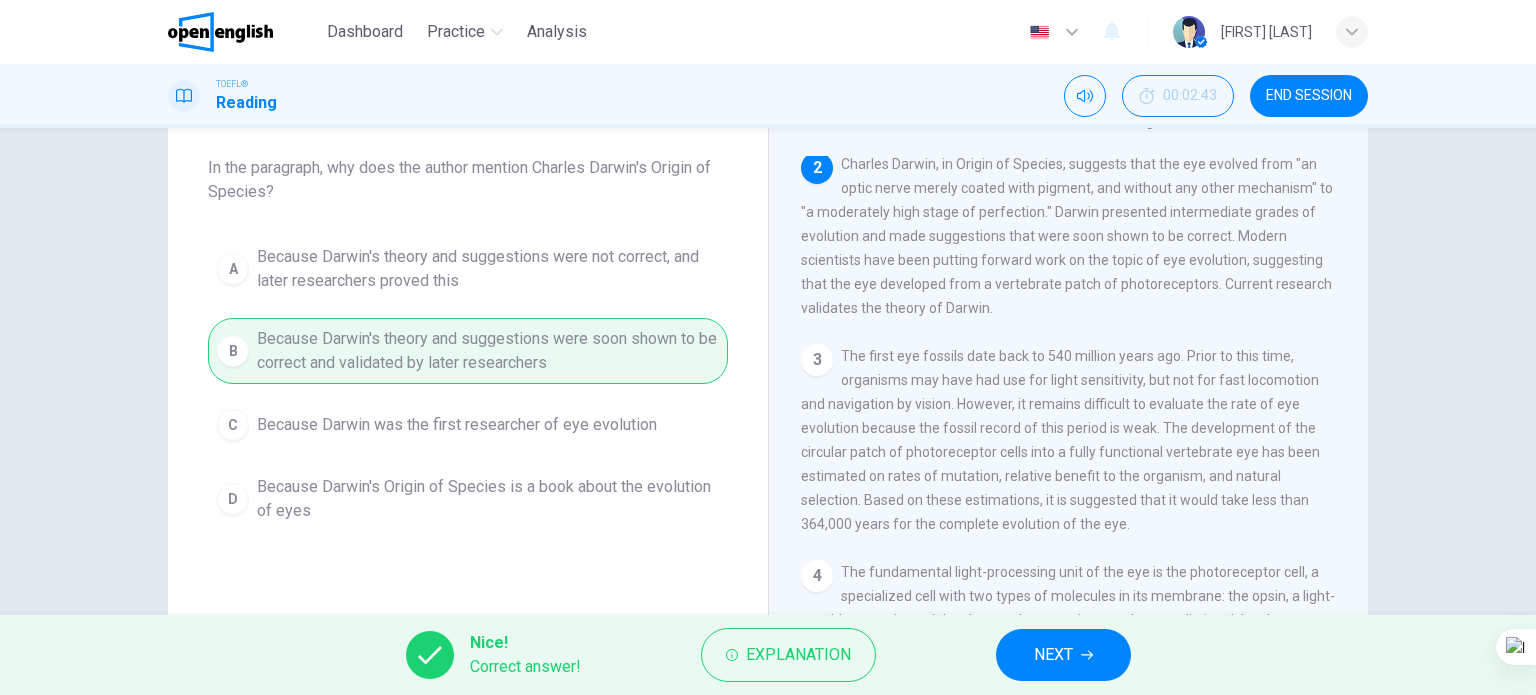 click on "NEXT" at bounding box center [1053, 655] 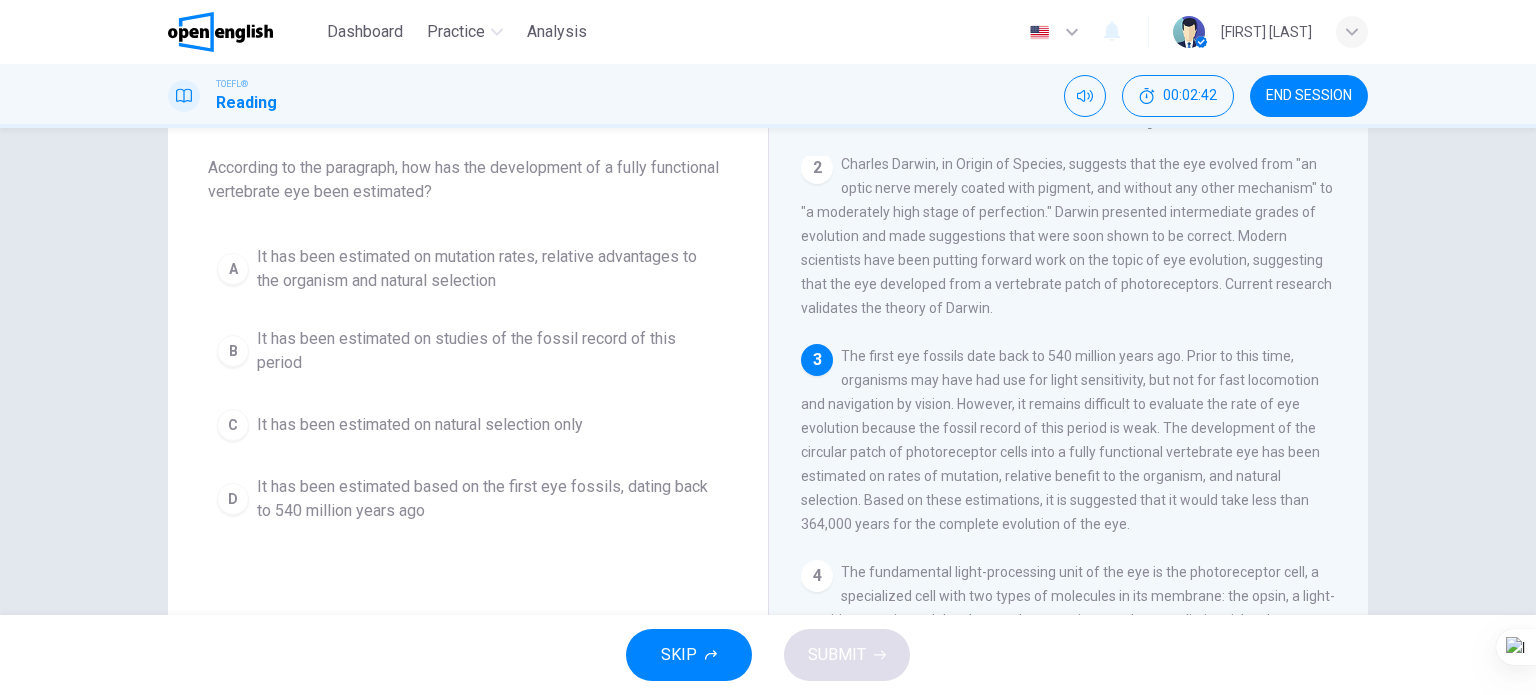 scroll, scrollTop: 168, scrollLeft: 0, axis: vertical 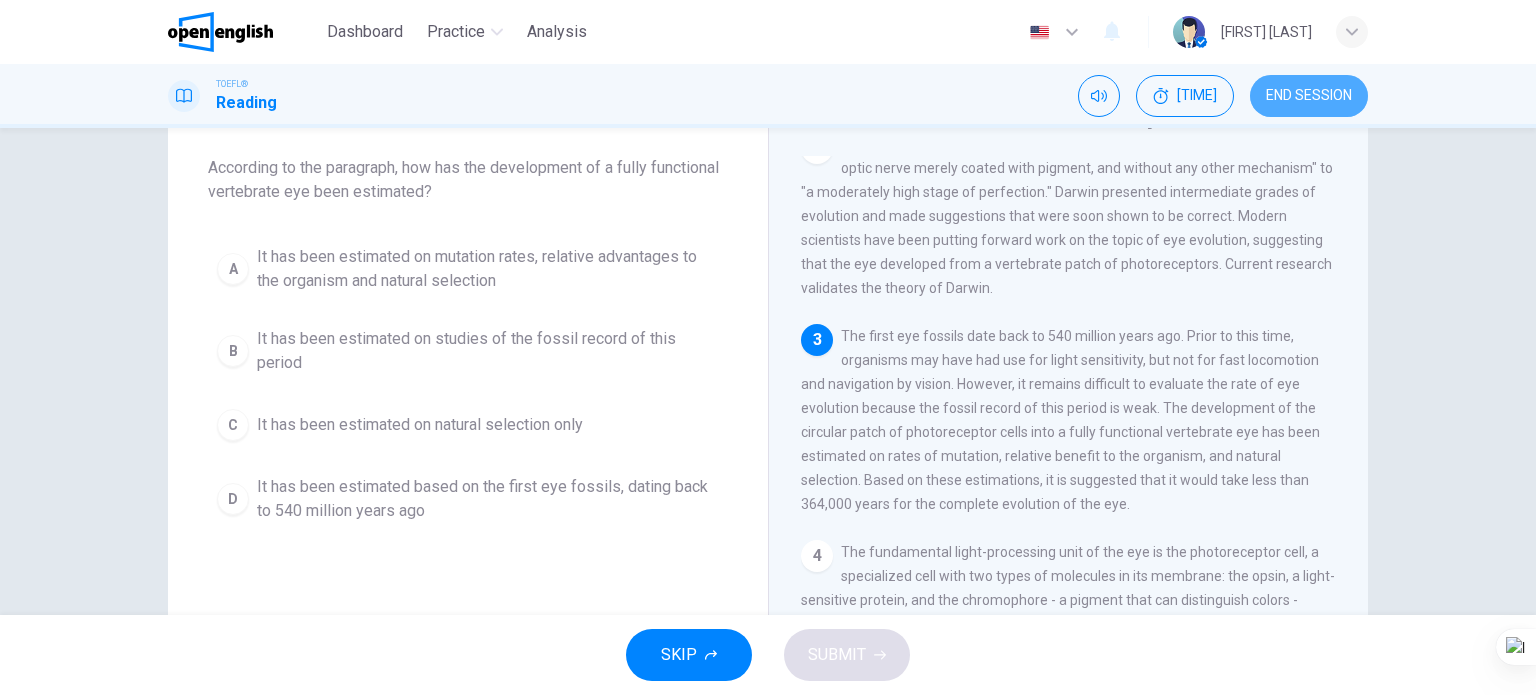 click on "END SESSION" at bounding box center (1309, 96) 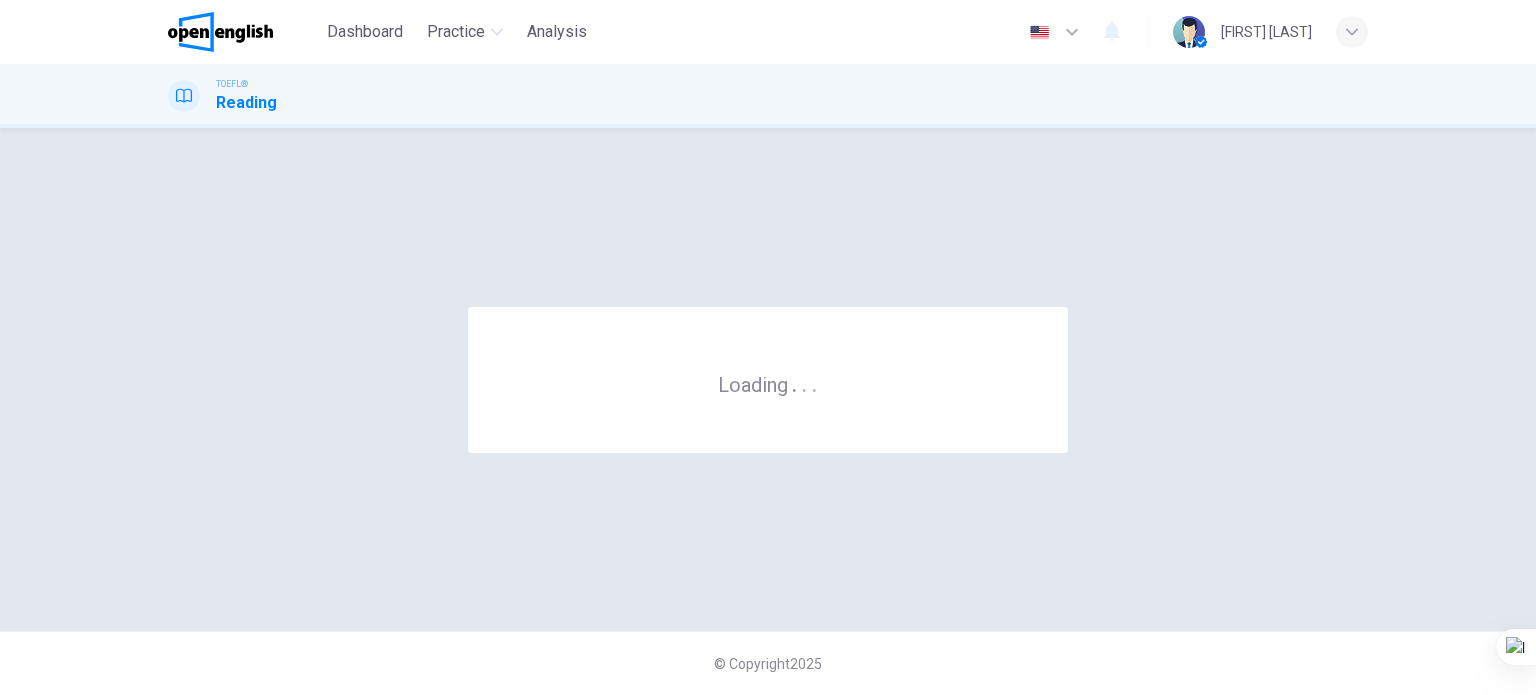 scroll, scrollTop: 0, scrollLeft: 0, axis: both 